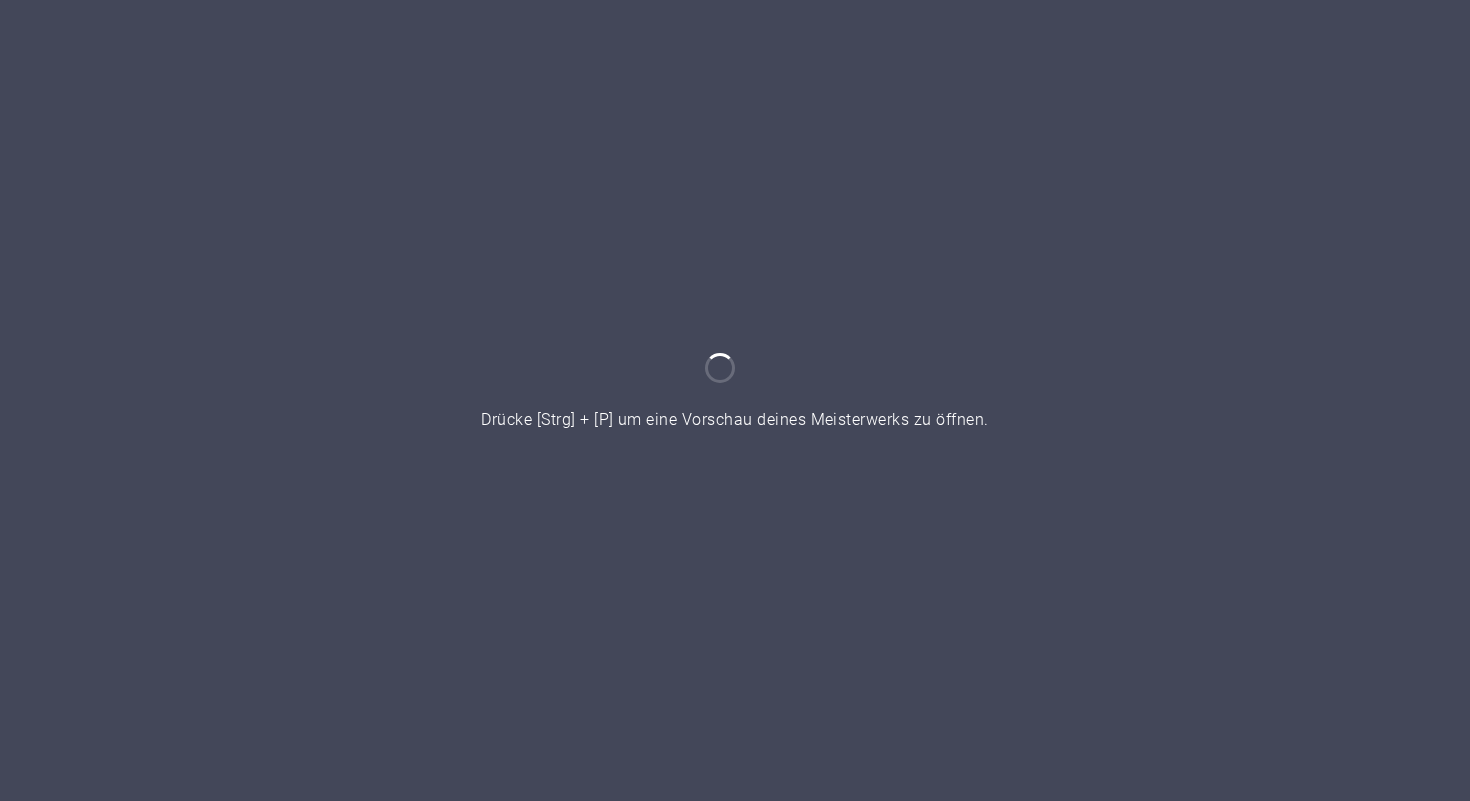 scroll, scrollTop: 0, scrollLeft: 0, axis: both 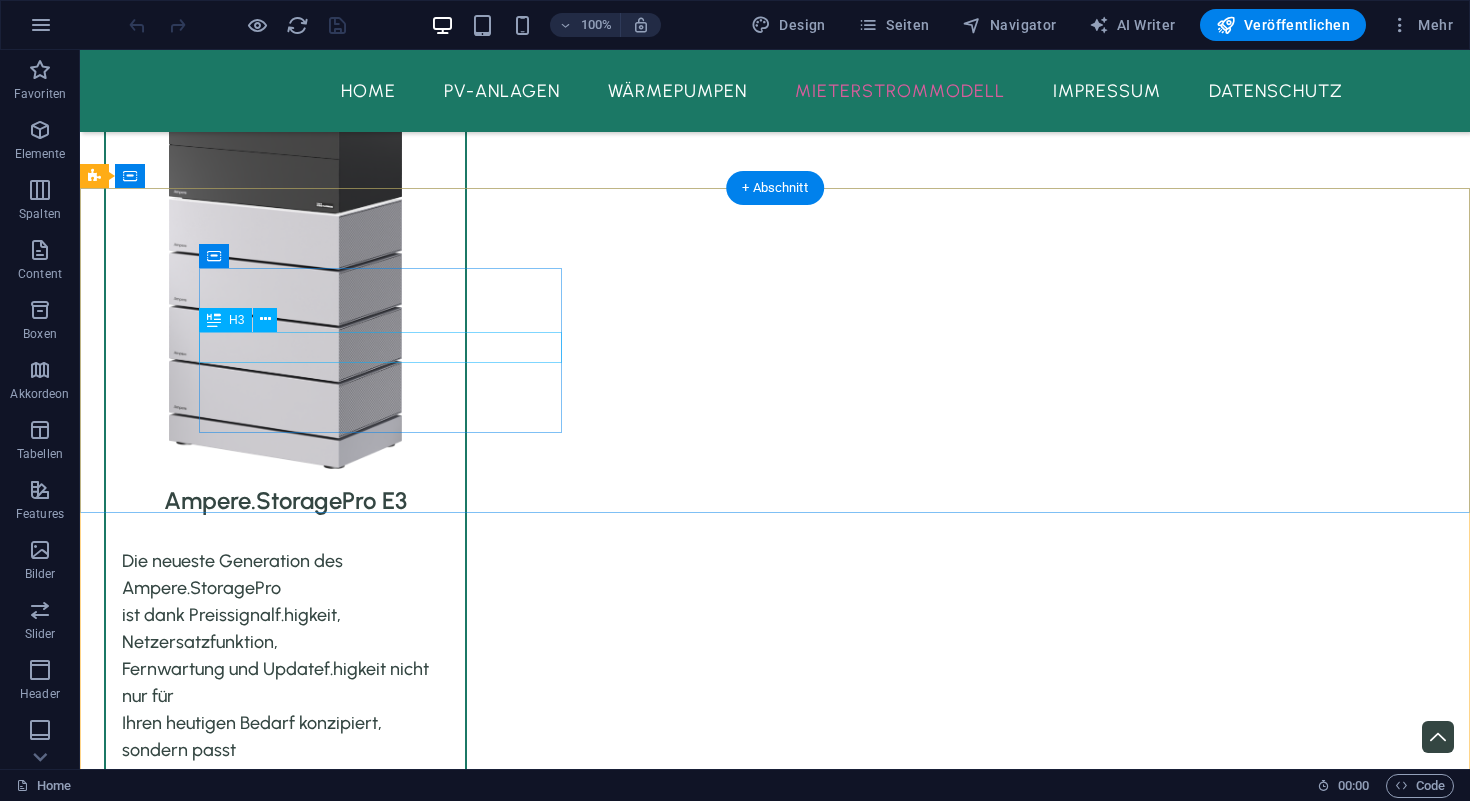 click on "Addresse" at bounding box center (285, 8438) 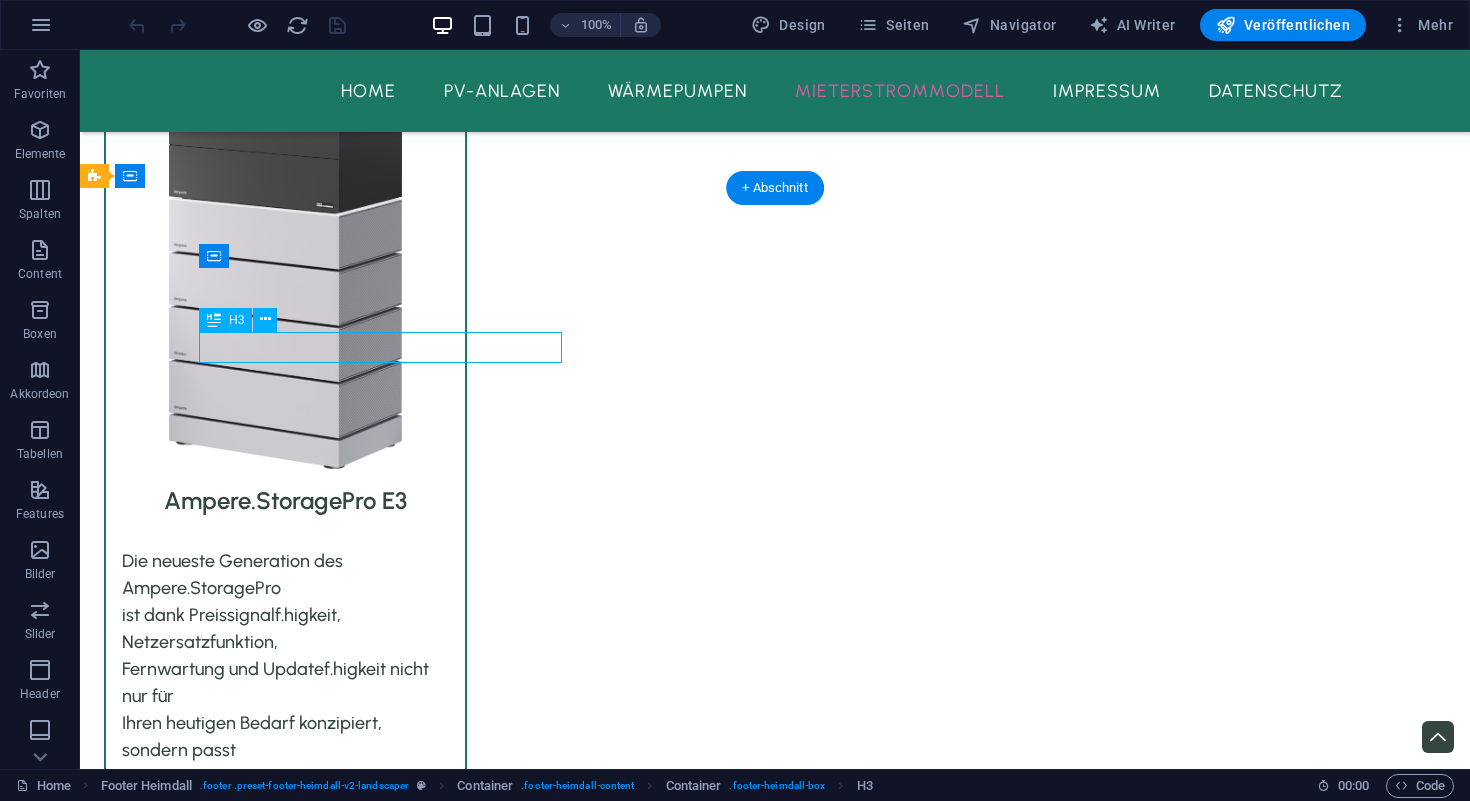 click on "Addresse" at bounding box center [285, 8438] 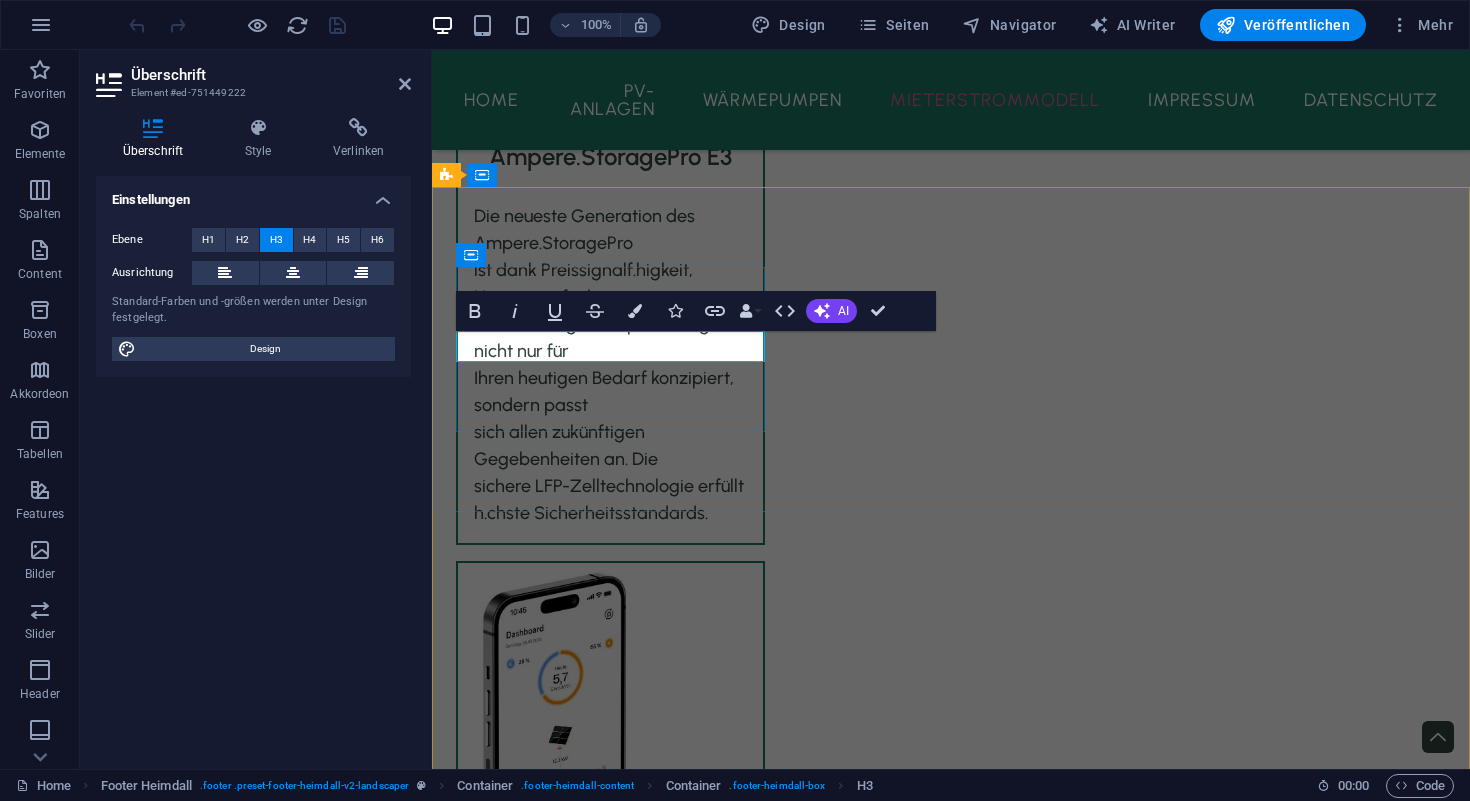 click on "Addresse" at bounding box center [610, 7862] 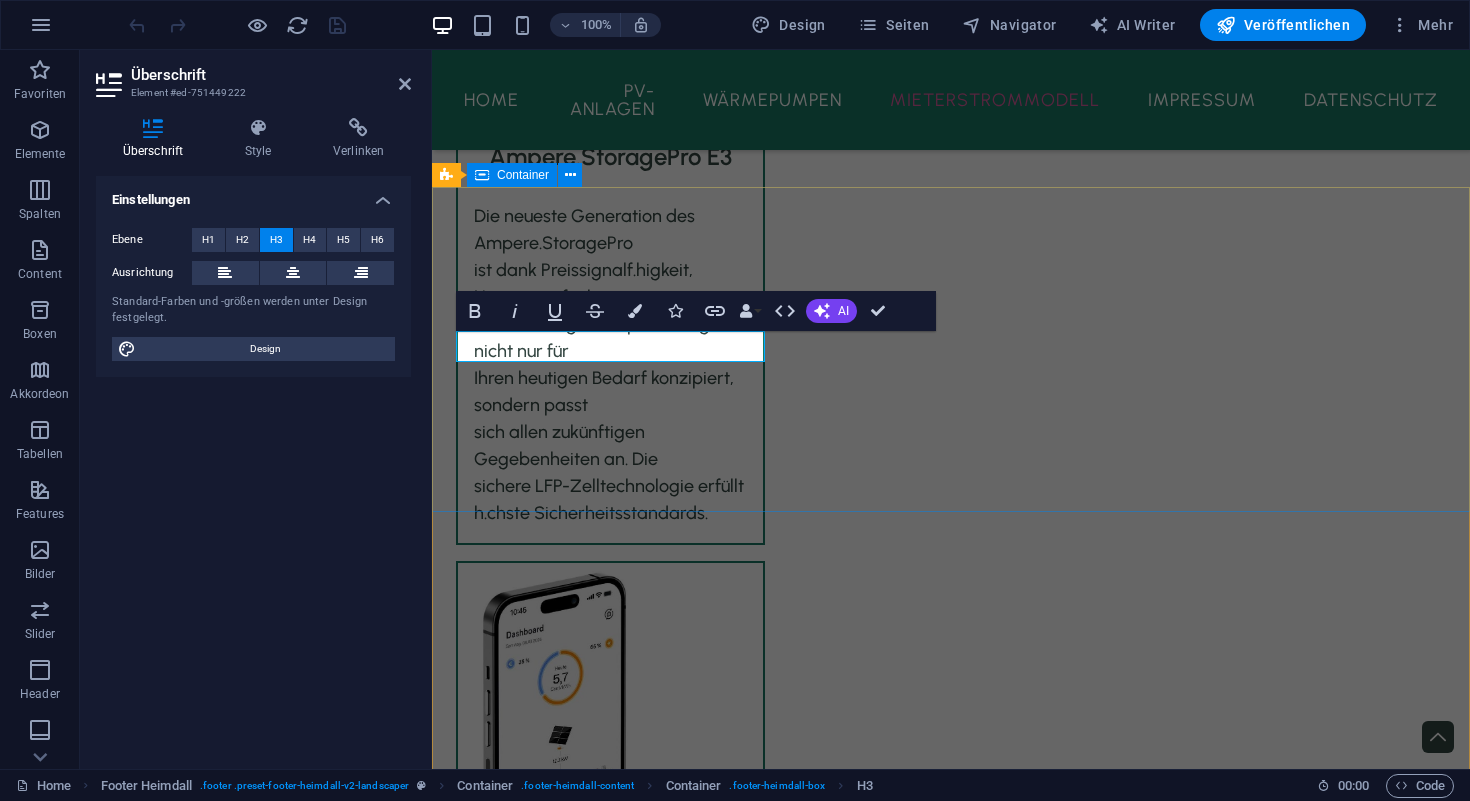 click on "Adresse Unterwallenstadter Weg 6 96215 Lichtenfels Telefon +49 151 56199103   Kontakt rene.gagel@voltheat.de Impressum  |  Datenschutz" at bounding box center [951, 8045] 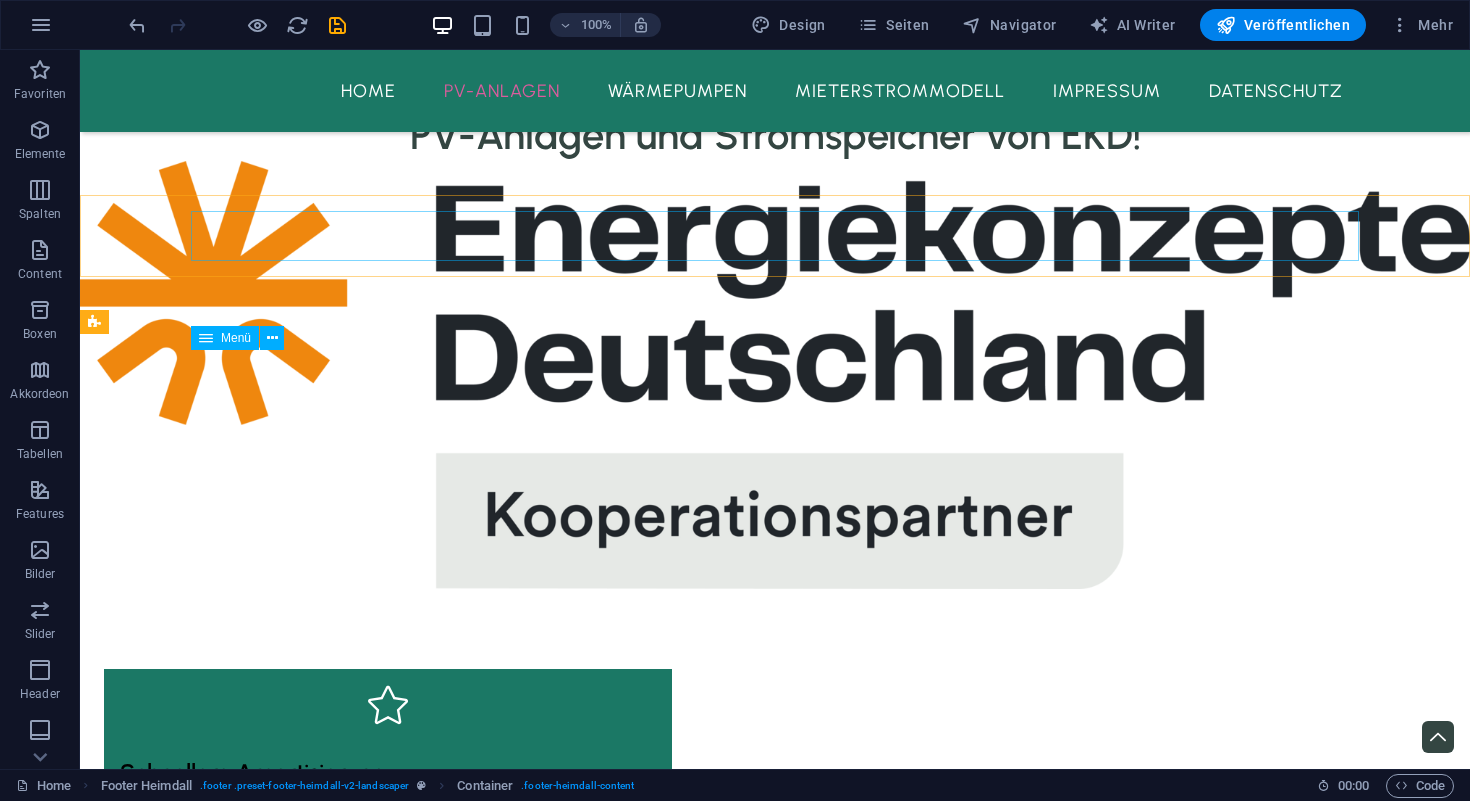 scroll, scrollTop: 2615, scrollLeft: 0, axis: vertical 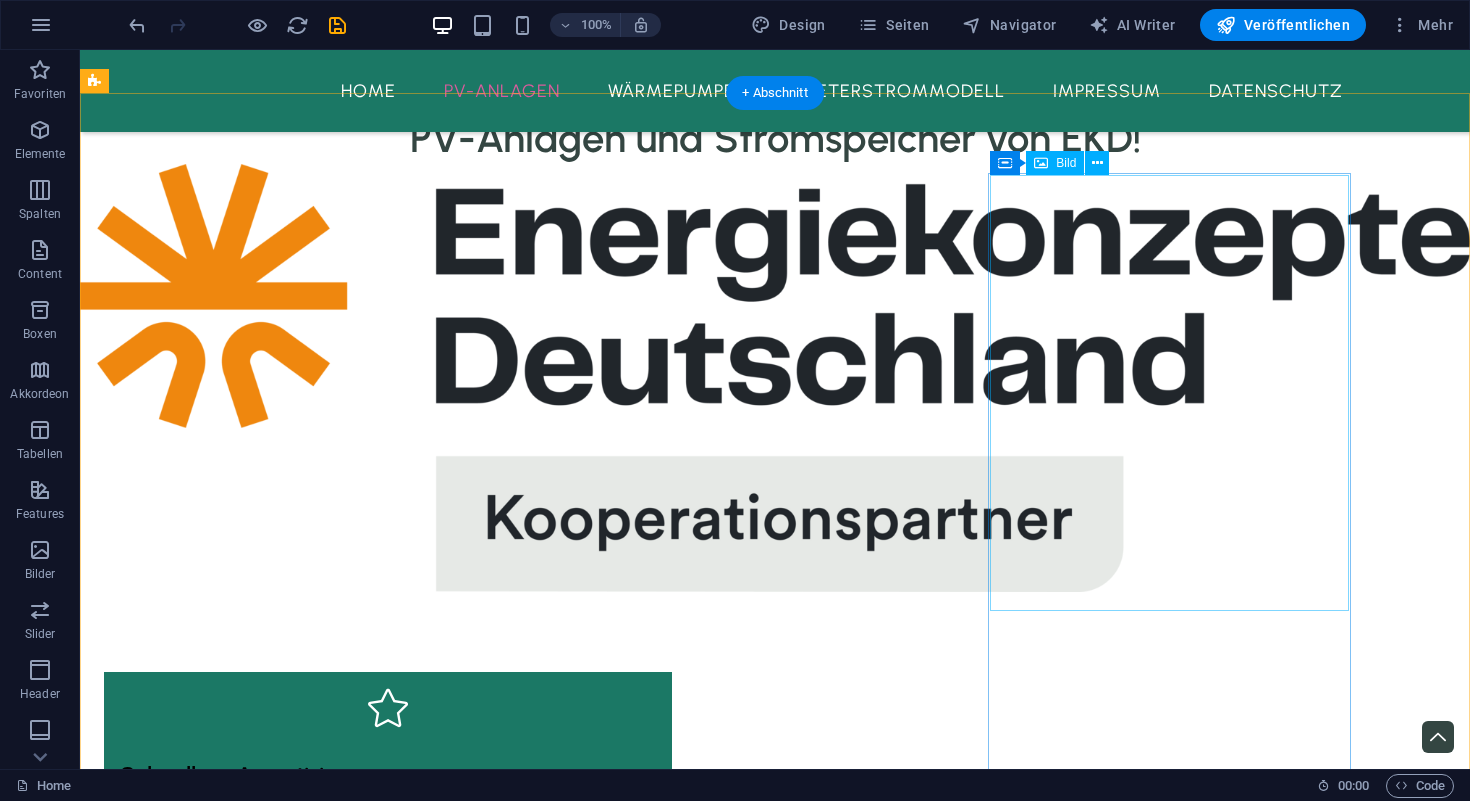 click at bounding box center (285, 4494) 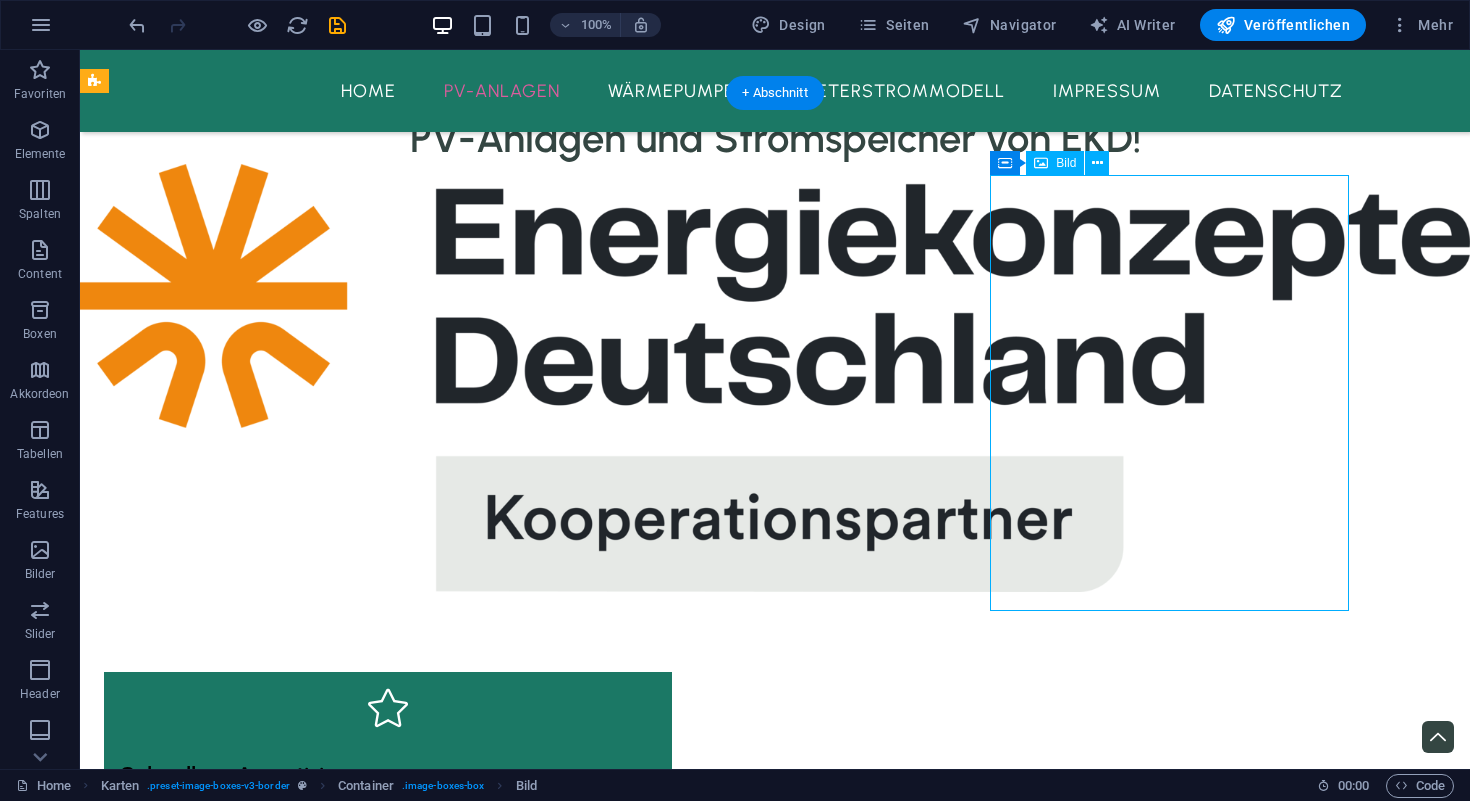 click at bounding box center (285, 4494) 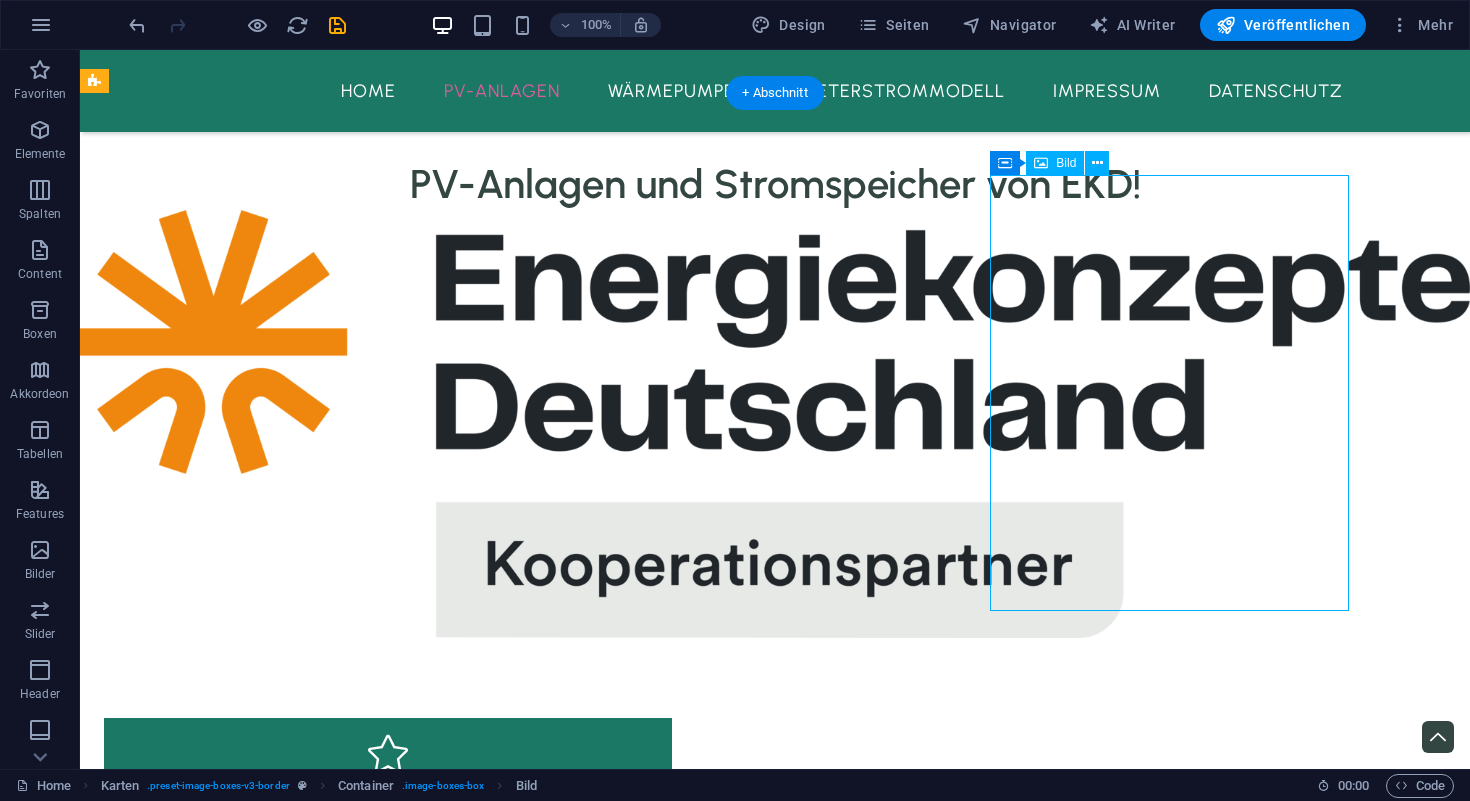 select on "%" 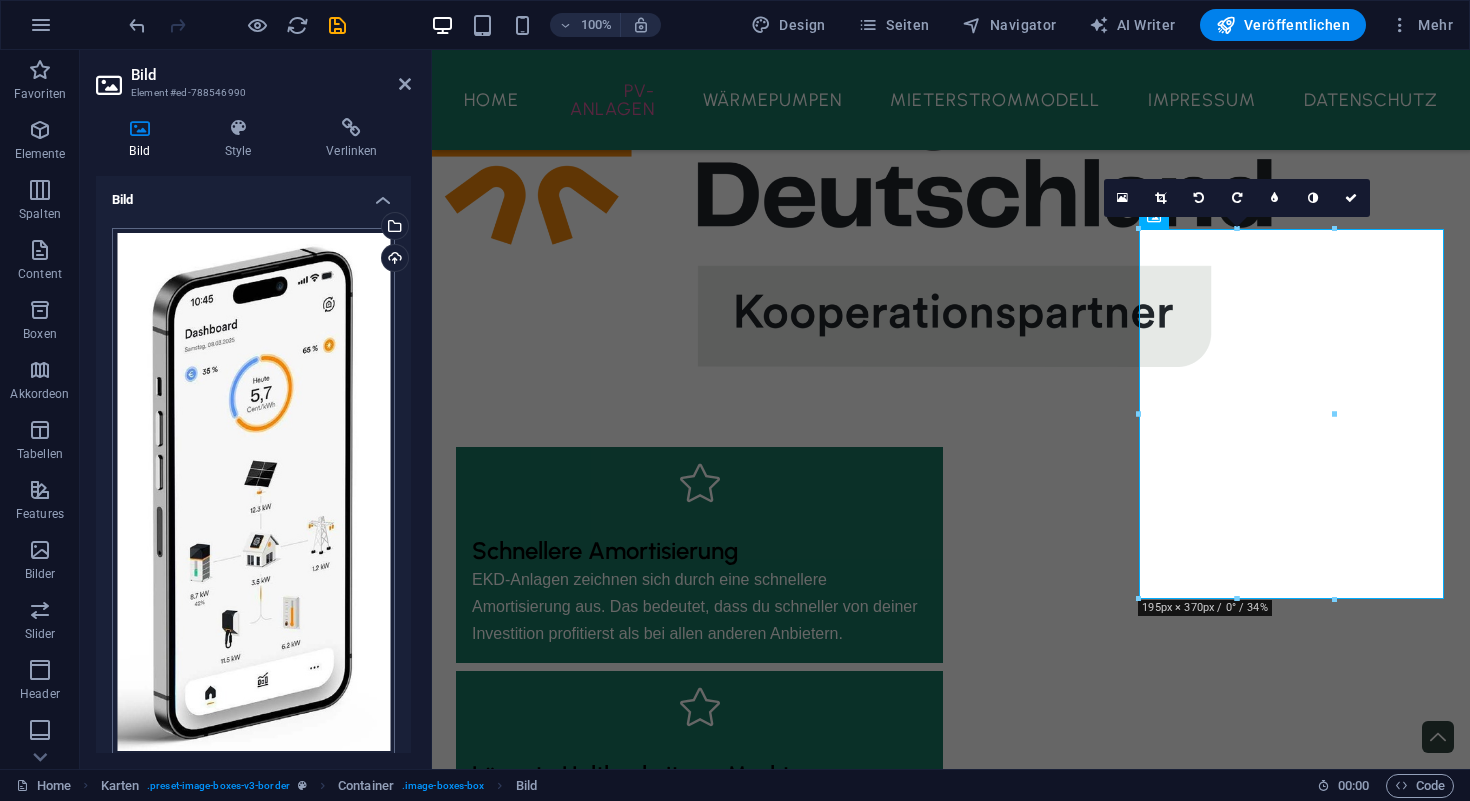 scroll, scrollTop: 258, scrollLeft: 0, axis: vertical 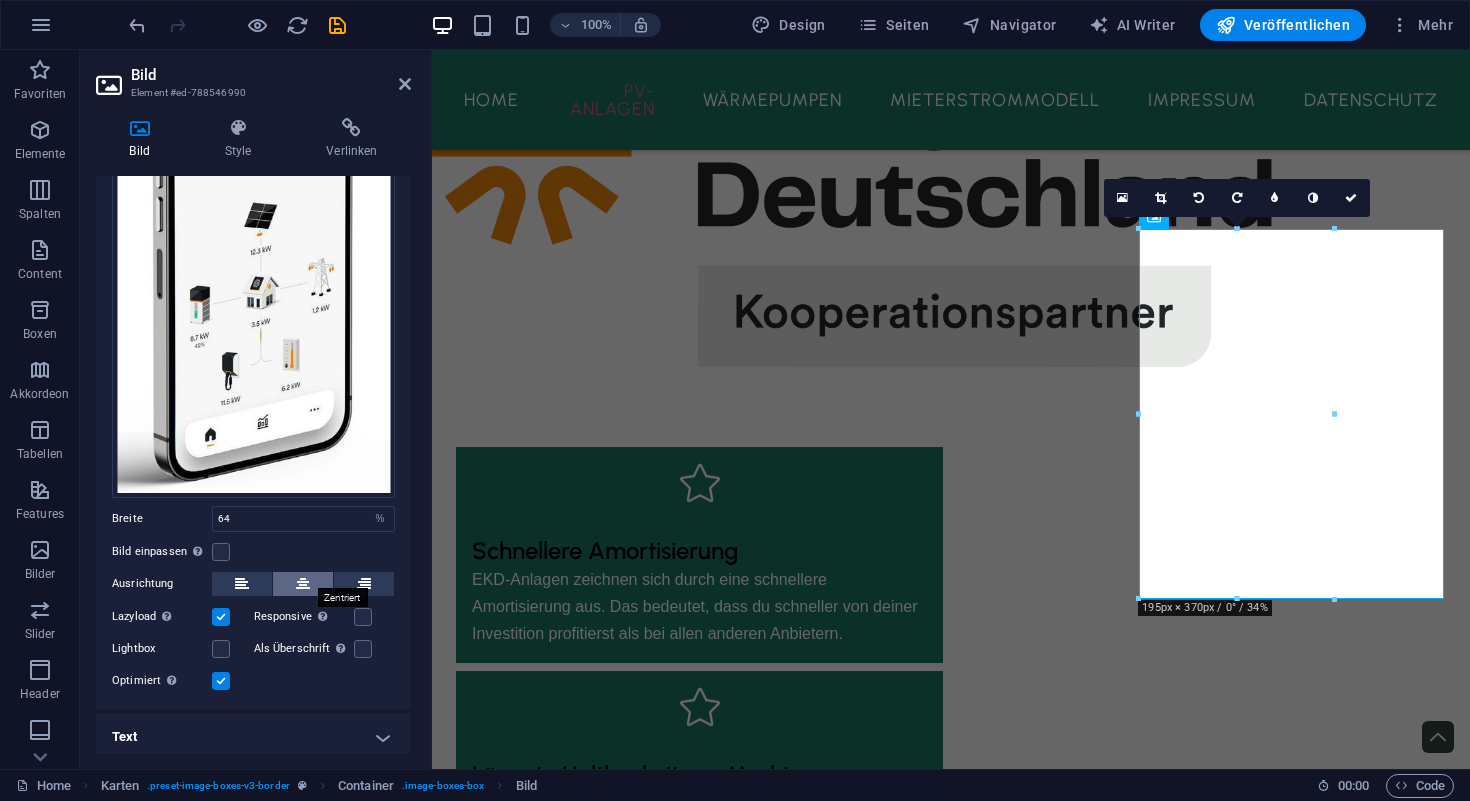 click at bounding box center [303, 584] 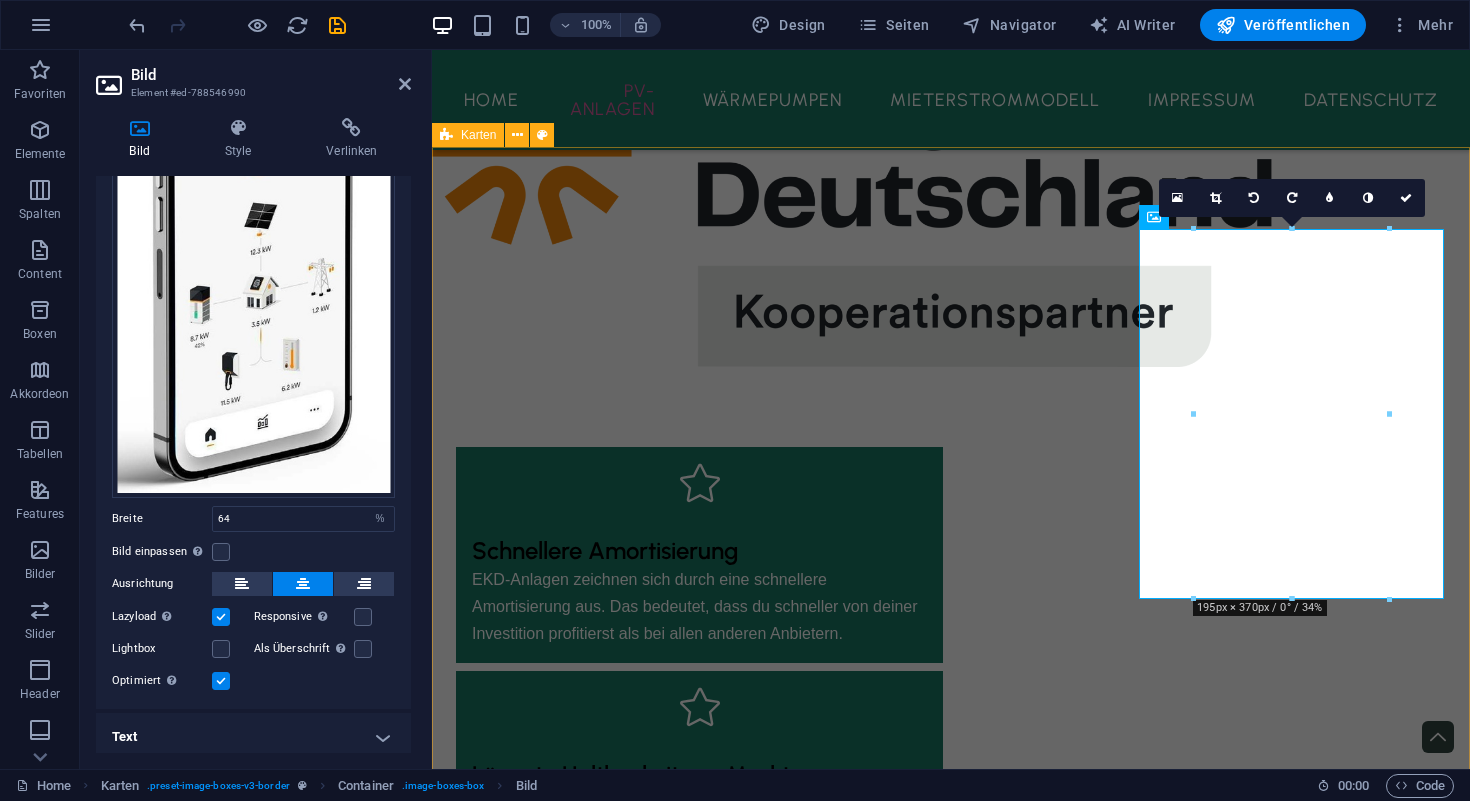 click on "Ampere.SolarPro 445 BG Die Ampere.SolarPro 445 BG   Module nutzen TOPCon-Solarzellentechnologie der n.chsten Generation. Diese sind mit einem Wirkungsgrad von 22,3 Prozent und elegantem Design nicht nur effizient, sondern auch optisch der Hingucker auf jedem Dach. Ampere.StoragePro E3    Die neueste Generation des Ampere.StoragePro ist dank Preissignalf.higkeit, Netzersatzfunktion, Fernwartung und Updatef.higkeit nicht nur für Ihren heutigen Bedarf konzipiert, sondern passt sich allen zukünftigen Gegebenheiten an. Die sichere LFP-Zelltechnologie erfüllt h.chste Sicherheitsstandards. Ampere.IQ   Dank der intelligenten Energiemanagement-Software Ampere.IQ werden Solaranlage, Speicher, Wallbox, Wärmepumpe und Heizstab sowohl miteinander vernetzt als auch mit dem Stromnetz." at bounding box center [951, 3542] 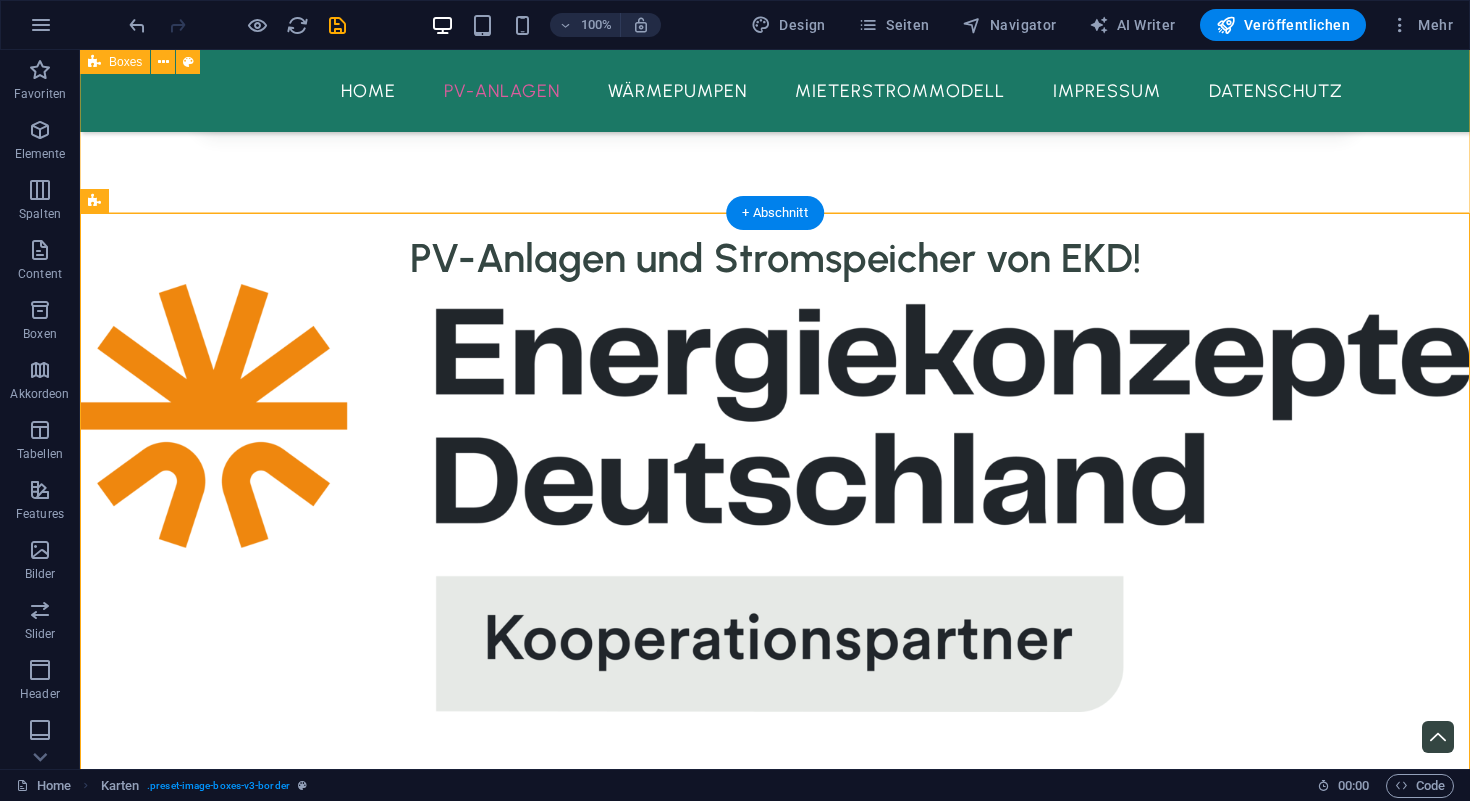scroll, scrollTop: 2467, scrollLeft: 0, axis: vertical 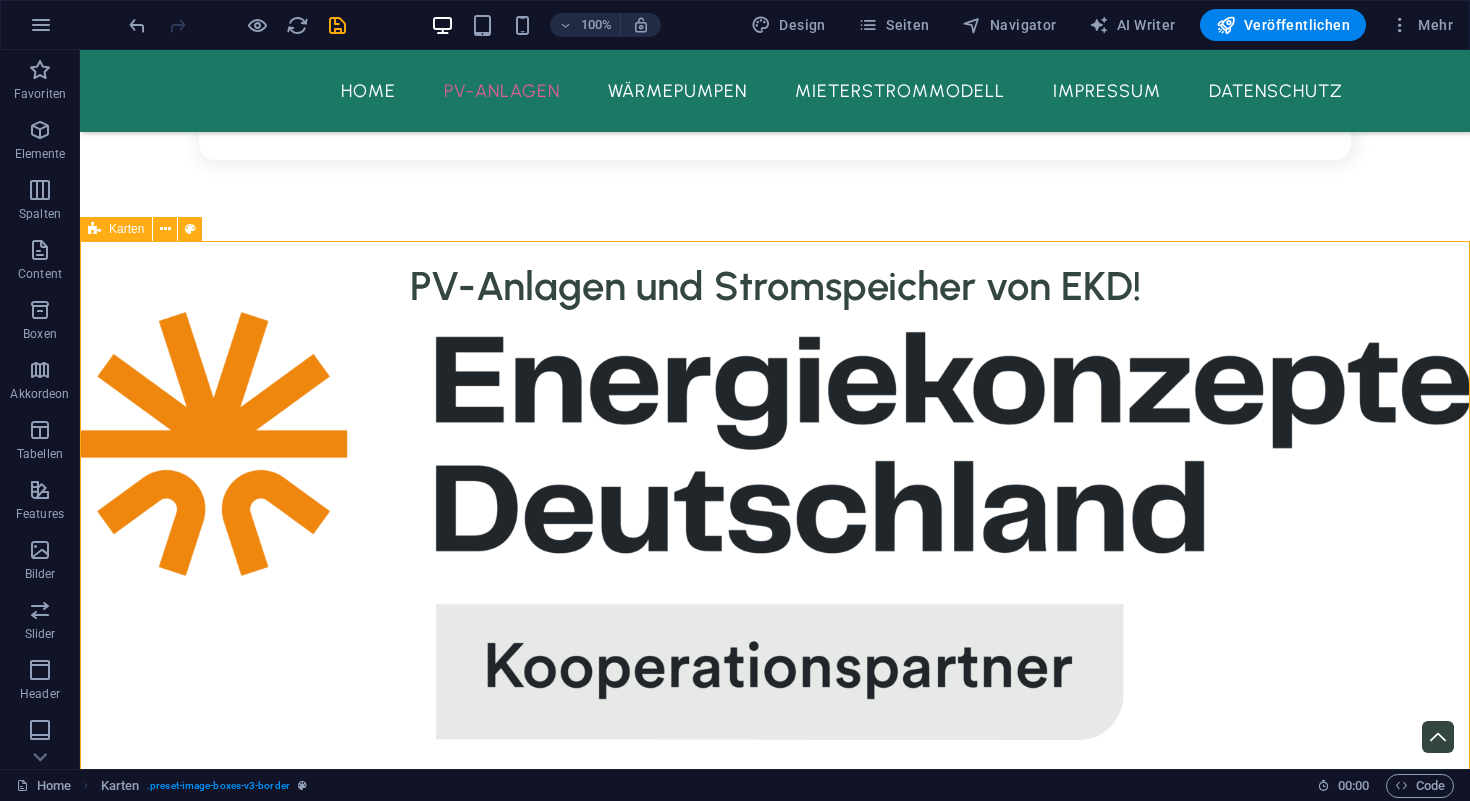 click at bounding box center [94, 229] 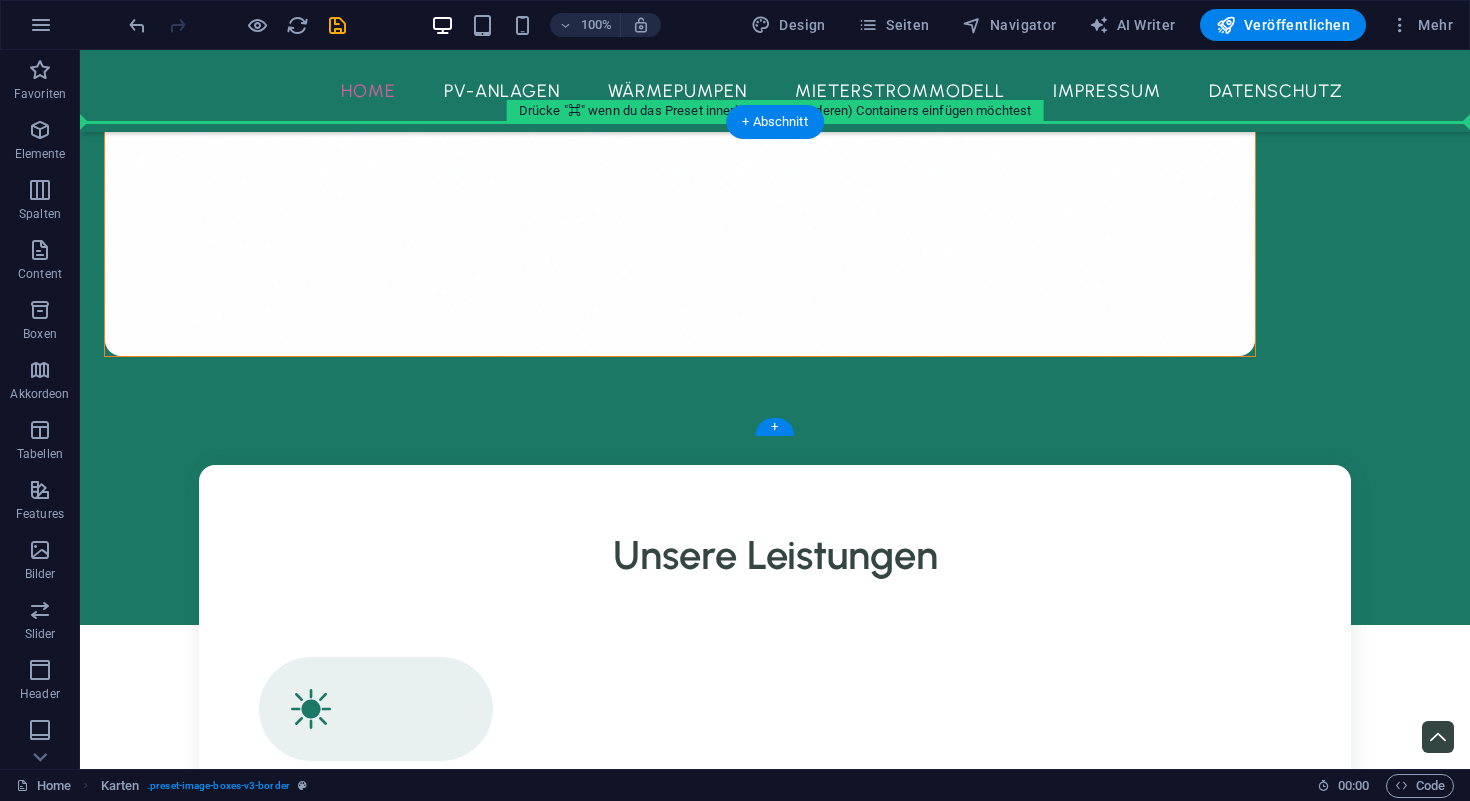 scroll, scrollTop: 1292, scrollLeft: 0, axis: vertical 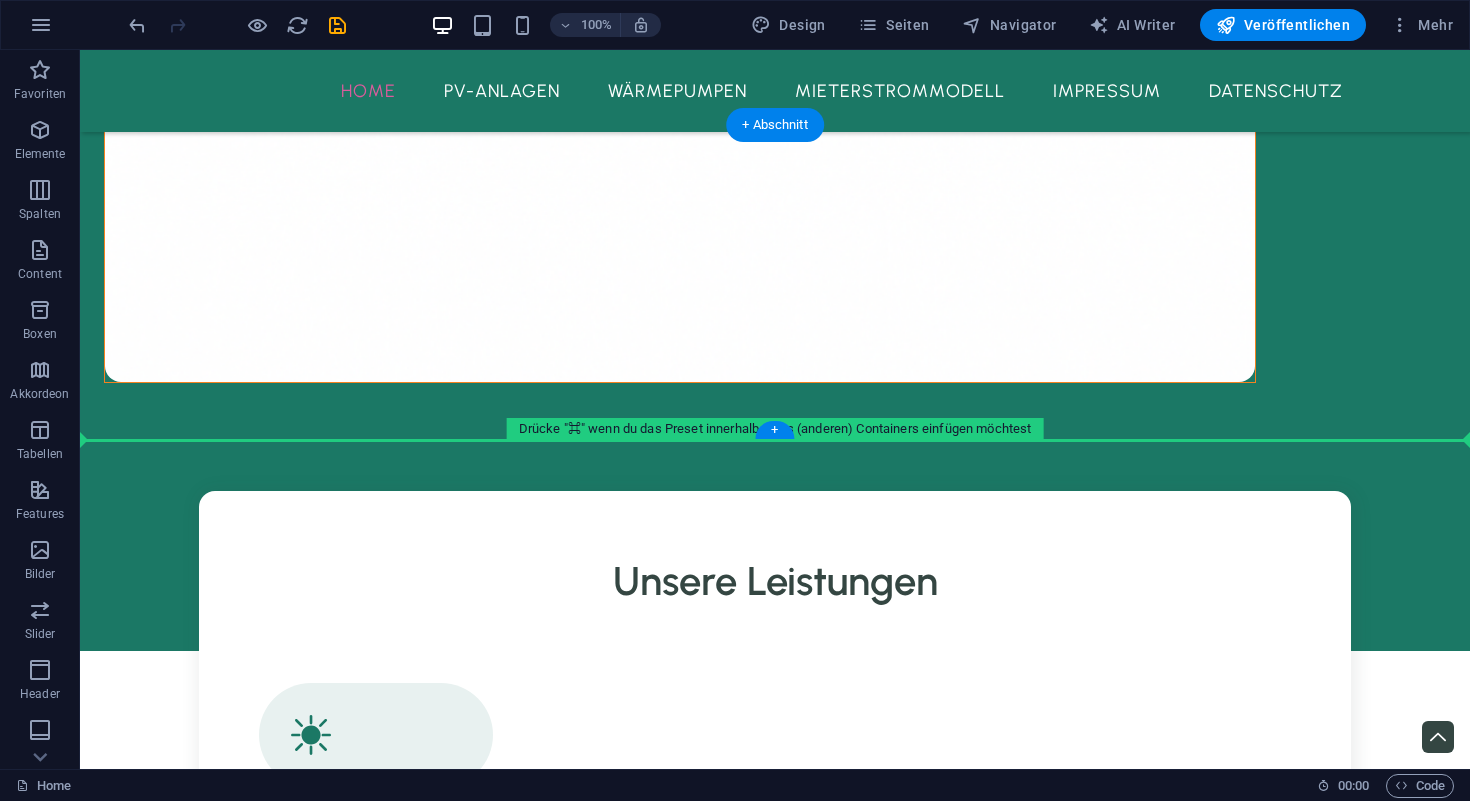 drag, startPoint x: 185, startPoint y: 283, endPoint x: 153, endPoint y: 356, distance: 79.70571 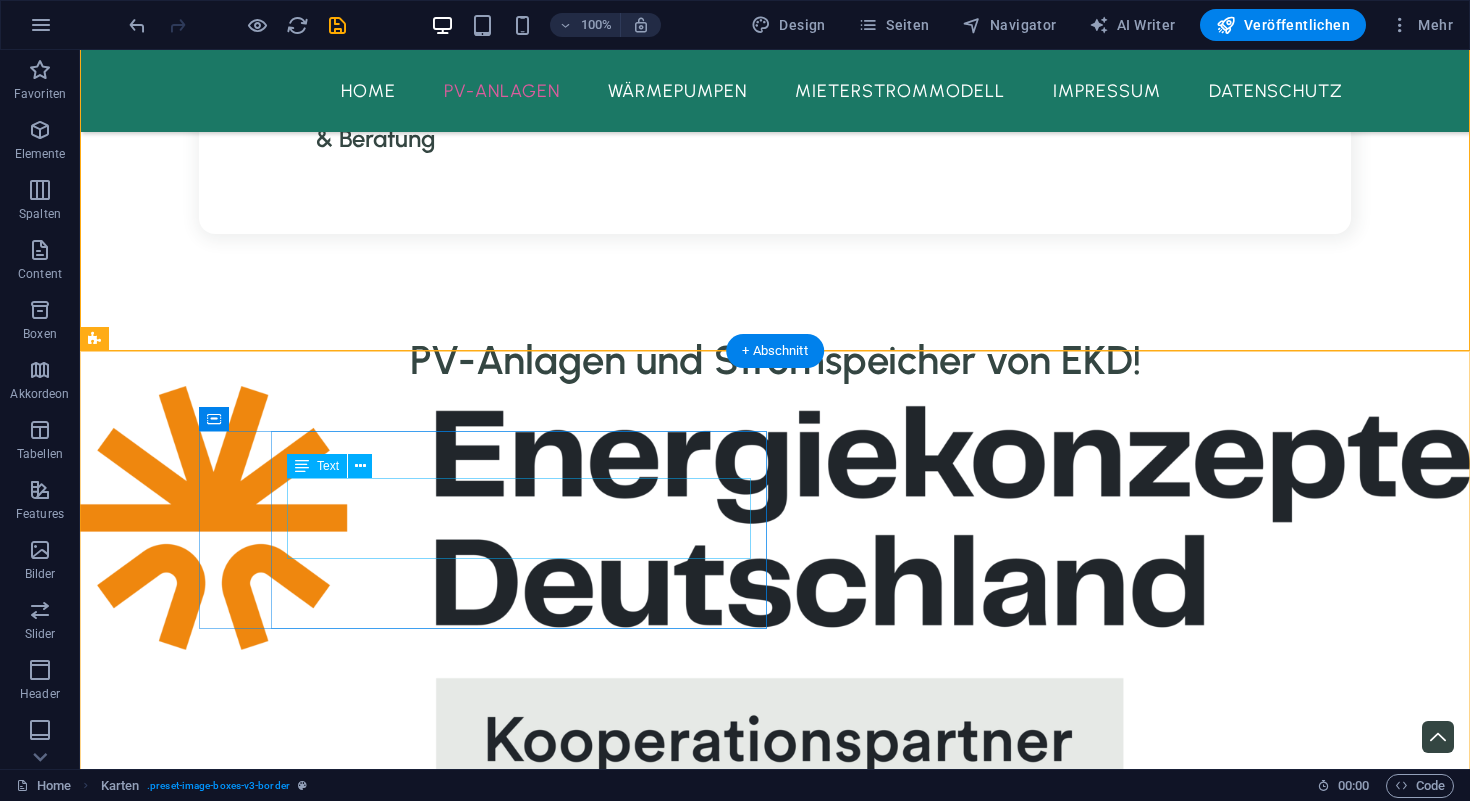 scroll, scrollTop: 2388, scrollLeft: 0, axis: vertical 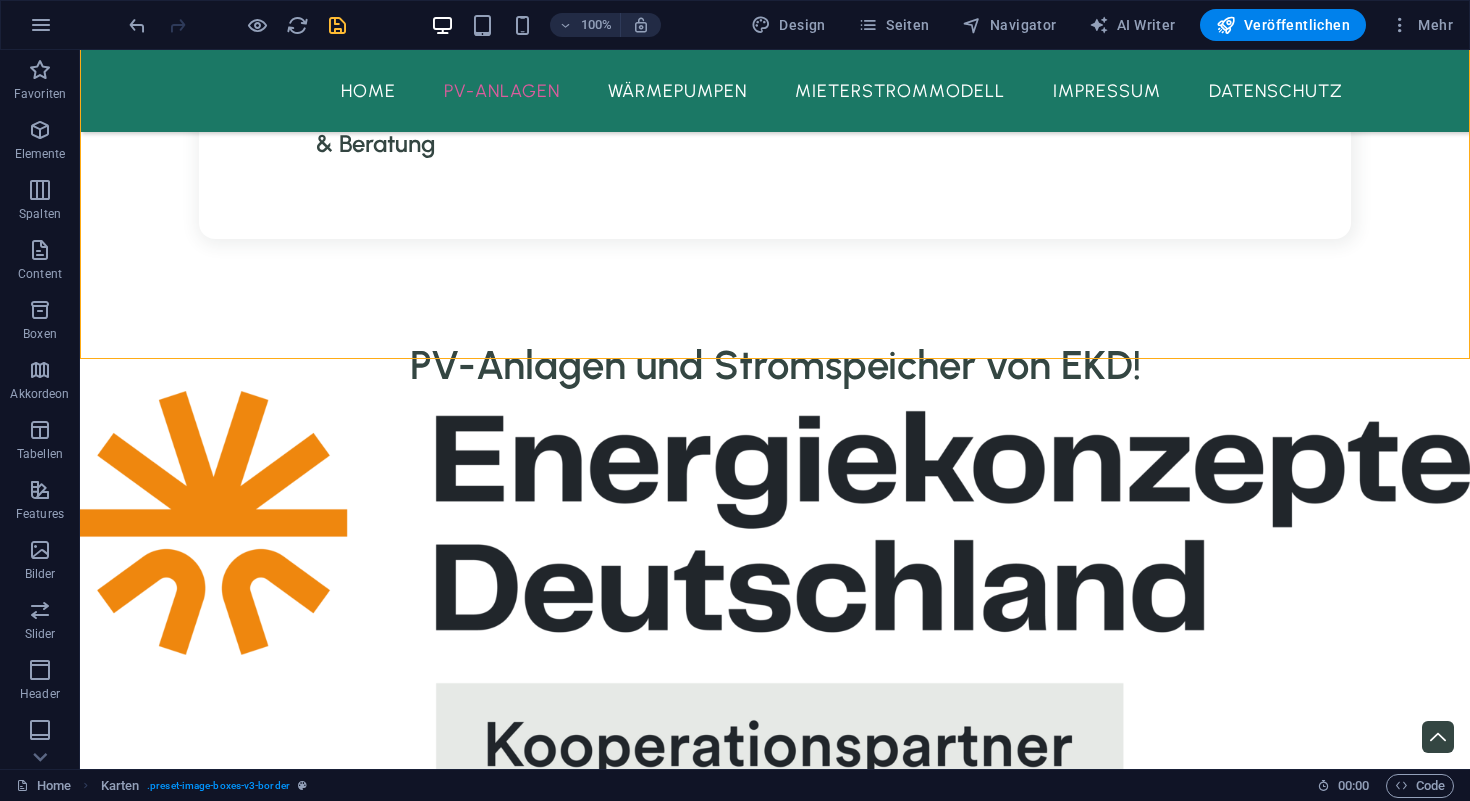 click at bounding box center [337, 25] 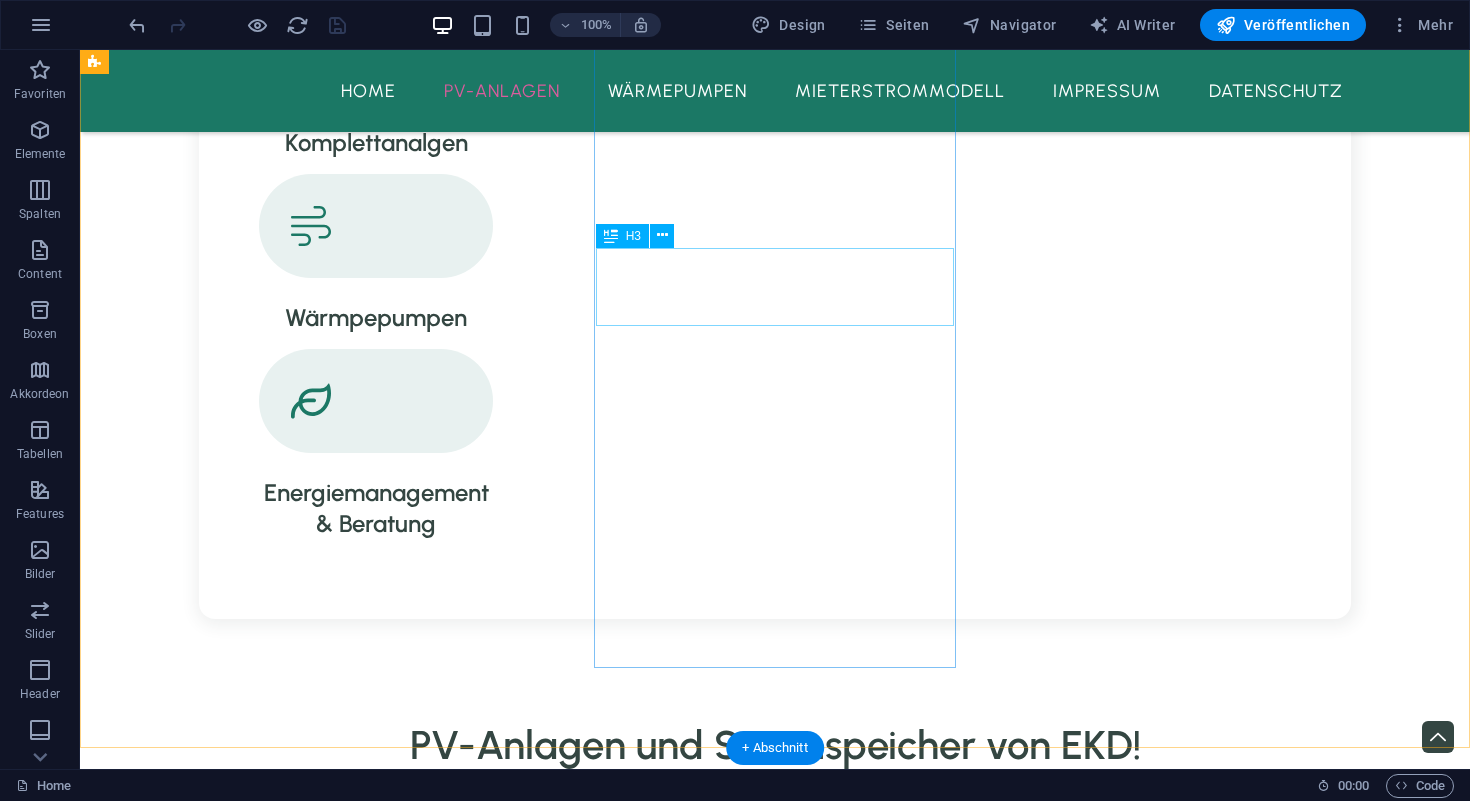 scroll, scrollTop: 1976, scrollLeft: 0, axis: vertical 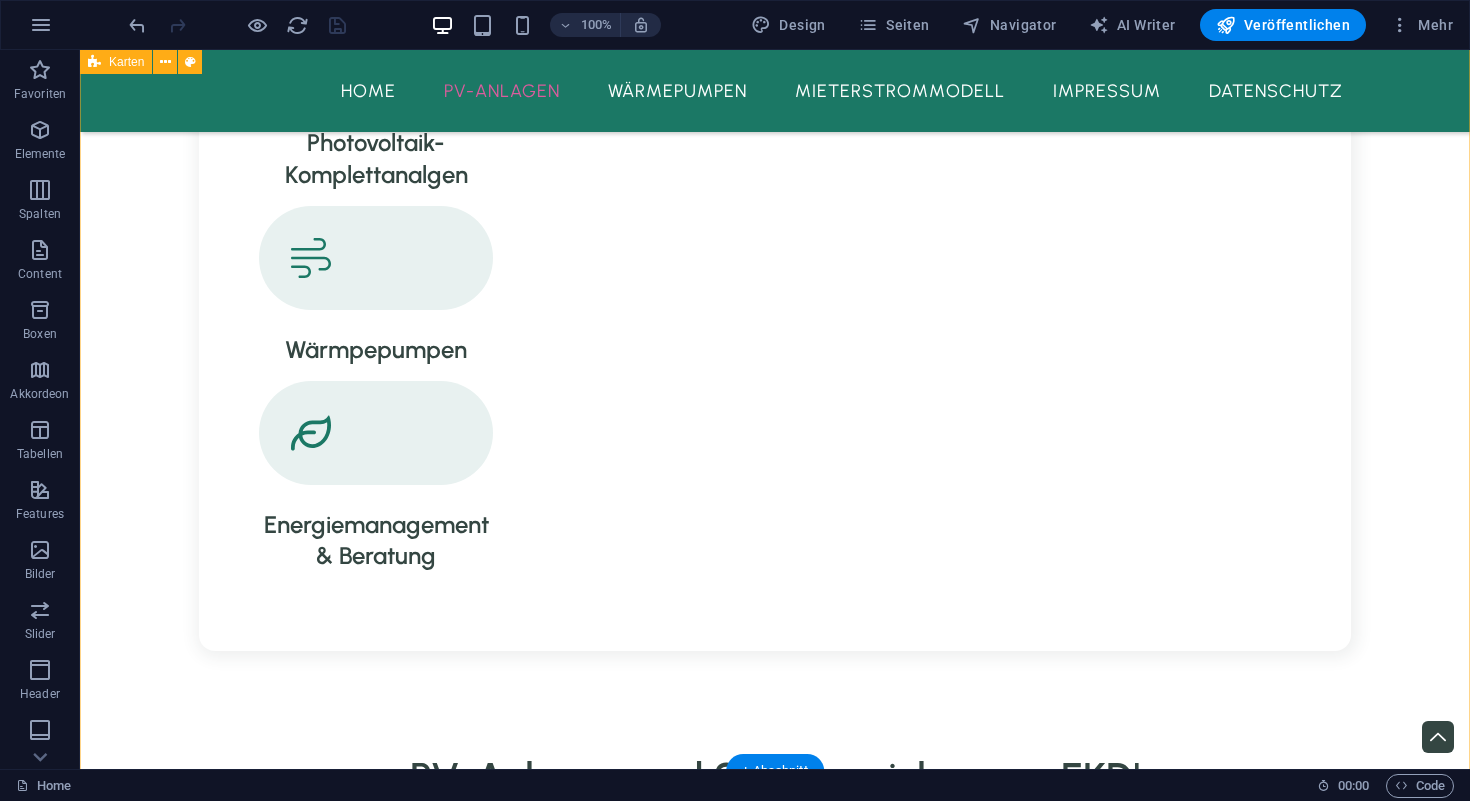 click on "Ampere.SolarPro 445 BG Die Ampere.SolarPro 445 BG   Module nutzen TOPCon-Solarzellentechnologie der n.chsten Generation. Diese sind mit einem Wirkungsgrad von 22,3 Prozent und elegantem Design nicht nur effizient, sondern auch optisch der Hingucker auf jedem Dach. Ampere.StoragePro E3    Die neueste Generation des Ampere.StoragePro ist dank Preissignalf.higkeit, Netzersatzfunktion, Fernwartung und Updatef.higkeit nicht nur für Ihren heutigen Bedarf konzipiert, sondern passt sich allen zukünftigen Gegebenheiten an. Die sichere LFP-Zelltechnologie erfüllt h.chste Sicherheitsstandards. Ampere.IQ   Dank der intelligenten Energiemanagement-Software Ampere.IQ werden Solaranlage, Speicher, Wallbox, Wärmepumpe und Heizstab sowohl miteinander vernetzt als auch mit dem Stromnetz." at bounding box center [775, 2536] 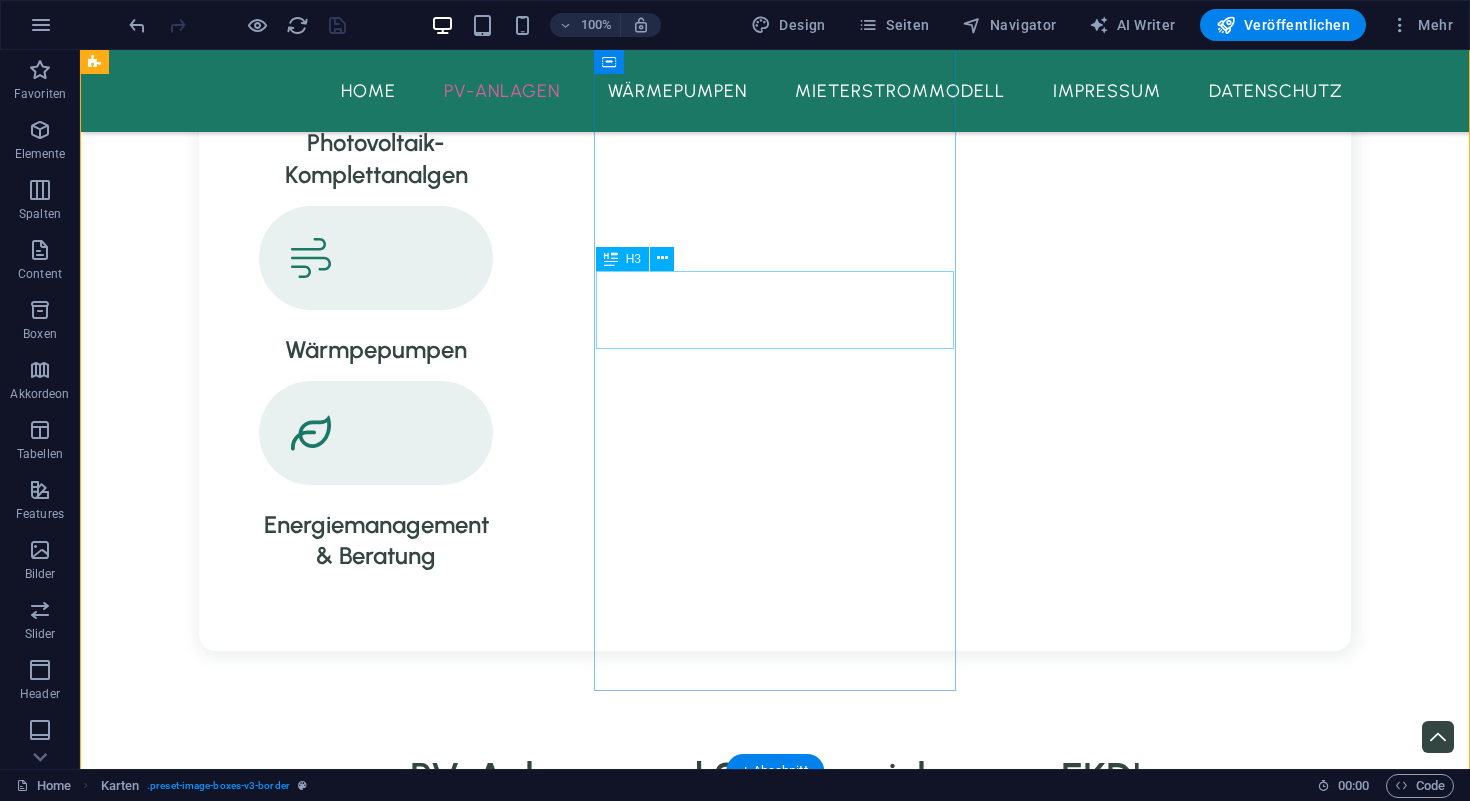 click on "Ampere.StoragePro E3" at bounding box center [285, 2640] 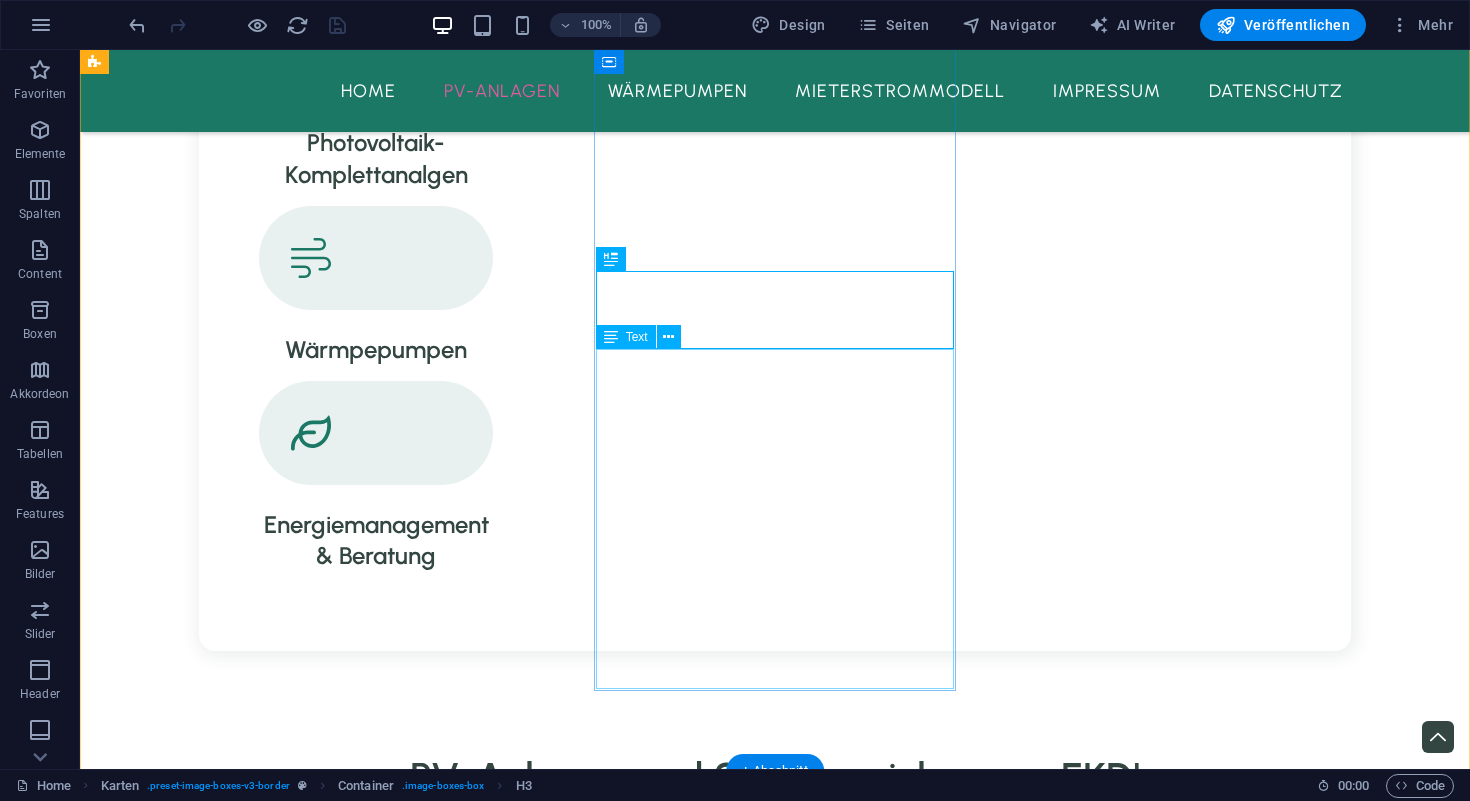 click on "Die neueste Generation des Ampere.StoragePro ist dank Preissignalf.higkeit, Netzersatzfunktion, Fernwartung und Updatef.higkeit nicht nur für Ihren heutigen Bedarf konzipiert, sondern passt sich allen zukünftigen Gegebenheiten an. Die sichere LFP-Zelltechnologie erfüllt h.chste Sicherheitsstandards." at bounding box center [285, 2850] 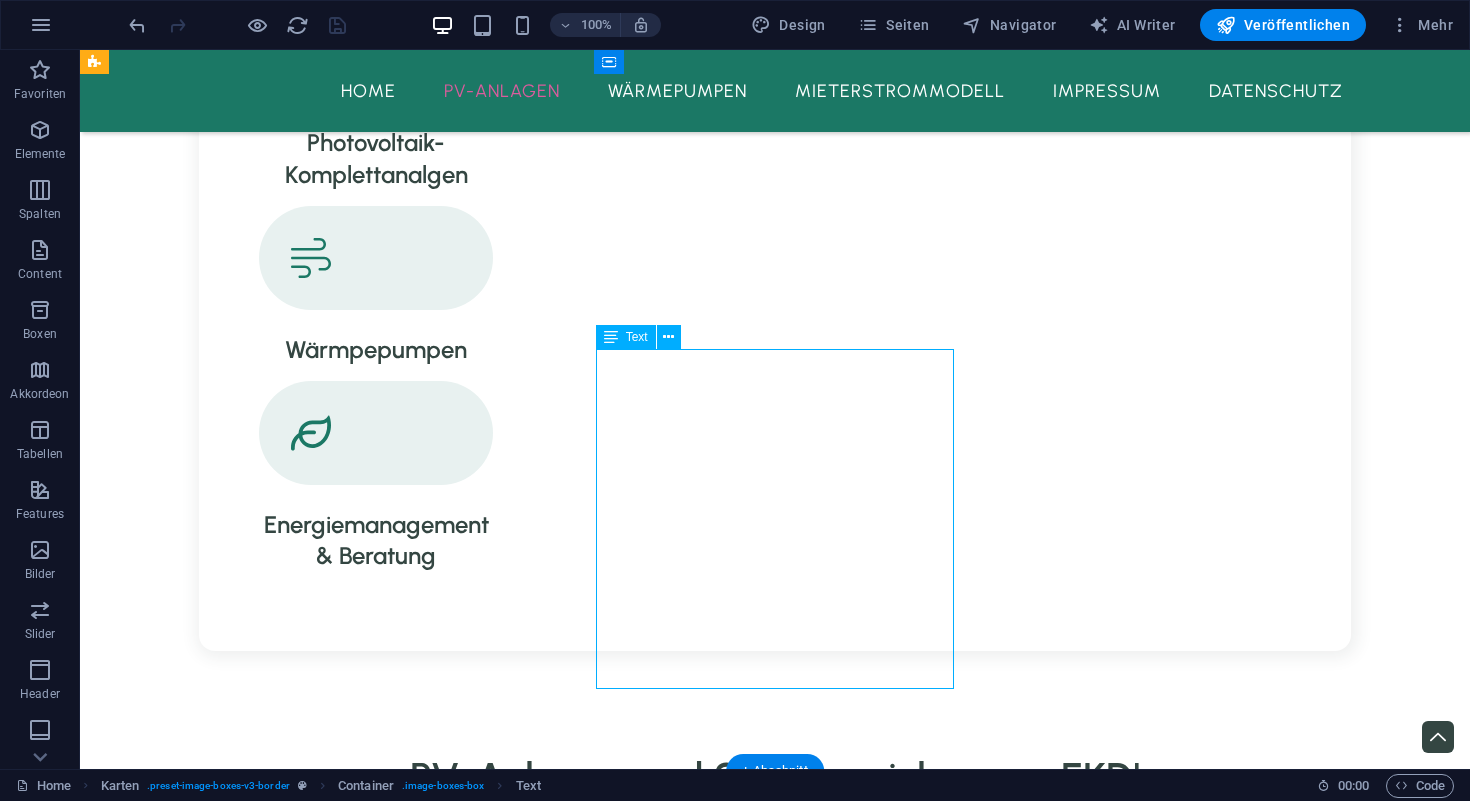 click on "Die neueste Generation des Ampere.StoragePro ist dank Preissignalf.higkeit, Netzersatzfunktion, Fernwartung und Updatef.higkeit nicht nur für Ihren heutigen Bedarf konzipiert, sondern passt sich allen zukünftigen Gegebenheiten an. Die sichere LFP-Zelltechnologie erfüllt h.chste Sicherheitsstandards." at bounding box center [285, 2850] 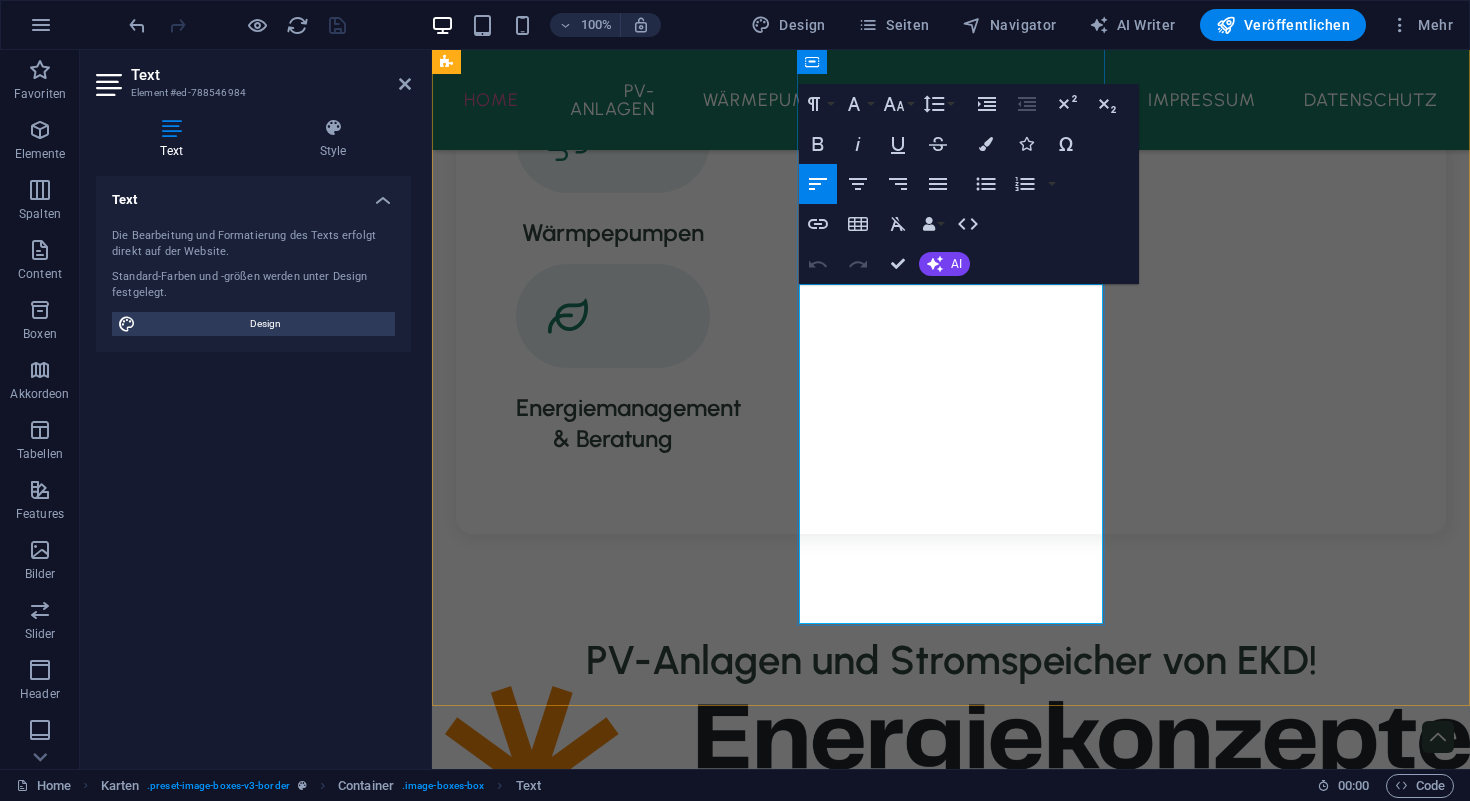 click on "ist dank Preissignalf.higkeit, Netzersatzfunktion," at bounding box center (610, 2403) 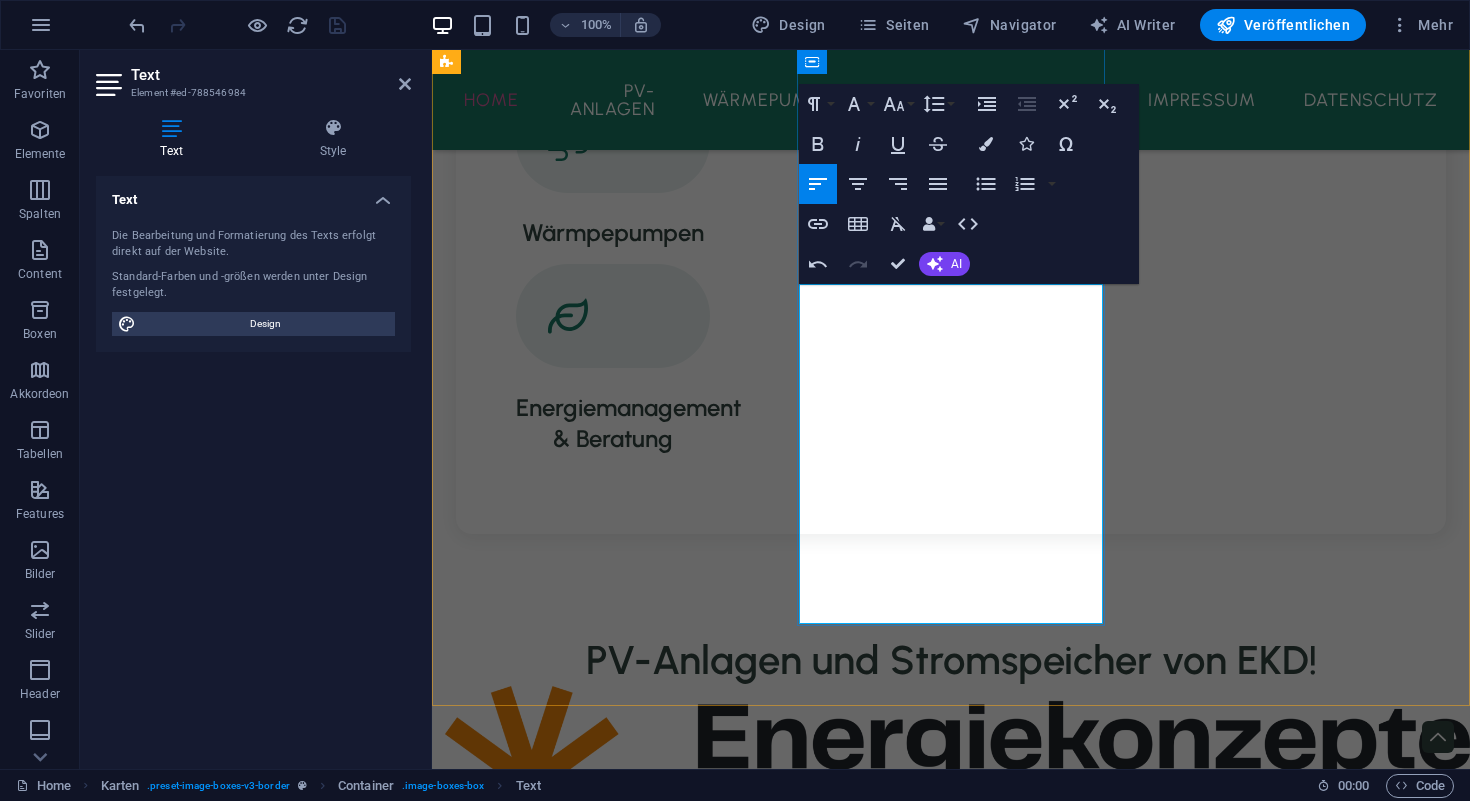 click on "Fernwartung und Updatef.higkeit nicht nur für" at bounding box center (610, 2457) 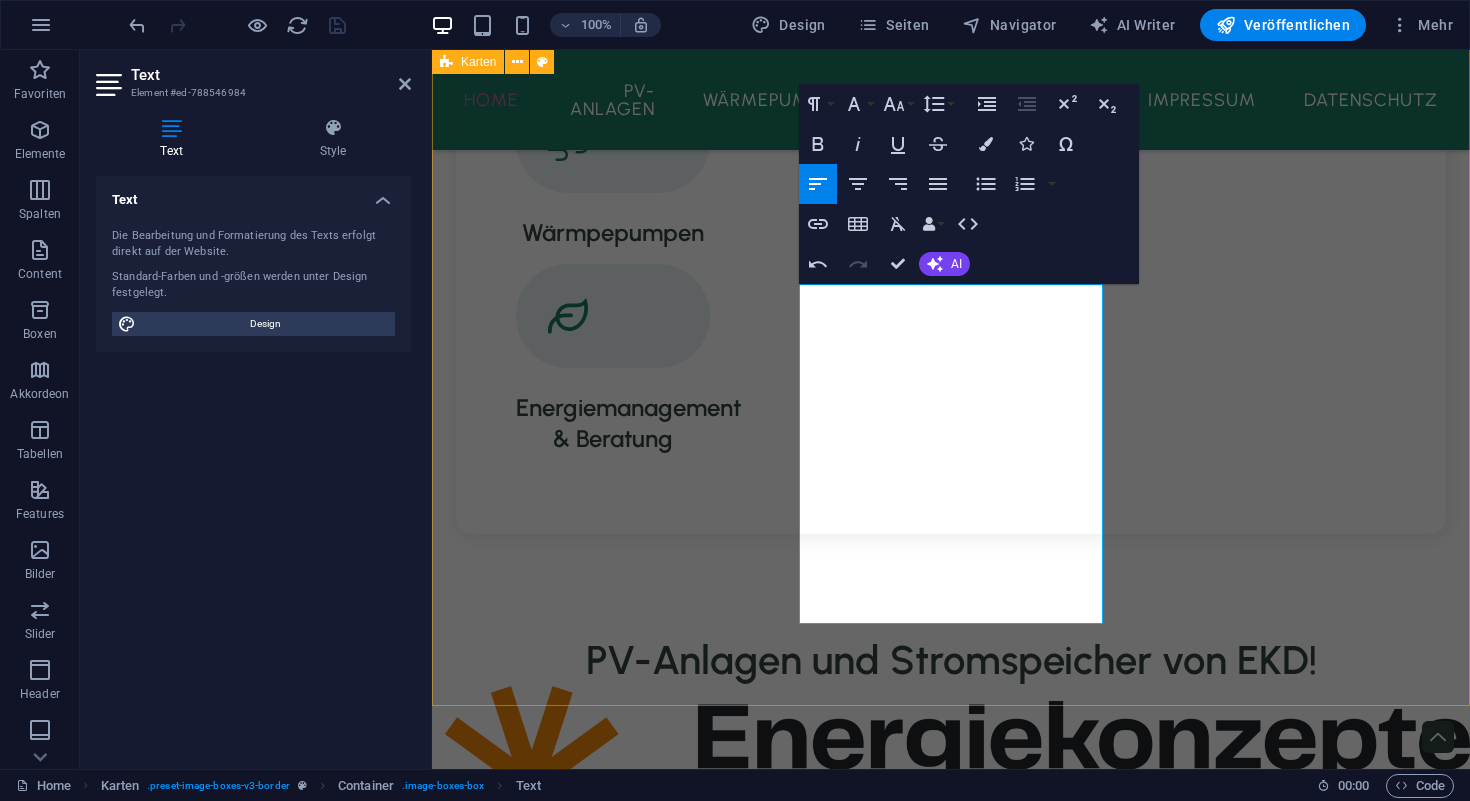 click on "Ampere.SolarPro 445 BG Die Ampere.SolarPro 445 BG   Module nutzen TOPCon-Solarzellentechnologie der n.chsten Generation. Diese sind mit einem Wirkungsgrad von 22,3 Prozent und elegantem Design nicht nur effizient, sondern auch optisch der Hingucker auf jedem Dach. Ampere.StoragePro E3    Die neueste Generation des Ampere.StoragePro ist dank Preissignalfähigkeit, Netzersatzfunktion, Fernwartung und Updatefähigkeit nicht nur für Ihren heutigen Bedarf konzipiert, sondern passt sich allen zukünftigen Gegebenheiten an. Die sichere LFP-Zelltechnologie erfüllt h.chste Sicherheitsstandards. Ampere.IQ   Dank der intelligenten Energiemanagement-Software Ampere.IQ werden Solaranlage, Speicher, Wallbox, Wärmepumpe und Heizstab sowohl miteinander vernetzt als auch mit dem Stromnetz." at bounding box center [951, 2224] 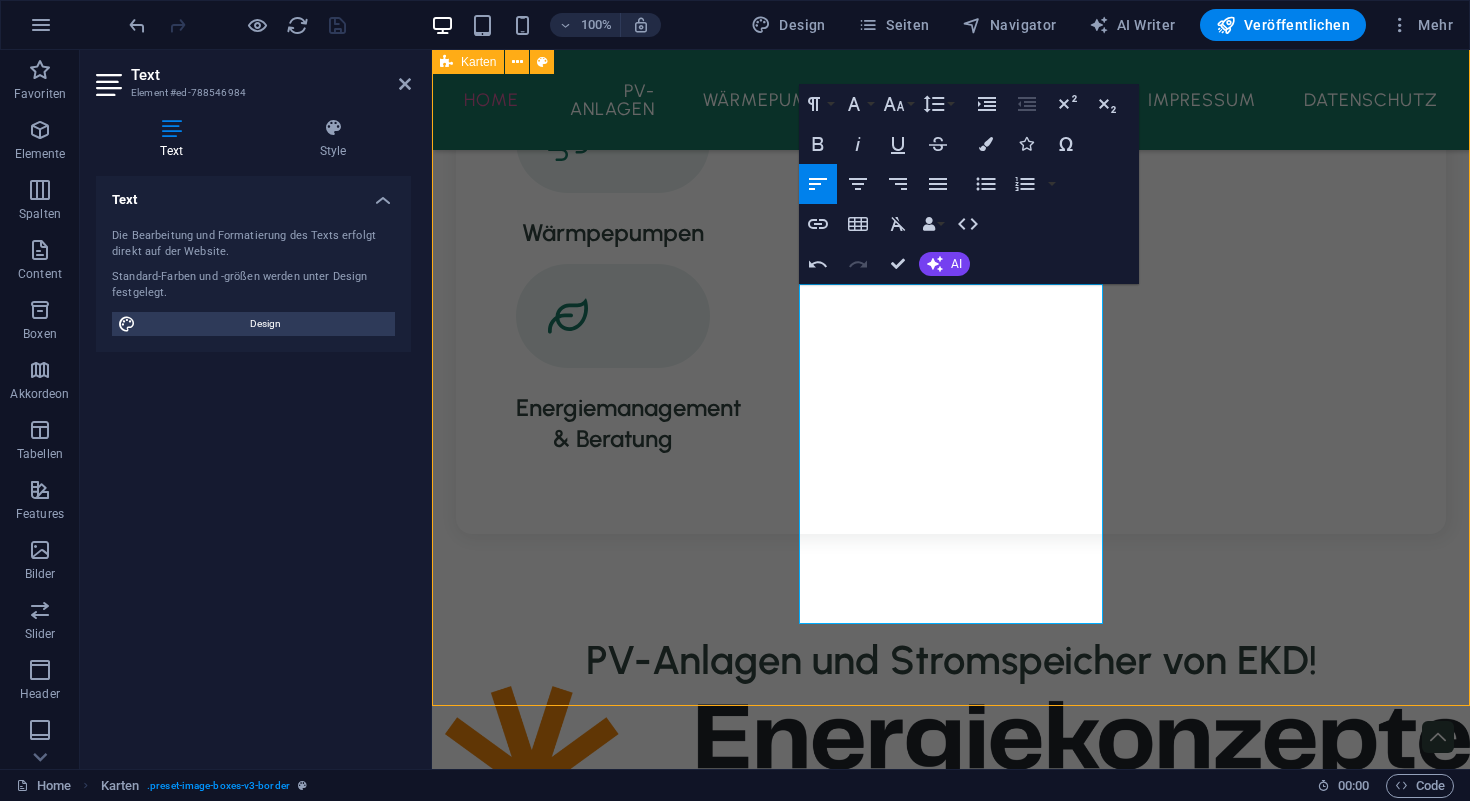 scroll, scrollTop: 2041, scrollLeft: 0, axis: vertical 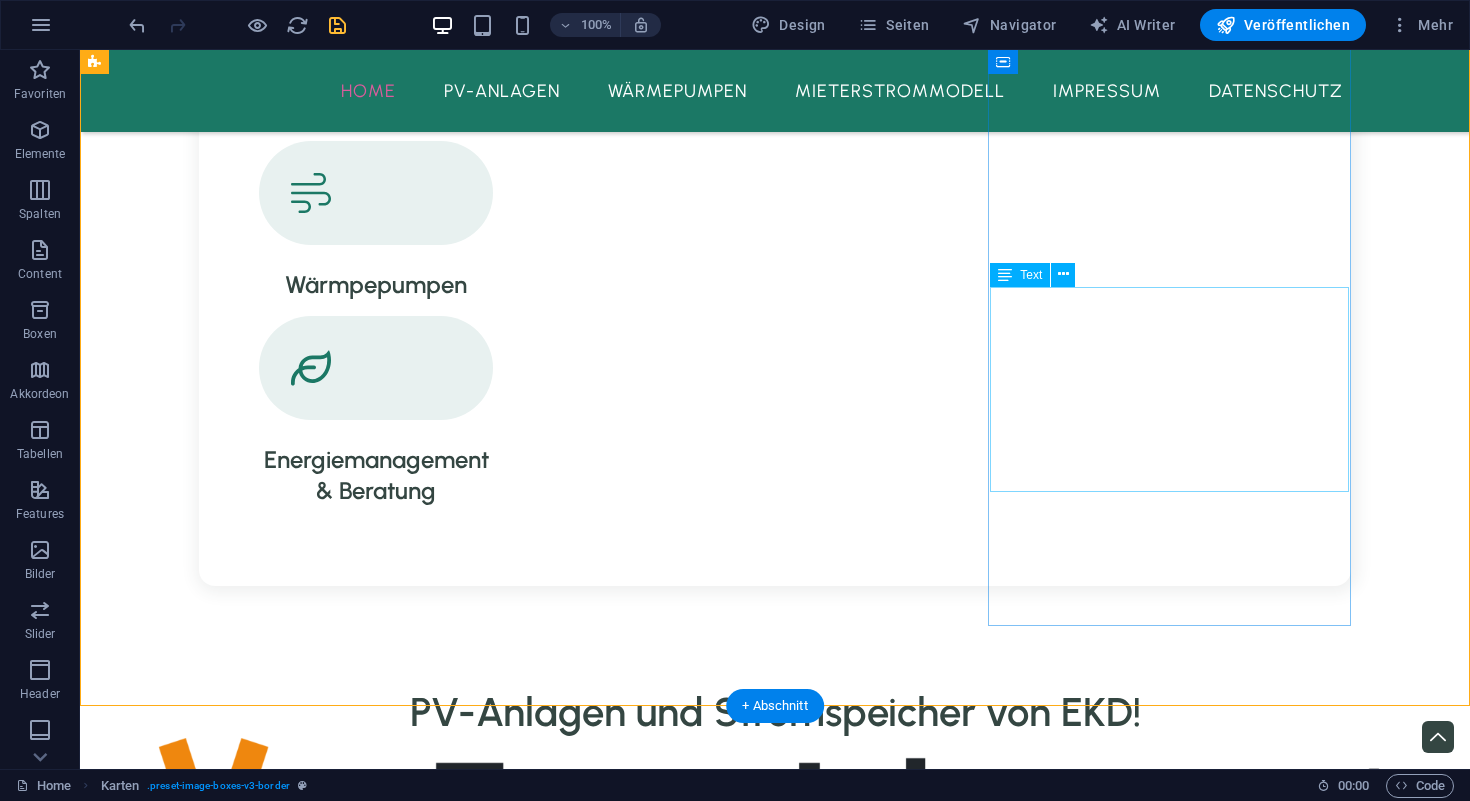 click on "Dank der intelligenten Energiemanagement-Software Ampere.IQ werden Solaranlage, Speicher, Wallbox, Wärmepumpe und Heizstab sowohl miteinander vernetzt als auch mit dem Stromnetz." at bounding box center [285, 3591] 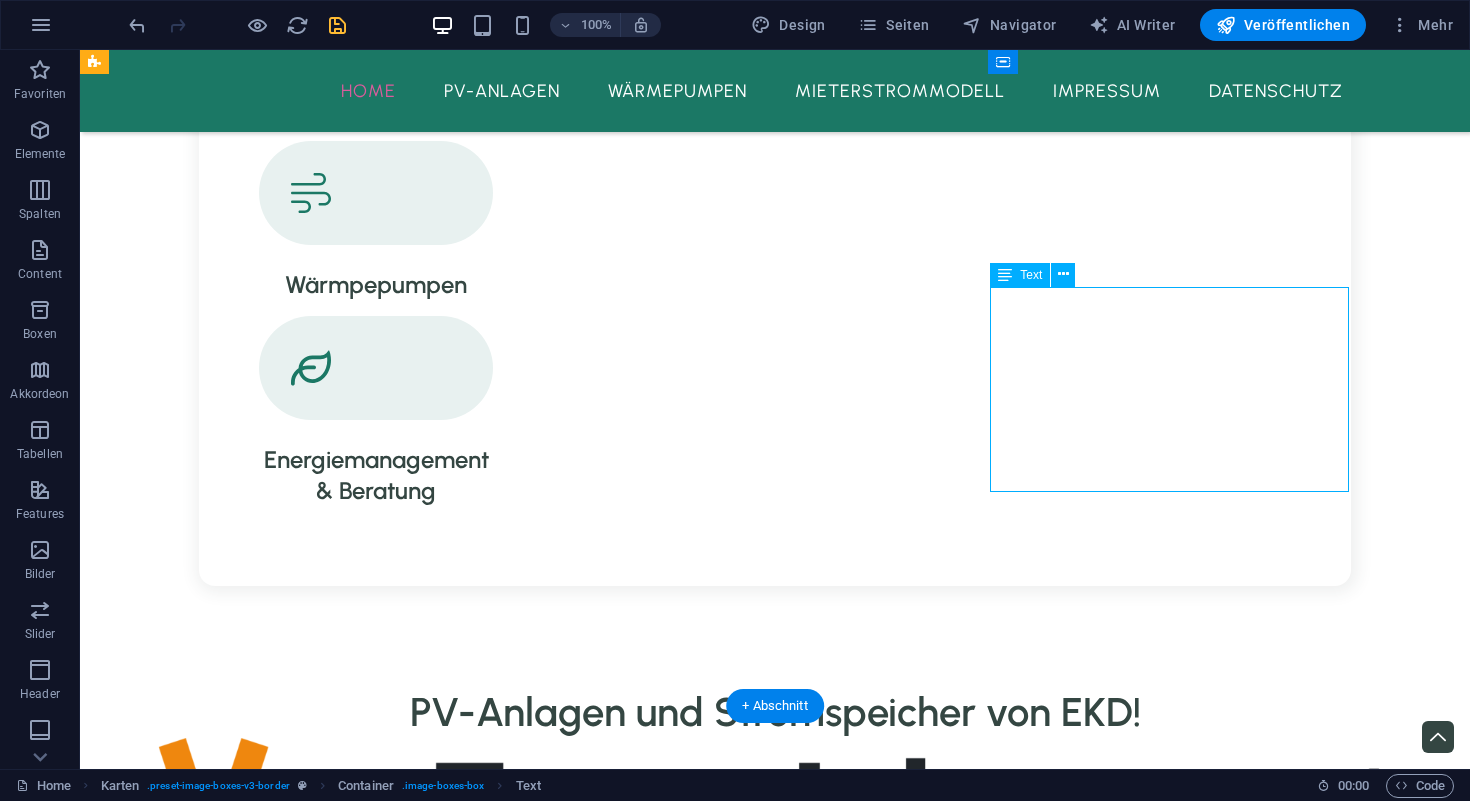 click on "Dank der intelligenten Energiemanagement-Software Ampere.IQ werden Solaranlage, Speicher, Wallbox, Wärmepumpe und Heizstab sowohl miteinander vernetzt als auch mit dem Stromnetz." at bounding box center [285, 3591] 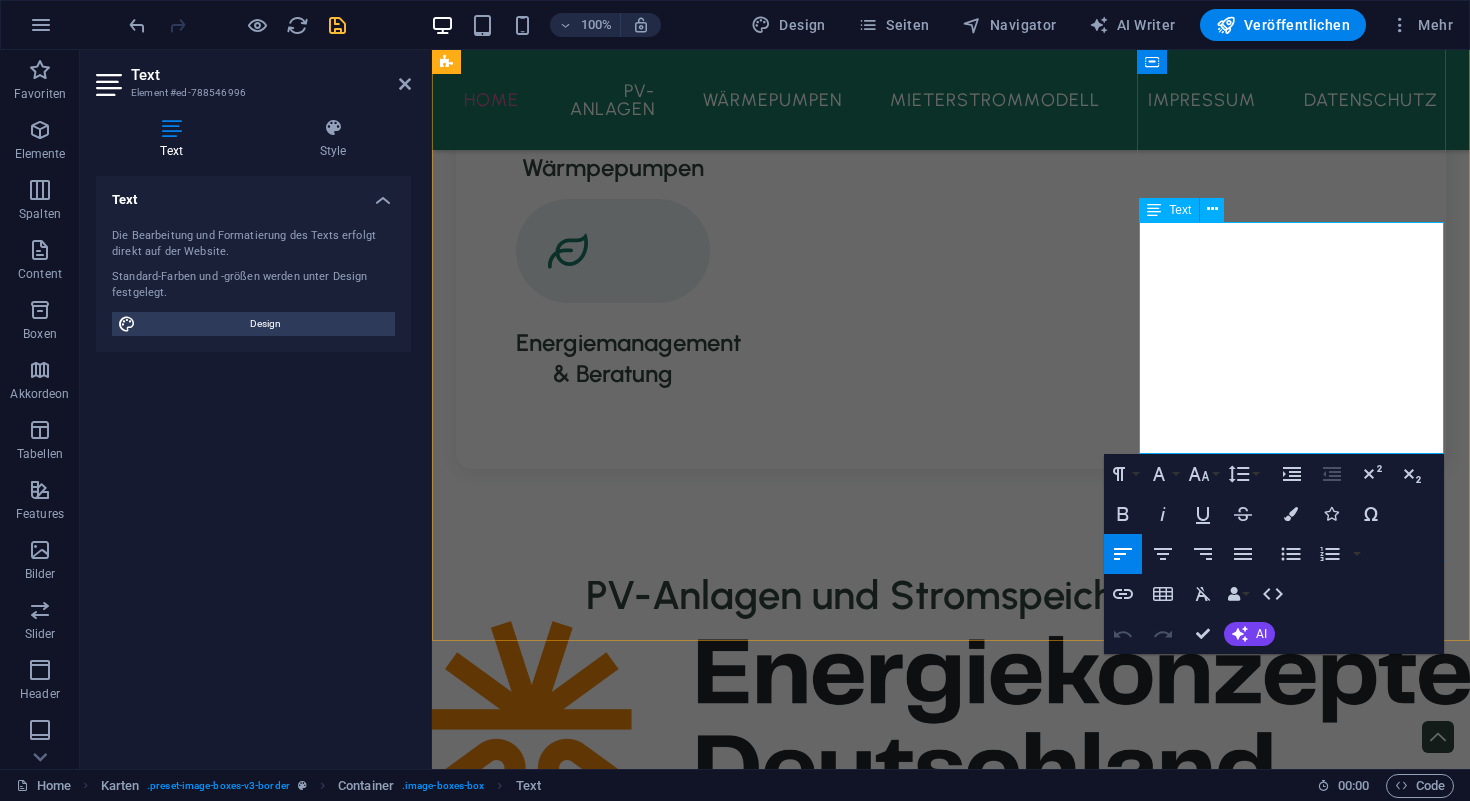 click on "Wallbox, Wärmepumpe und Heizstab sowohl miteinander" at bounding box center [610, 3201] 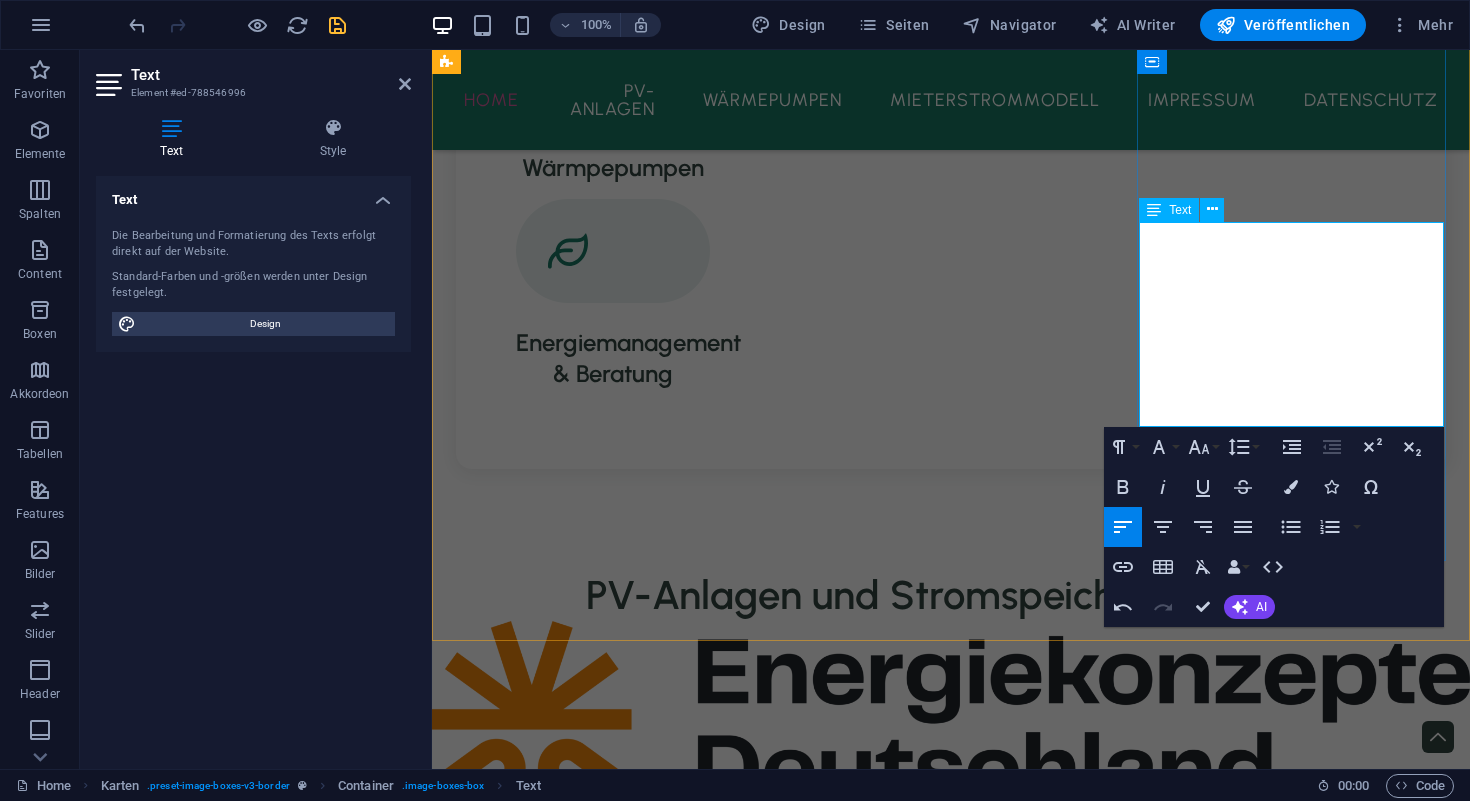 type 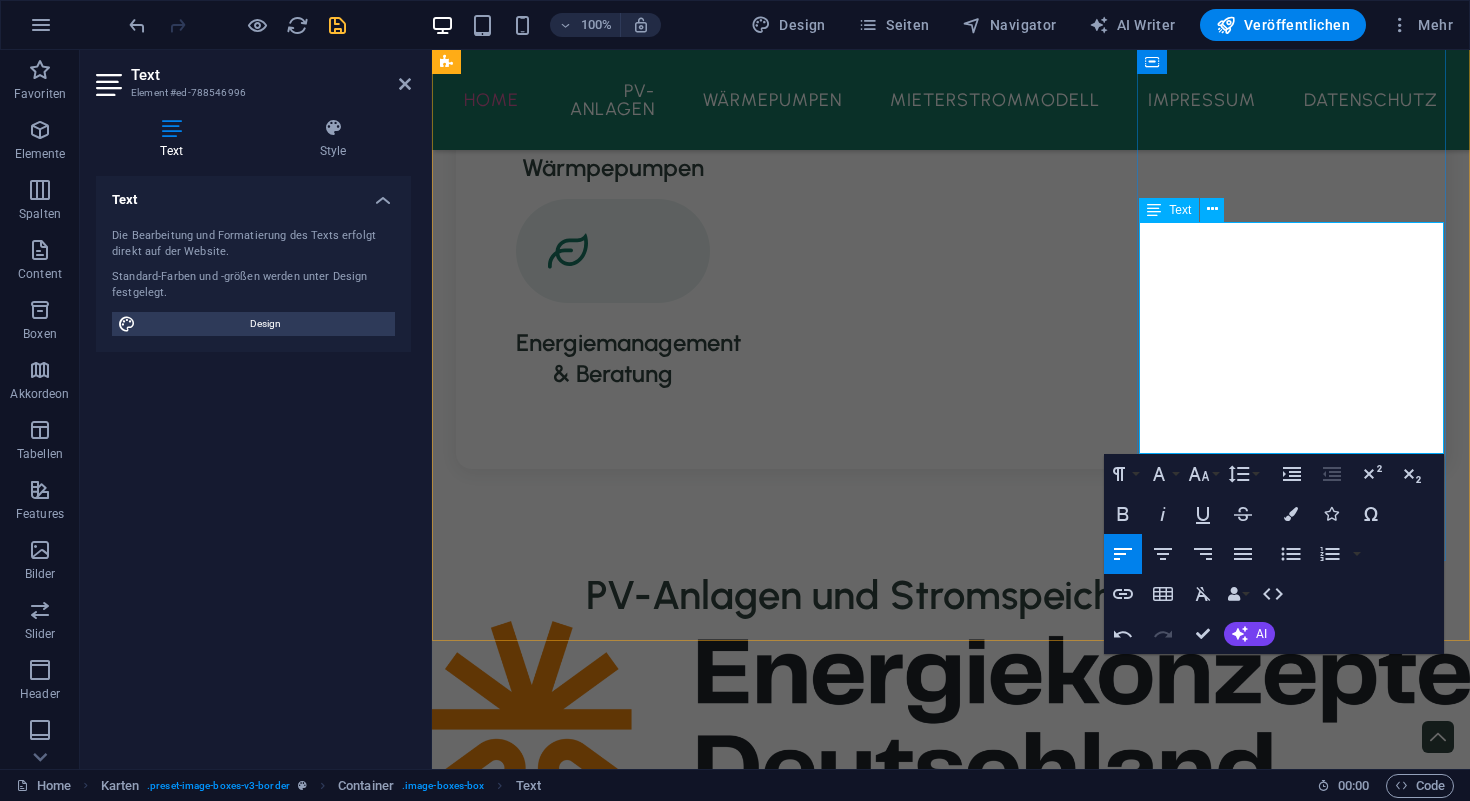 click on "-  Solaranlage, Speicher, Wallbox, Wärmepumpe und Heizstab sowohl miteinander" at bounding box center [610, 3187] 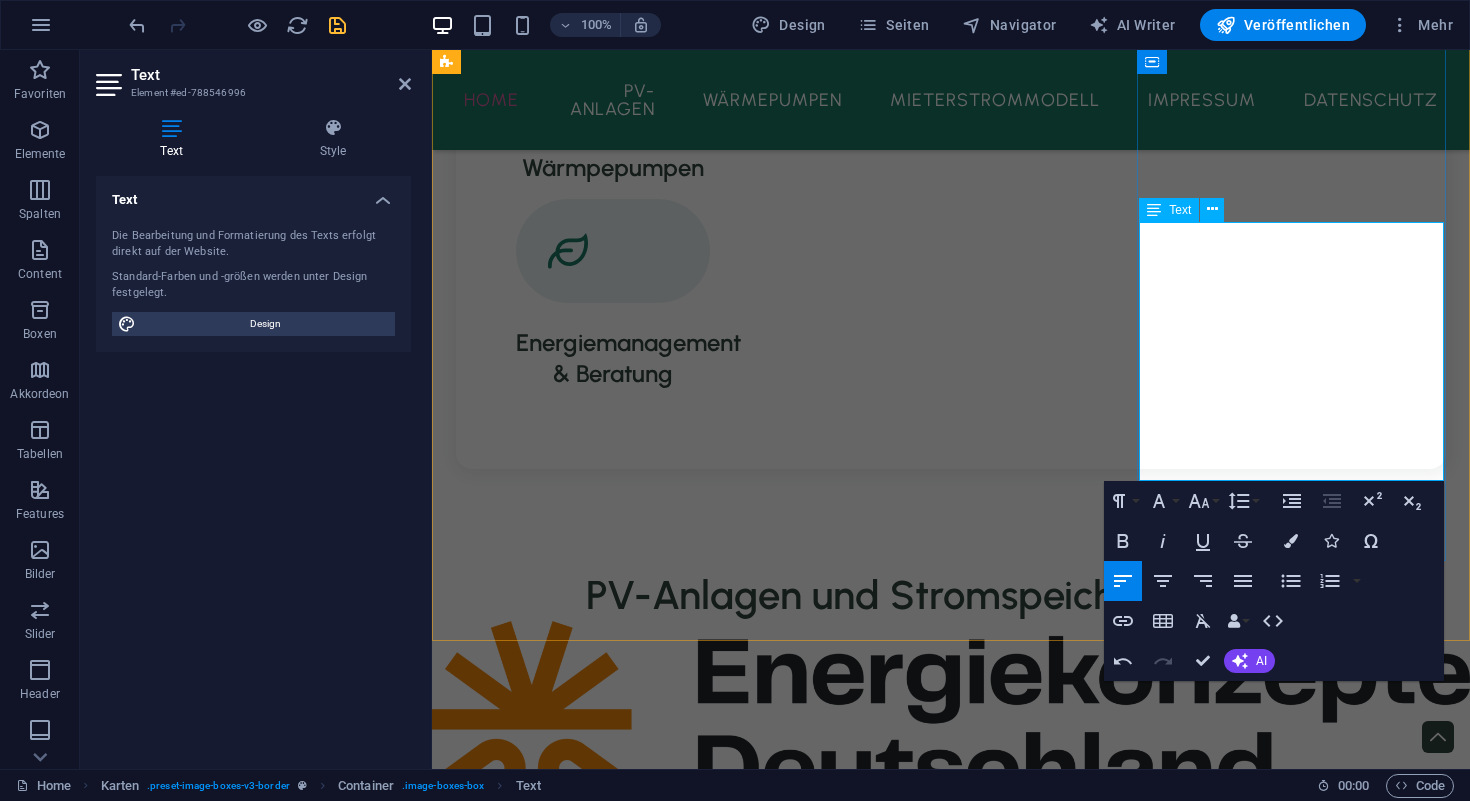 click on "-  Speicher, Wallbox, Wärmepumpe und Heizstab sowohl miteinander" at bounding box center [610, 3214] 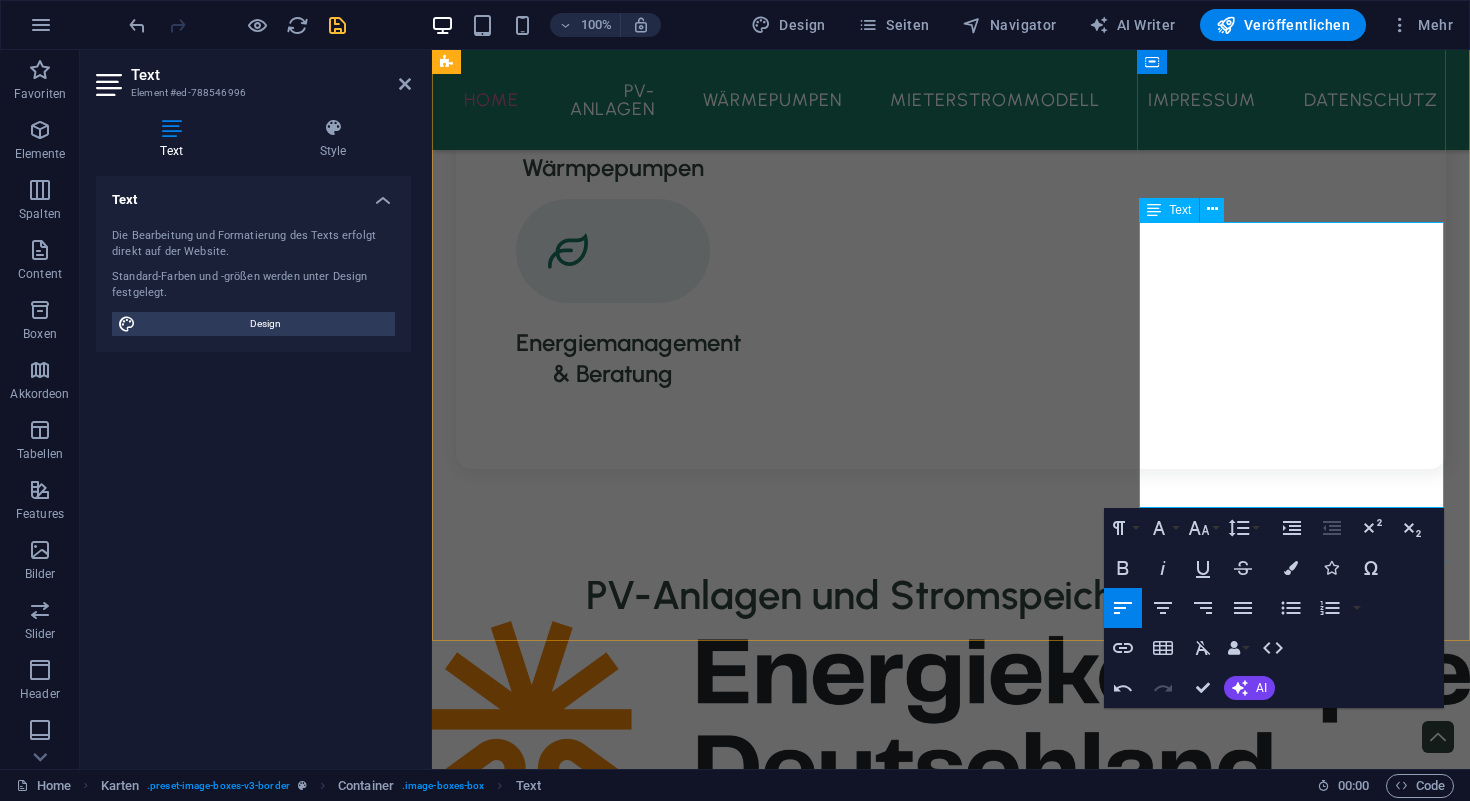 click on "-  Wärmepumpe und Heizstab sowohl miteinander" at bounding box center (610, 3255) 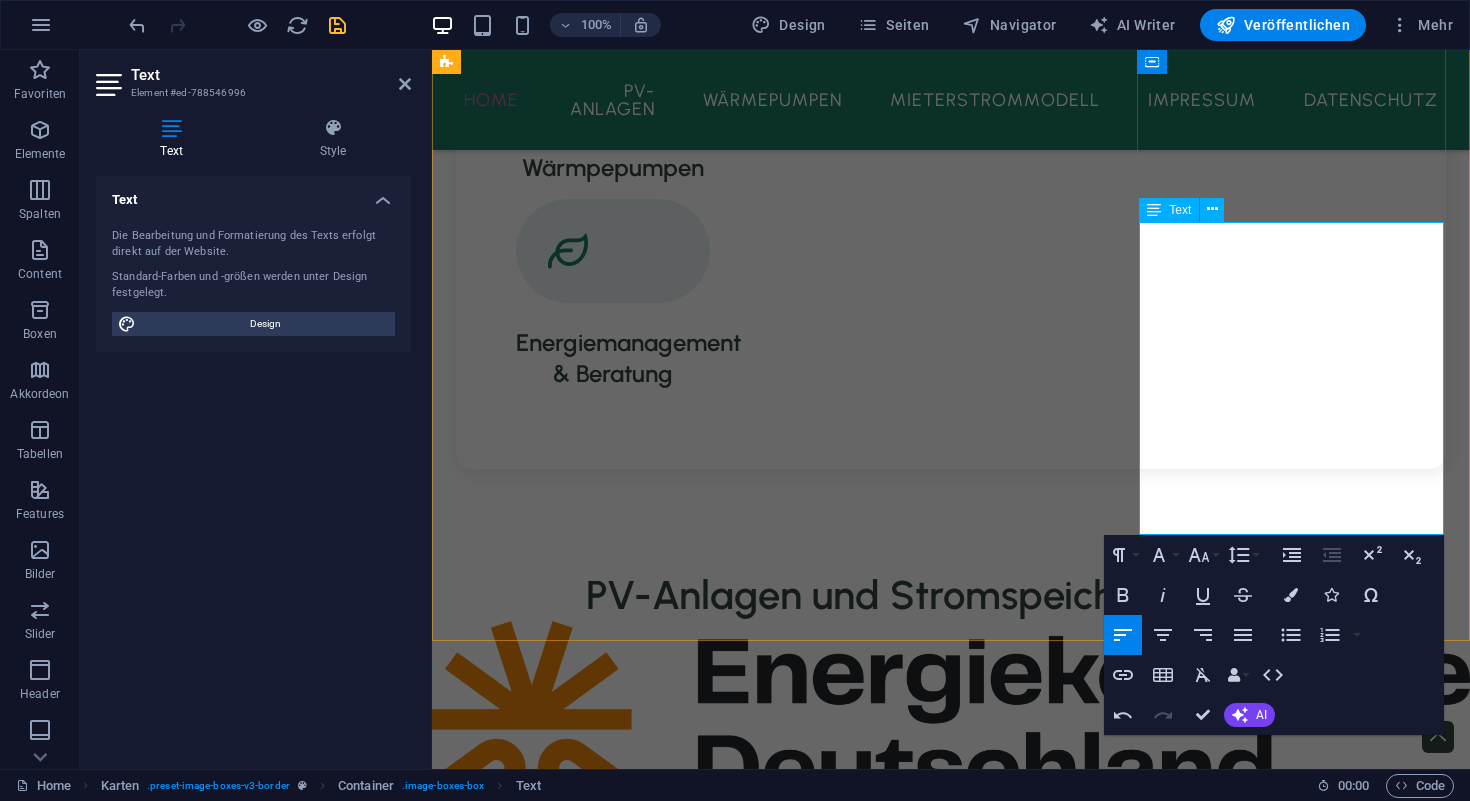 click on "vernetzt als auch mit dem Stromnetz." at bounding box center (610, 3336) 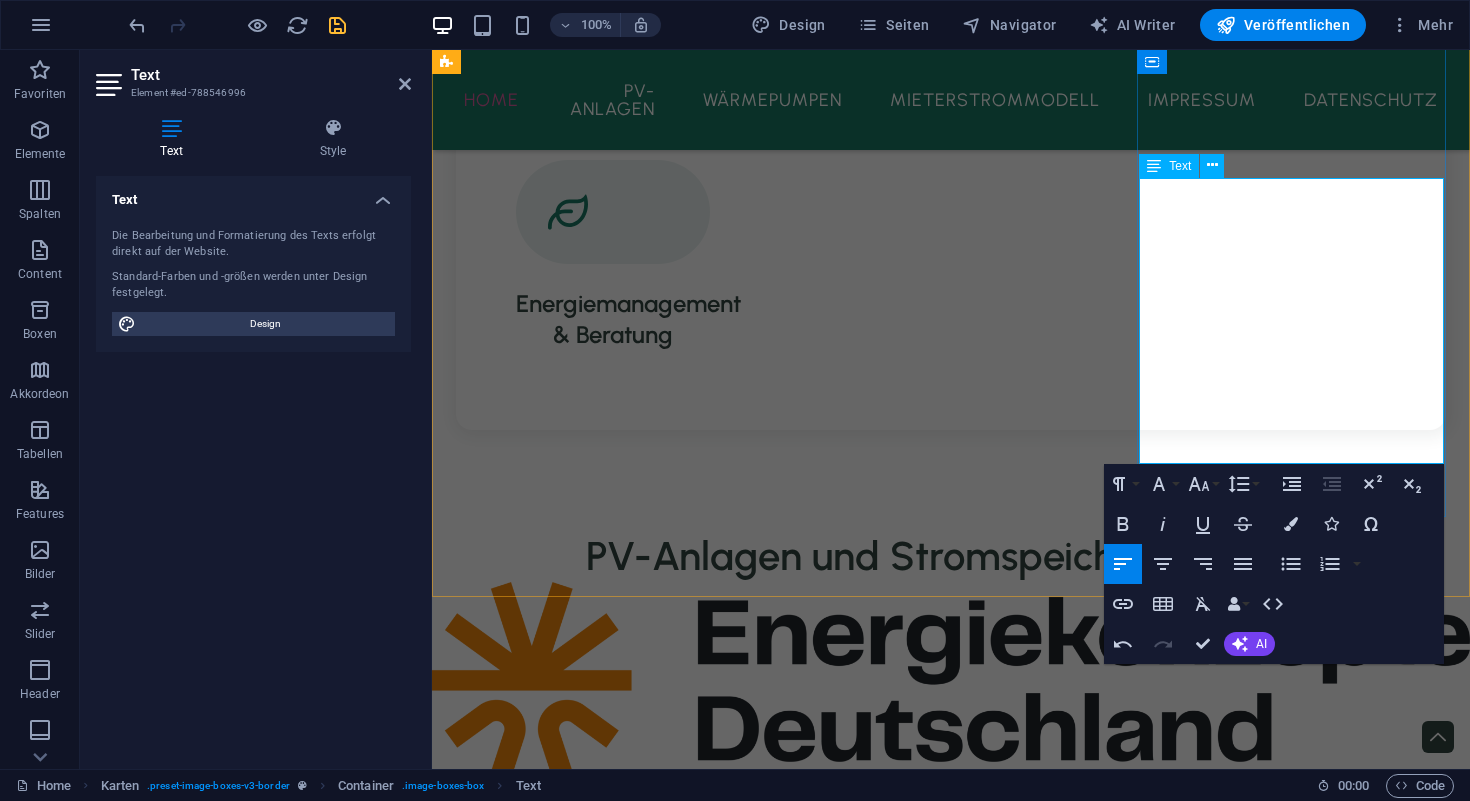 scroll, scrollTop: 2042, scrollLeft: 0, axis: vertical 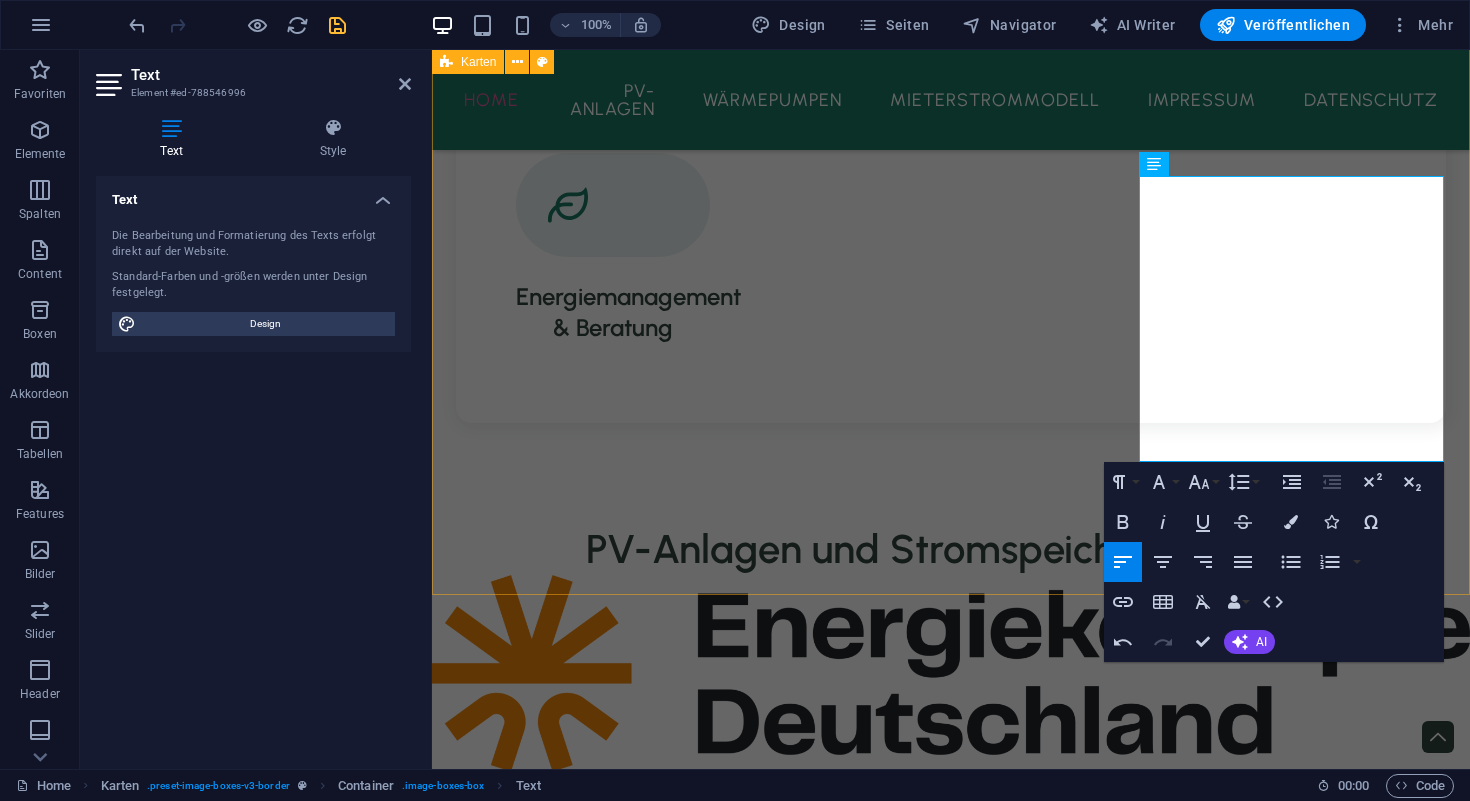click on "Ampere.SolarPro 445 BG Die Ampere.SolarPro 445 BG   Module nutzen TOPCon-Solarzellentechnologie der n.chsten Generation. Diese sind mit einem Wirkungsgrad von 22,3 Prozent und elegantem Design nicht nur effizient, sondern auch optisch der Hingucker auf jedem Dach. Ampere.StoragePro E3    Die neueste Generation des Ampere.StoragePro ist dank Preissignalfähigkeit, Netzersatzfunktion, Fernwartung und Updatefähigkeit nicht nur für Ihren heutigen Bedarf konzipiert, sondern passt sich allen zukünftigen Gegebenheiten an. Die sichere LFP-Zelltechnologie erfüllt h.chste Sicherheitsstandards. Ampere.IQ   Dank der intelligenten Energiemanagement-Software Ampere.IQ werden  - Solaranlage - Speicher - Wallbox  - Wärmepumpe - Heizstab  sowohl miteinander  vernetzt als auch mit dem Stromnetz." at bounding box center (951, 2140) 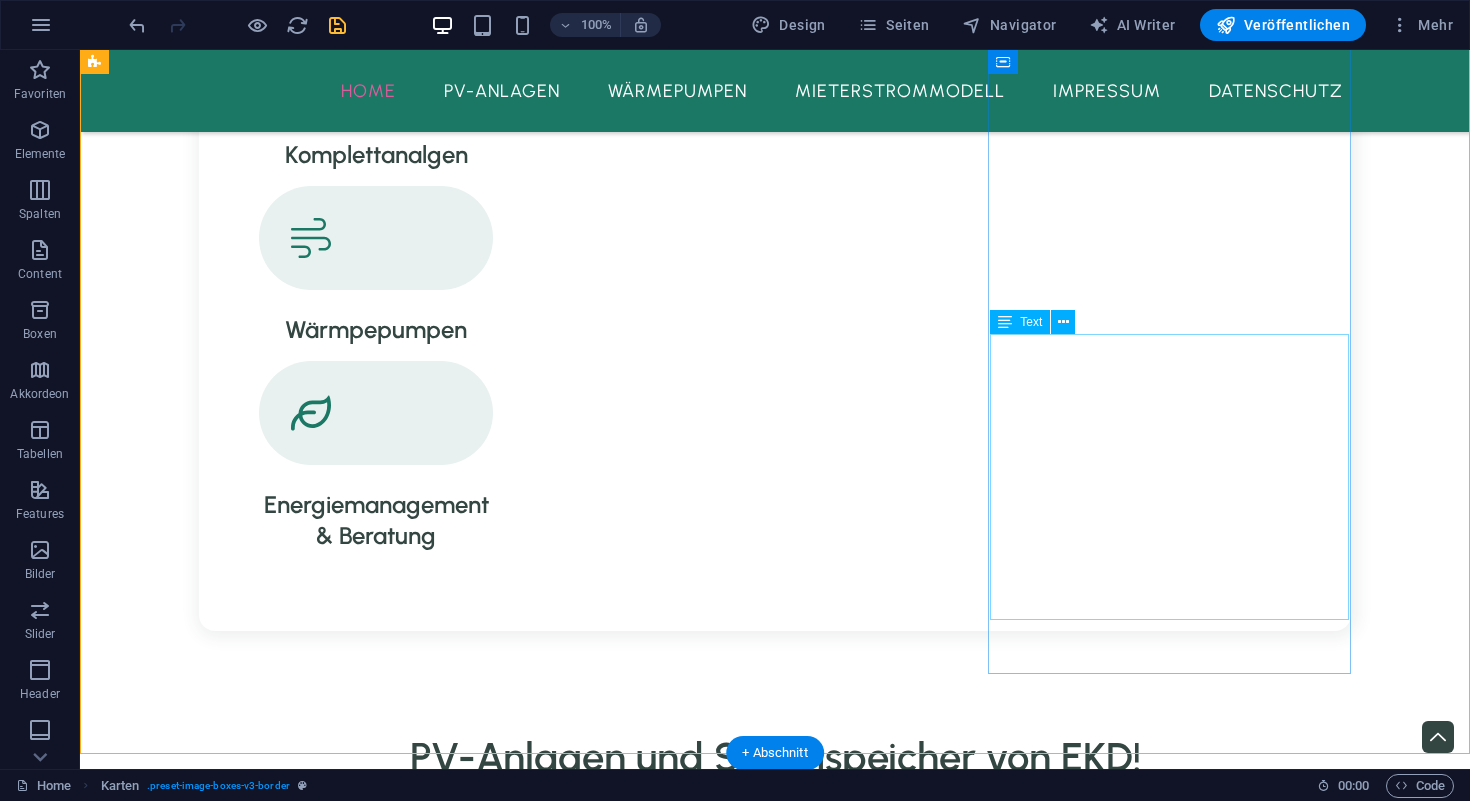 scroll, scrollTop: 1994, scrollLeft: 0, axis: vertical 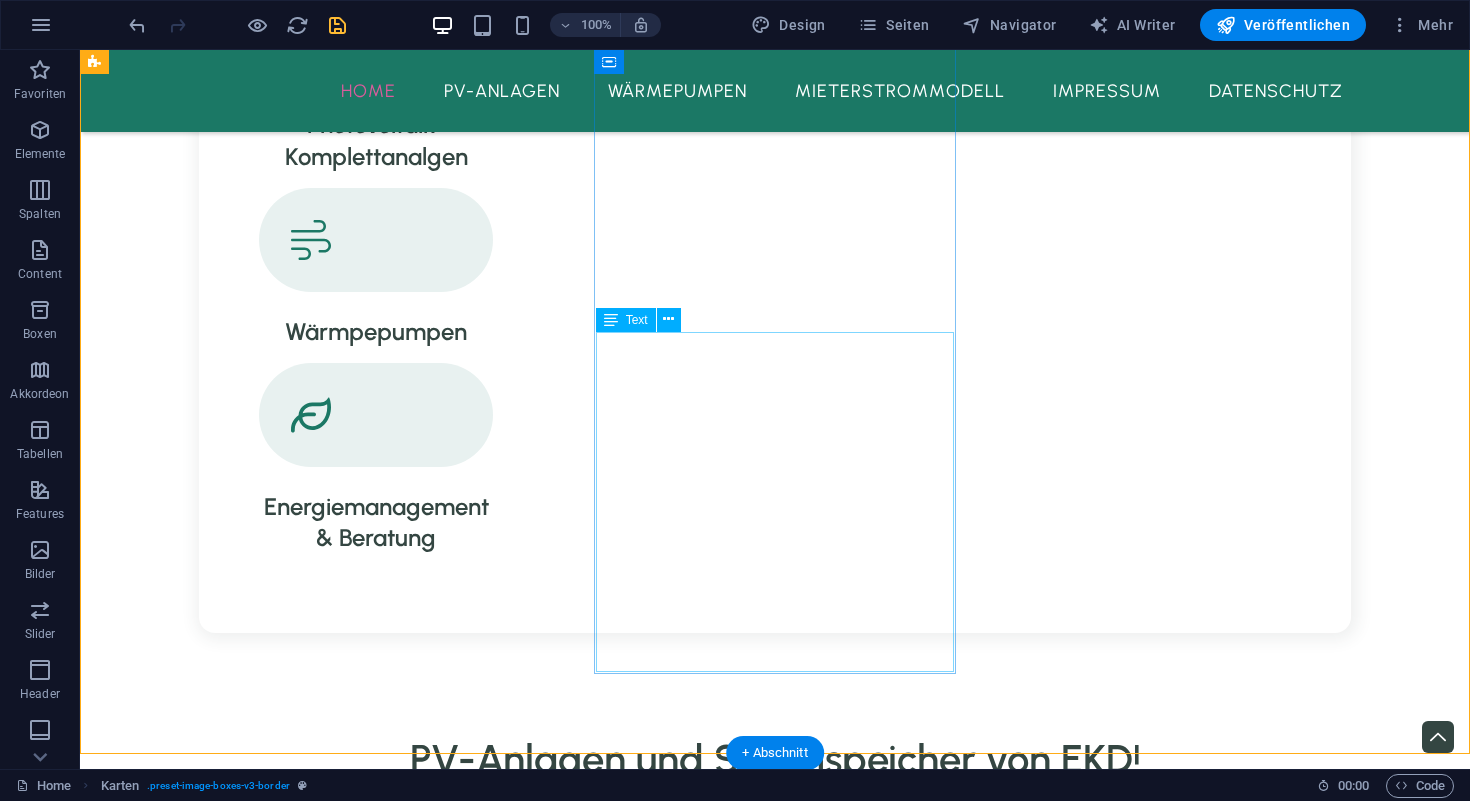 click on "Die neueste Generation des Ampere.StoragePro ist dank Preissignalfähigkeit, Netzersatzfunktion, Fernwartung und Updatefähigkeit nicht nur für Ihren heutigen Bedarf konzipiert, sondern passt sich allen zukünftigen Gegebenheiten an. Die sichere LFP-Zelltechnologie erfüllt h.chste Sicherheitsstandards." at bounding box center (285, 2832) 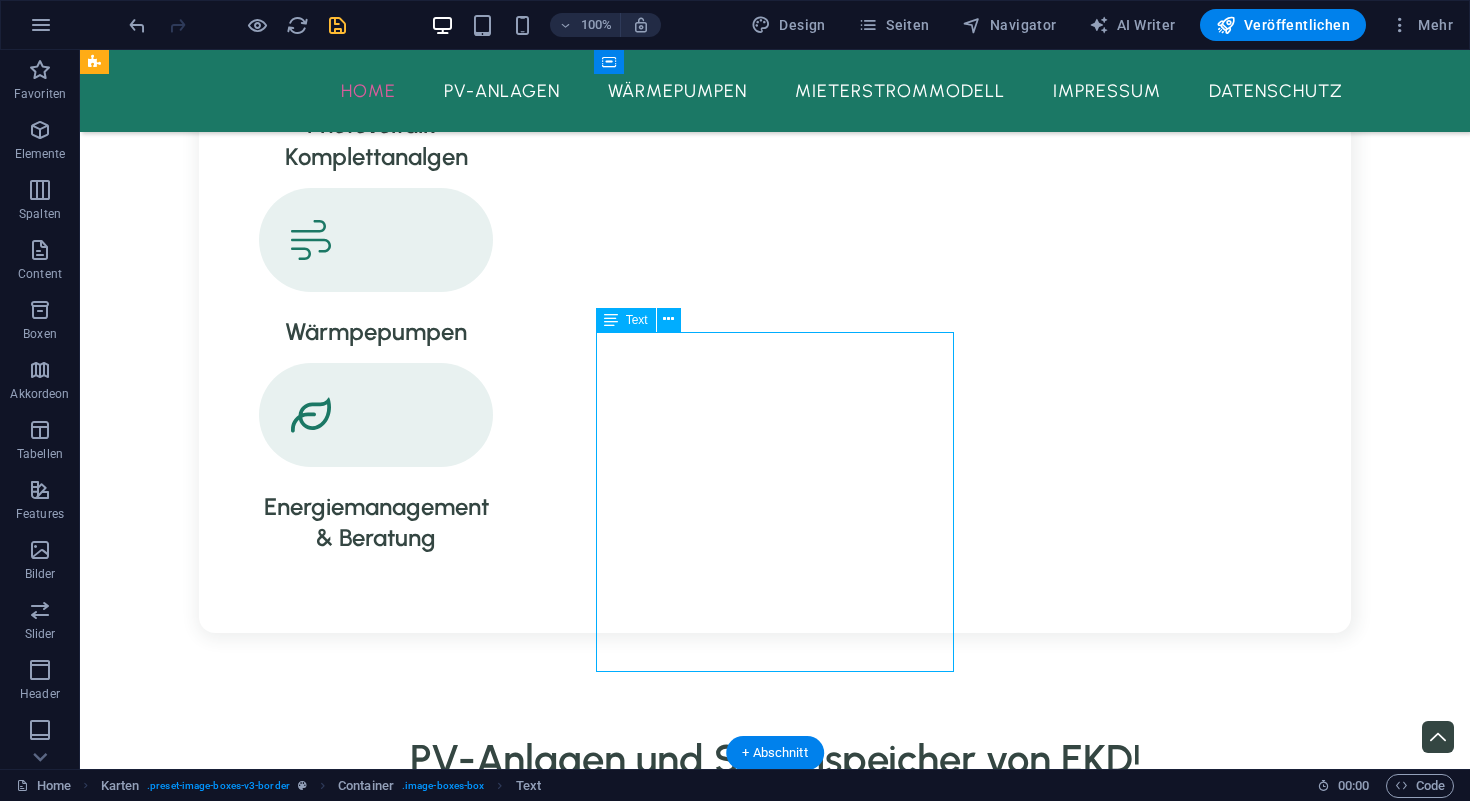 click on "Die neueste Generation des Ampere.StoragePro ist dank Preissignalfähigkeit, Netzersatzfunktion, Fernwartung und Updatefähigkeit nicht nur für Ihren heutigen Bedarf konzipiert, sondern passt sich allen zukünftigen Gegebenheiten an. Die sichere LFP-Zelltechnologie erfüllt h.chste Sicherheitsstandards." at bounding box center [285, 2832] 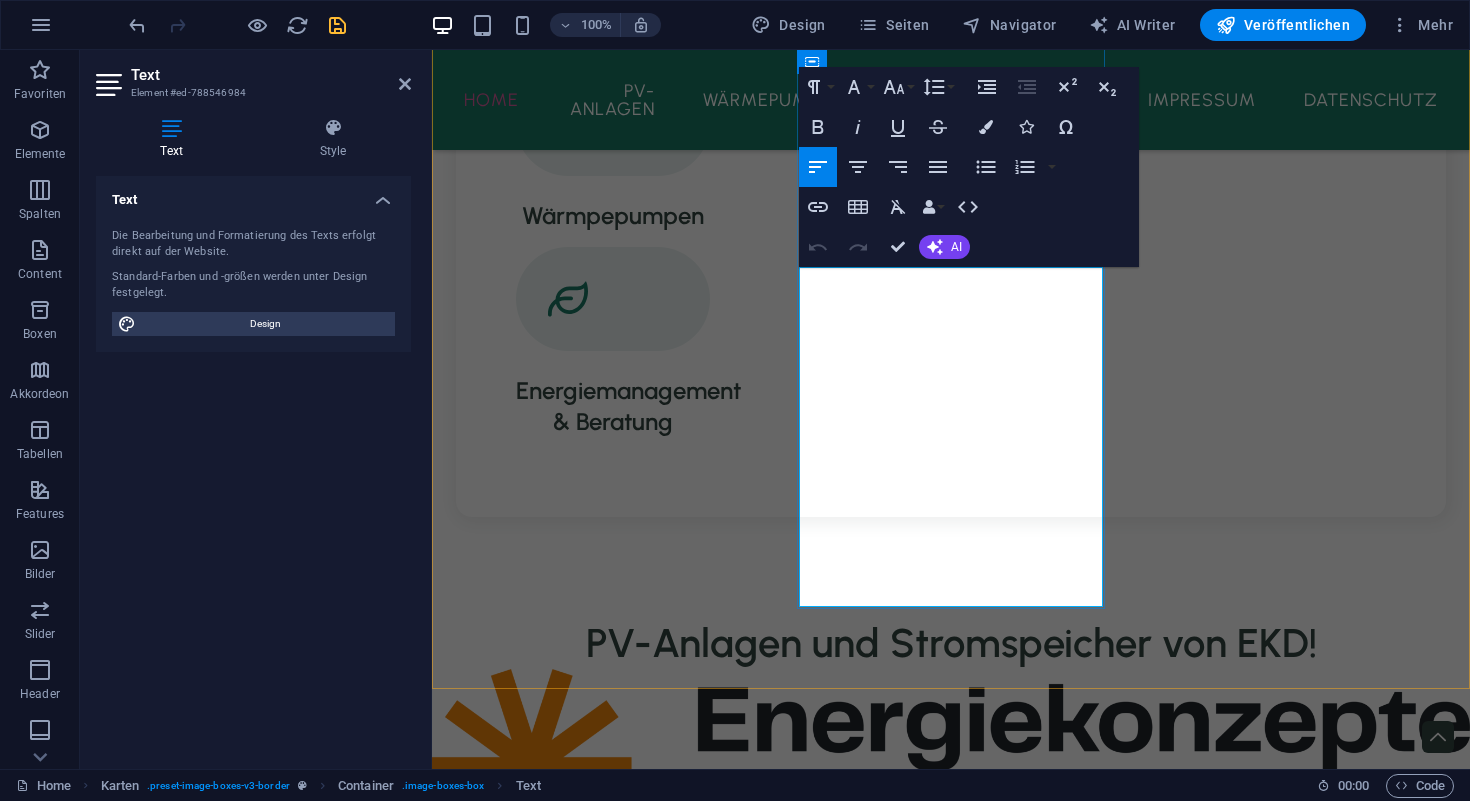 click on "Fernwartung und Updatefähigkeit nicht nur für" at bounding box center (610, 2440) 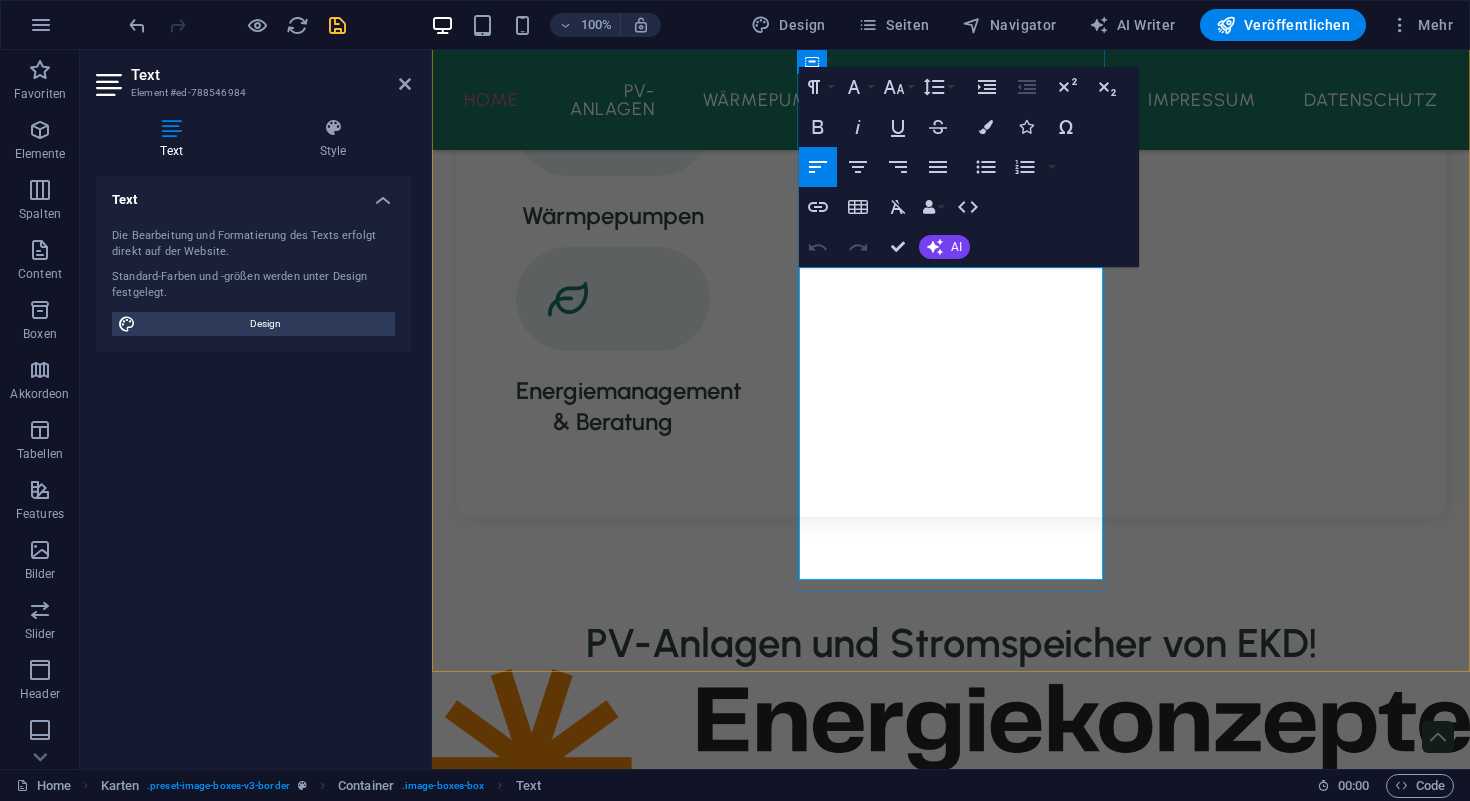 type 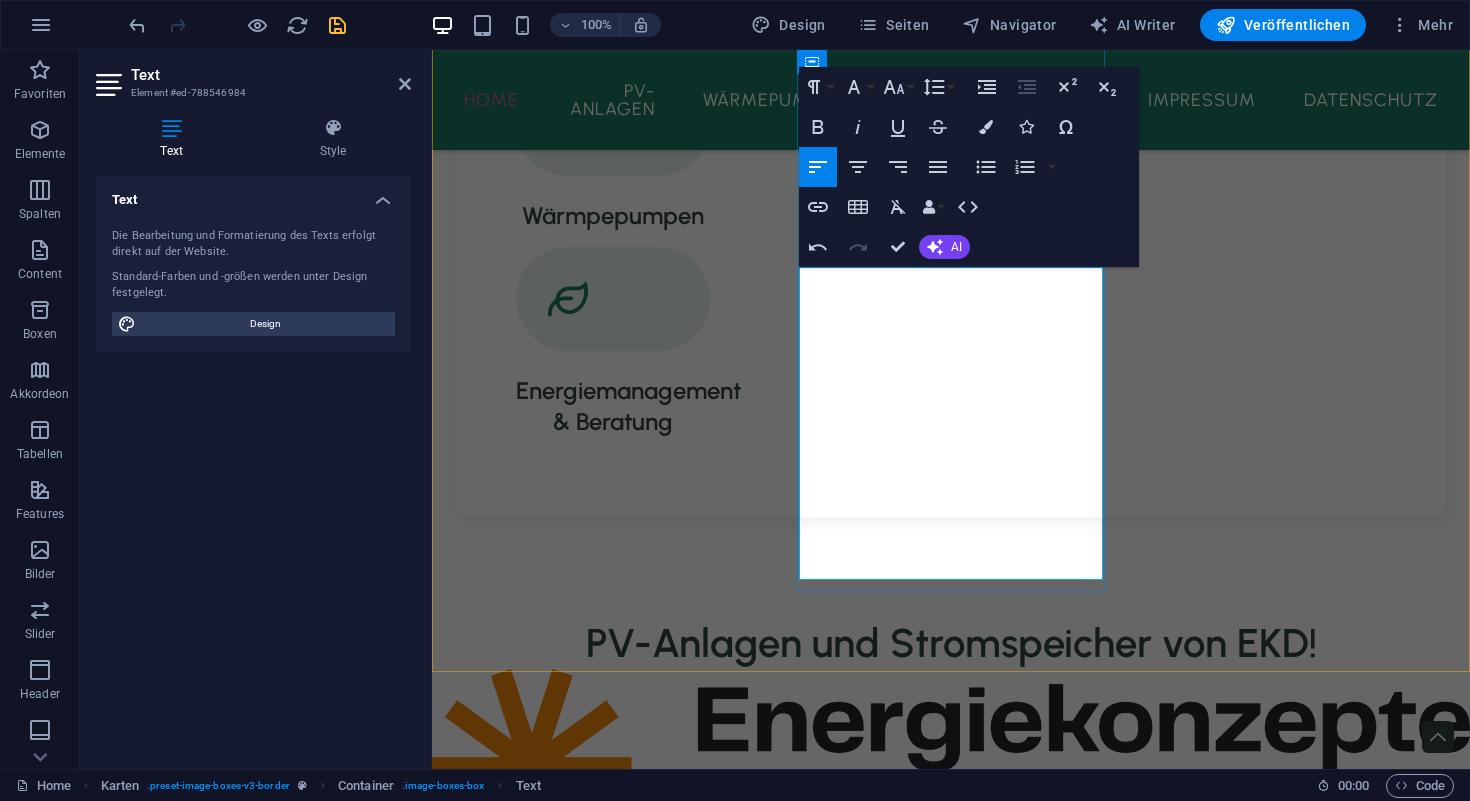 click on "ist dank Preissignalfähigkeit, Netzersatzfunktion,  Fernwartung und Updatefähigkeit nicht nur für" at bounding box center [610, 2399] 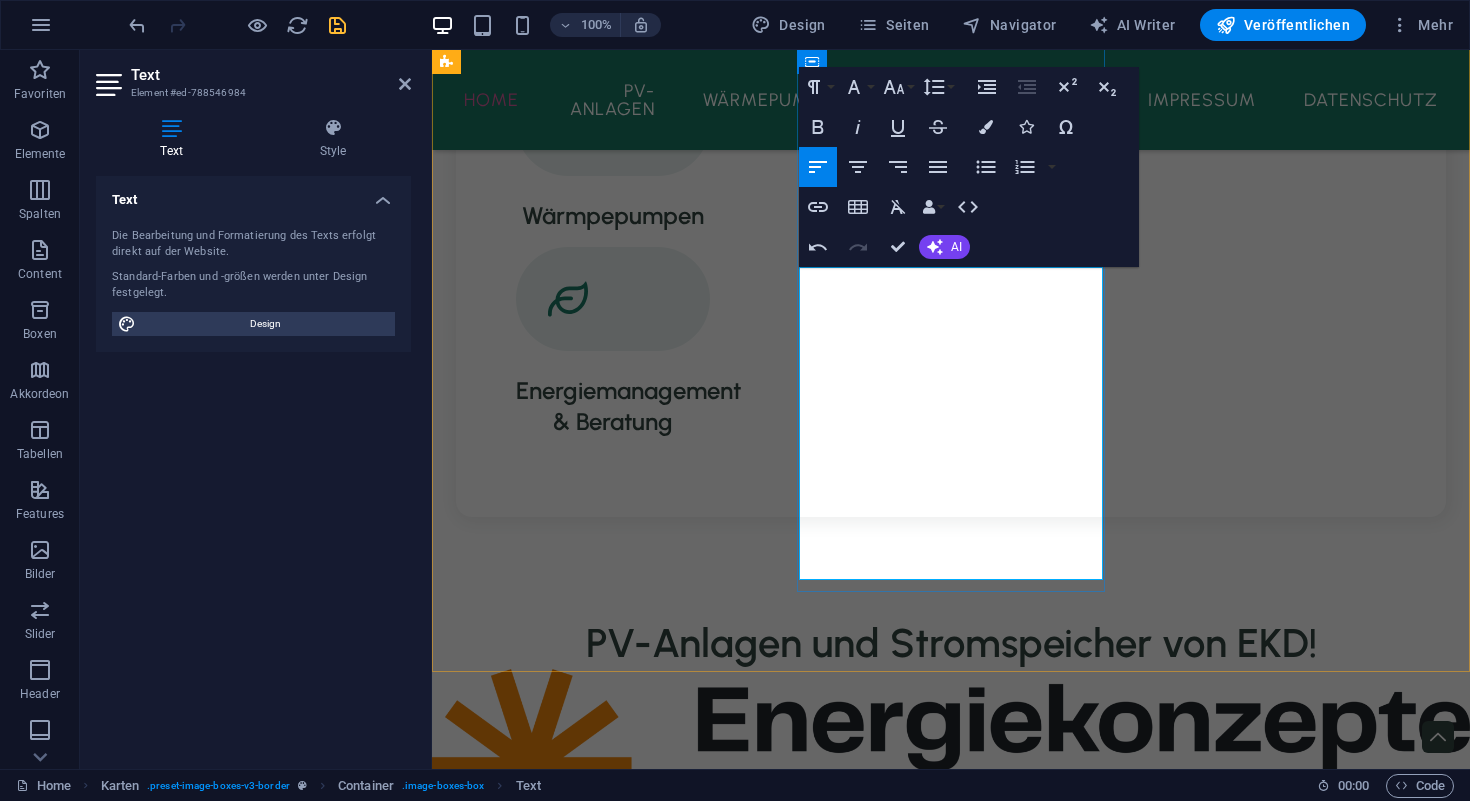 click on "sichere LFP-Zelltechnologie erfüllt h.chste Sicherheitsstandards." at bounding box center (610, 2575) 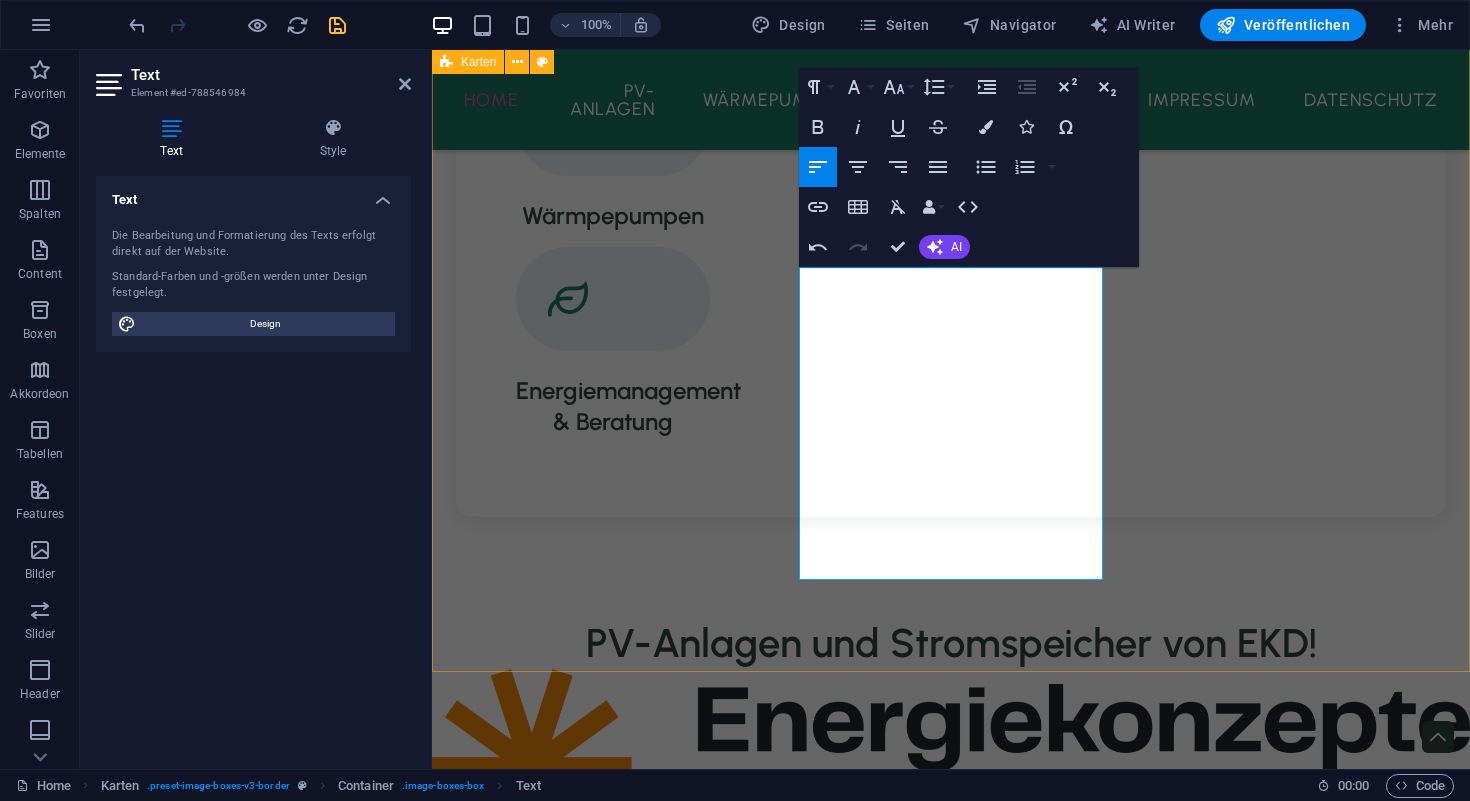 click on "Ampere.SolarPro 445 BG Die Ampere.SolarPro 445 BG   Module nutzen TOPCon-Solarzellentechnologie der n.chsten Generation. Diese sind mit einem Wirkungsgrad von 22,3 Prozent und elegantem Design nicht nur effizient, sondern auch optisch der Hingucker auf jedem Dach. Ampere.StoragePro E3    Die neueste Generation des Ampere.StoragePro ist dank Preissignalfähigkeit, Netzersatzfunktion, Fernwartung und Updatefähigkeit nicht nur für Ihren heutigen Bedarf konzipiert, sondern passt sich allen zukünftigen Gegebenheiten an. Die sichere LFP-Zelltechnologie erfüllt höchste  Sicherheitsstandards. Ampere.IQ   Dank der intelligenten Energiemanagement-Software Ampere.IQ werden  - Solaranlage - Speicher - Wallbox  - Wärmepumpe - Heizstab  sowohl miteinander vernetzt als auch mit dem Stromnetz." at bounding box center [951, 2221] 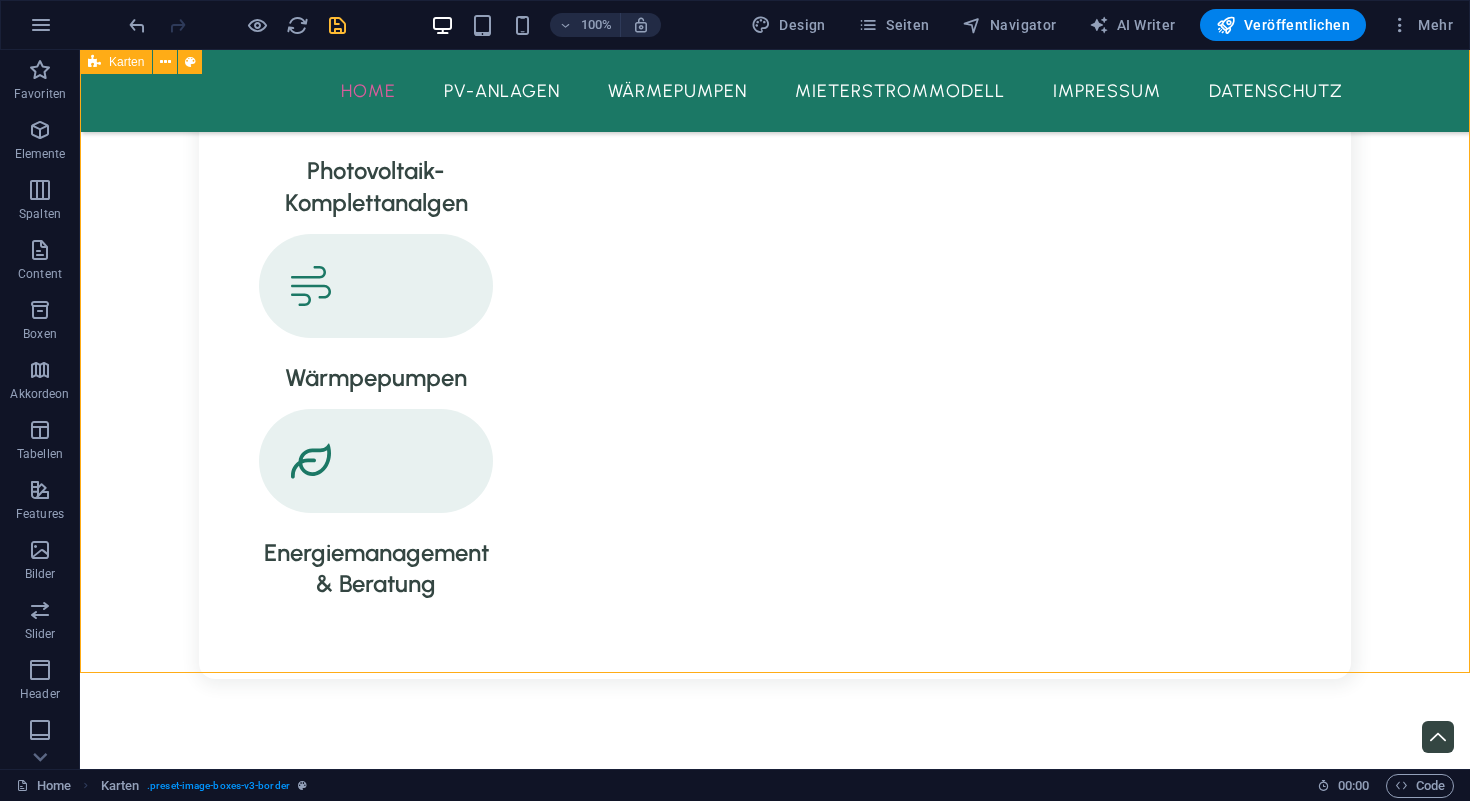 scroll, scrollTop: 2059, scrollLeft: 0, axis: vertical 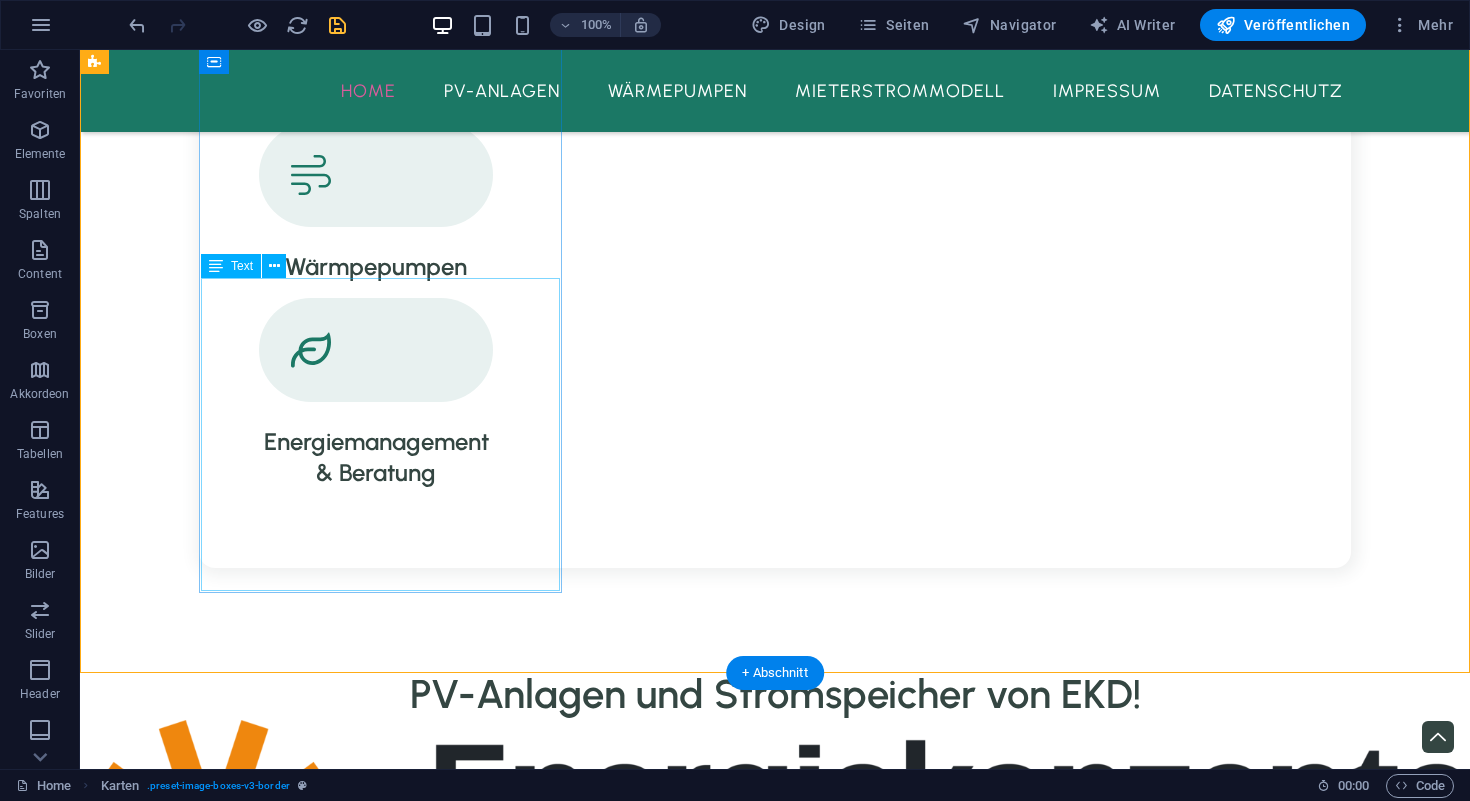 click on "Die Ampere.SolarPro 445 BG   Module nutzen TOPCon-Solarzellentechnologie der n.chsten Generation. Diese sind mit einem Wirkungsgrad von 22,3 Prozent und elegantem Design nicht nur effizient, sondern auch optisch der Hingucker auf jedem Dach." at bounding box center [285, 1908] 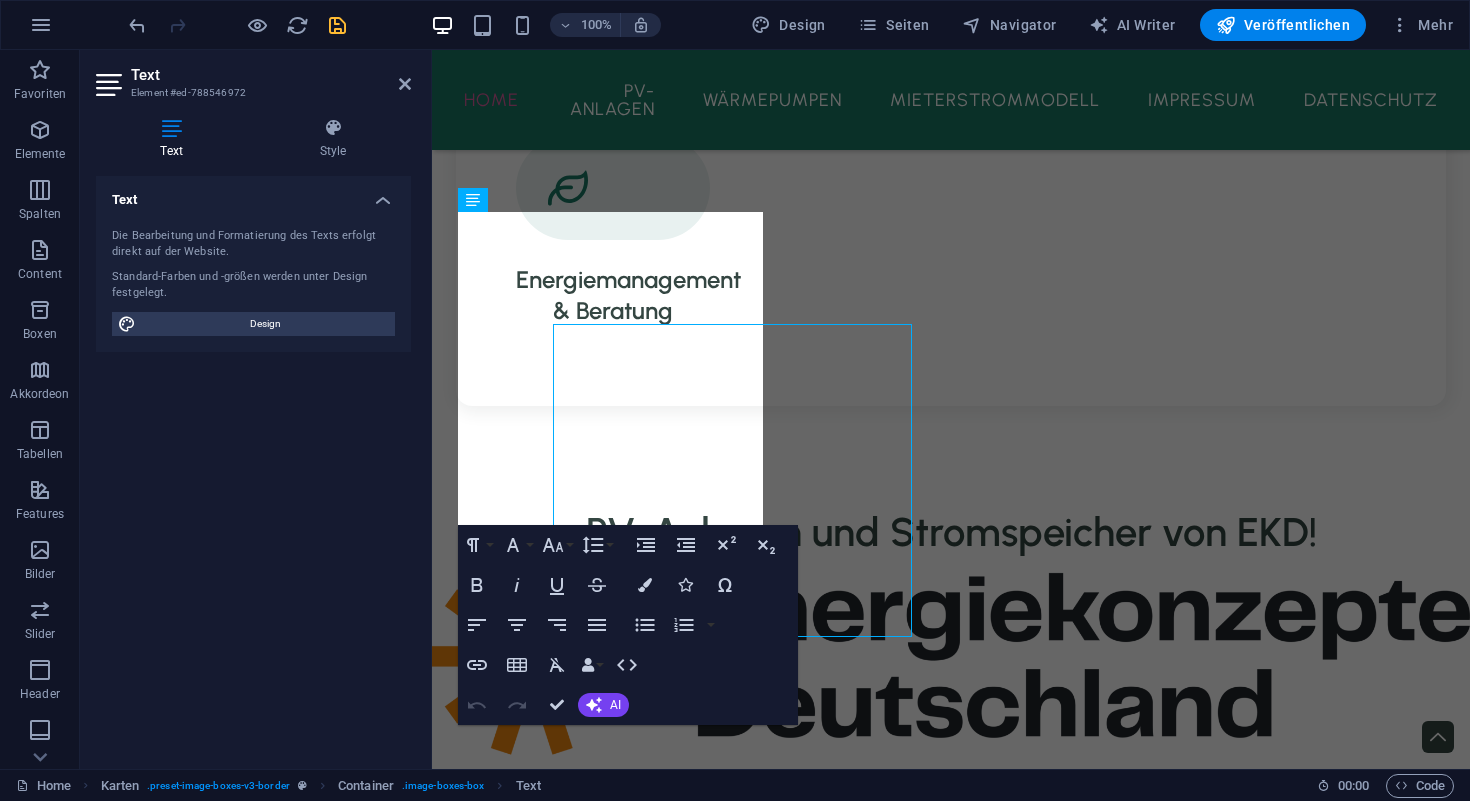 scroll, scrollTop: 2013, scrollLeft: 0, axis: vertical 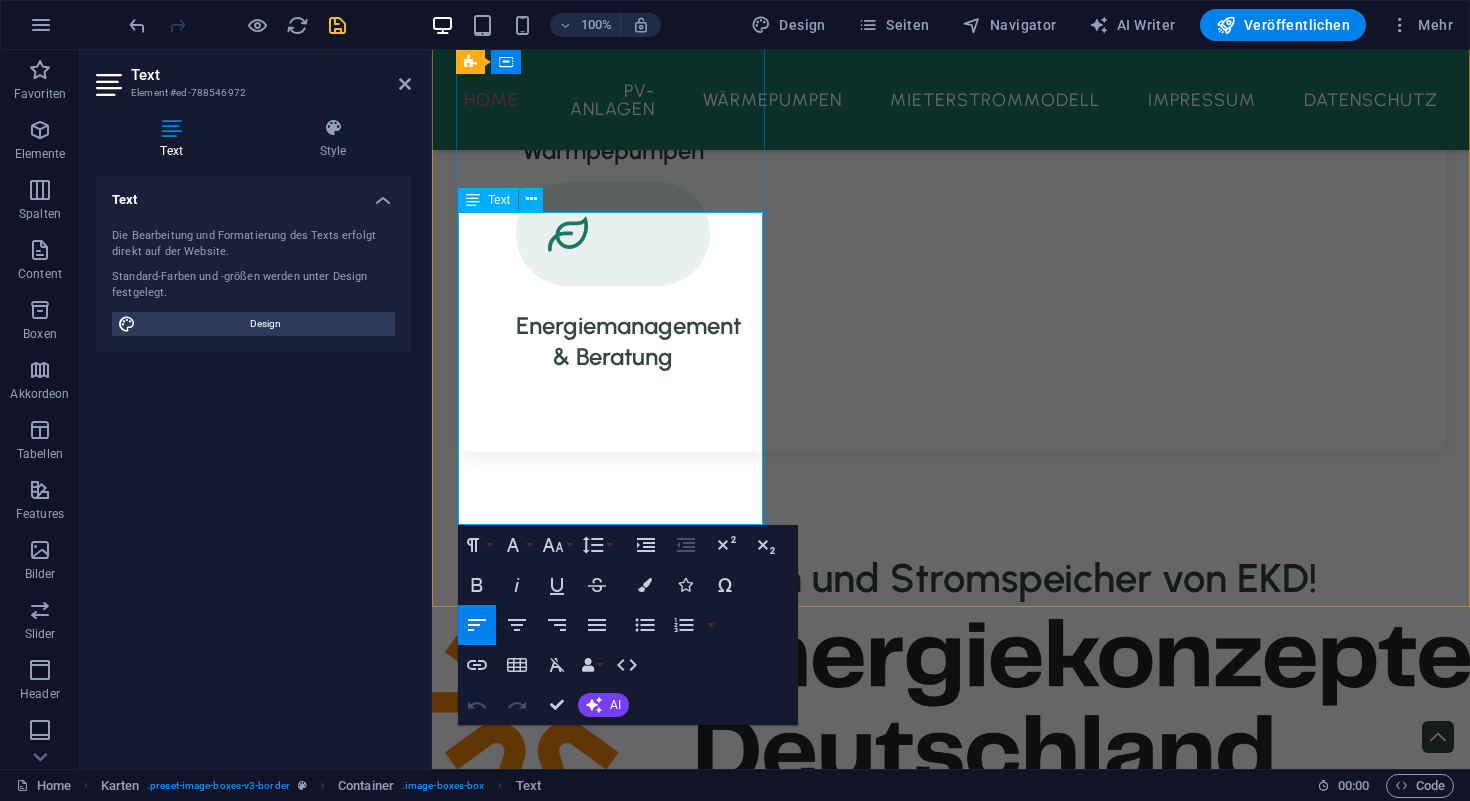 click on "TOPCon-Solarzellentechnologie der n.chsten" at bounding box center (610, 1542) 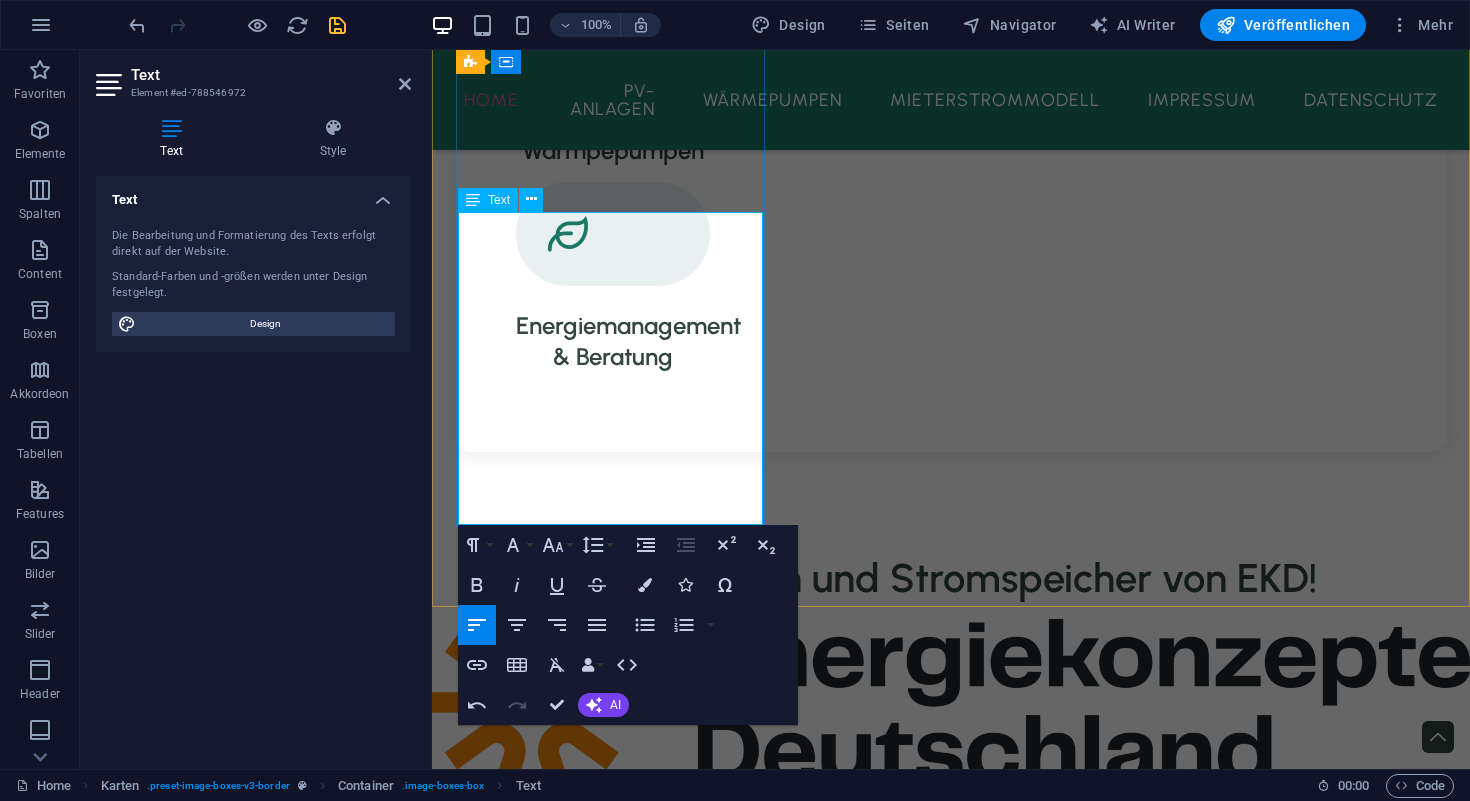 type 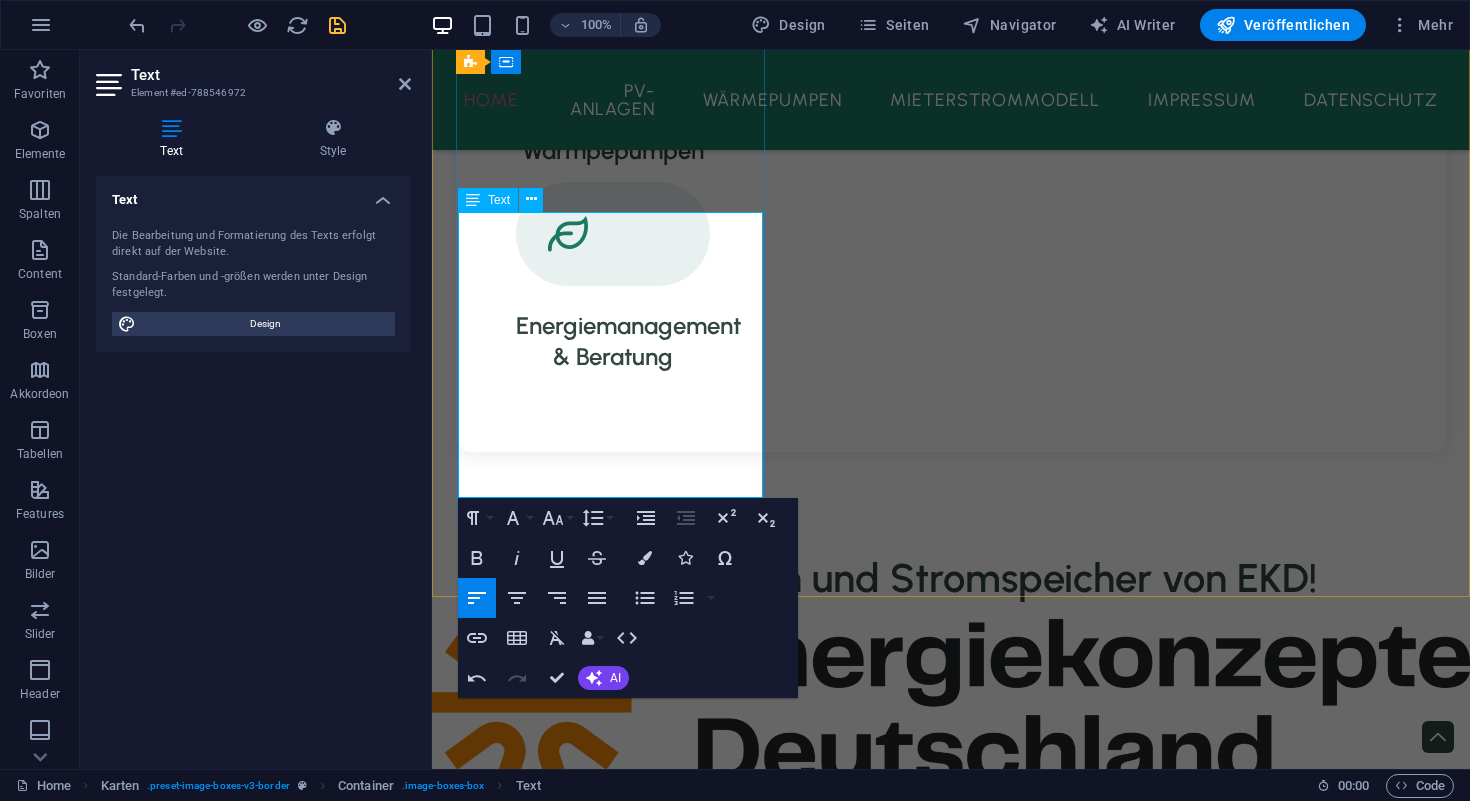 click on "von 22,3 Prozent und elegantem Design nicht" at bounding box center (610, 1623) 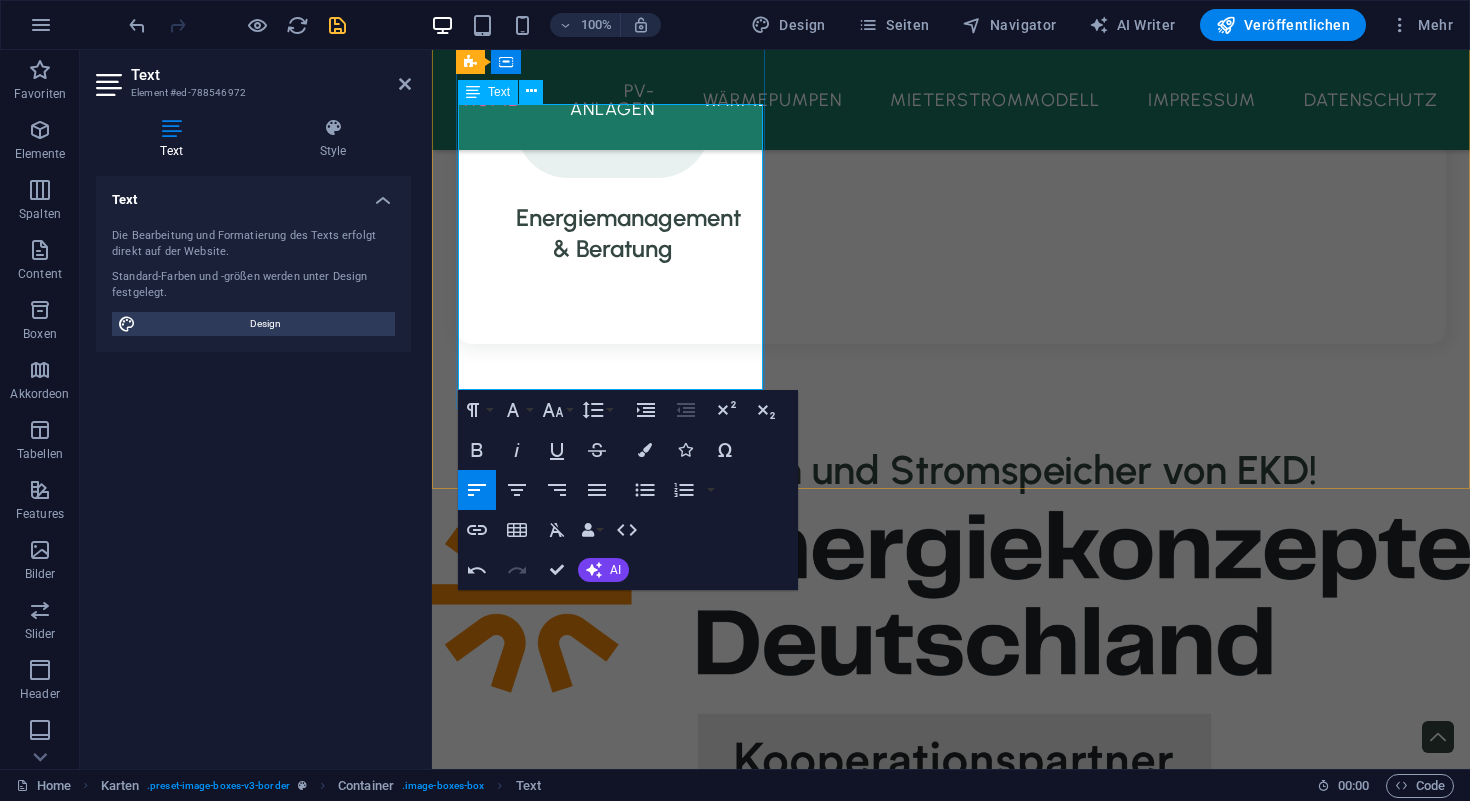 scroll, scrollTop: 2122, scrollLeft: 0, axis: vertical 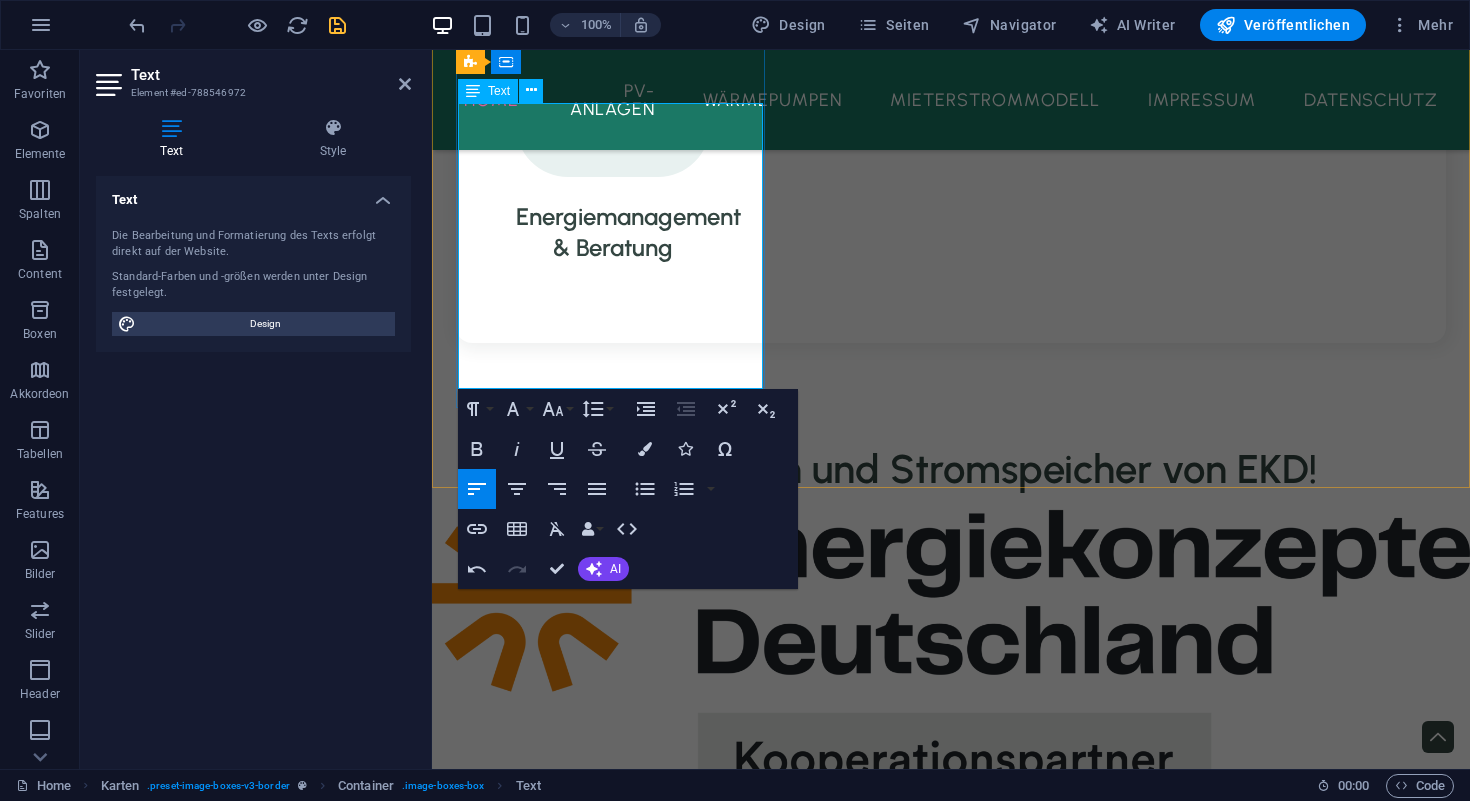 click on "nur effizient, sondern auch optisch der Hingucker" at bounding box center (610, 1568) 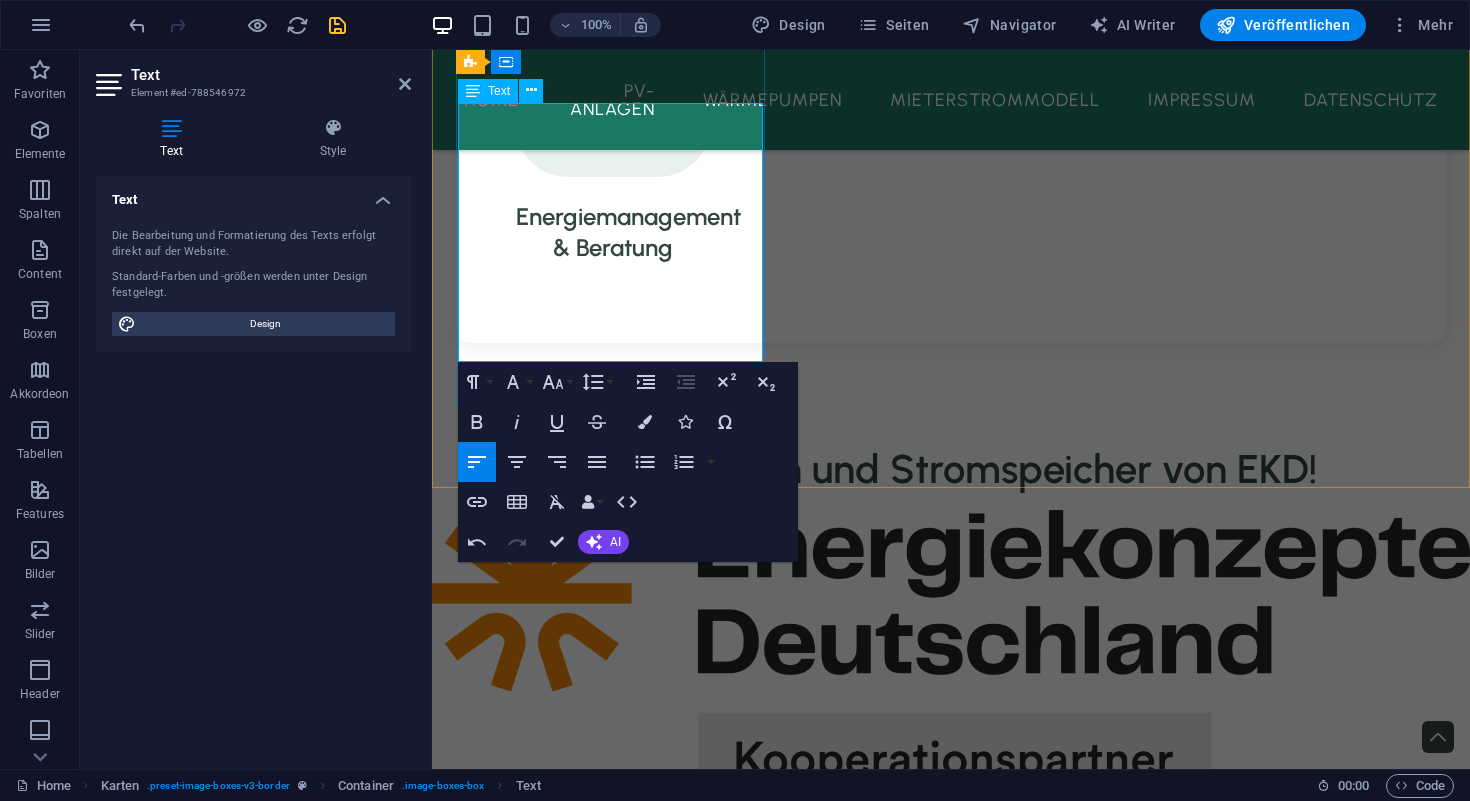 click on "auf jedem Dach." at bounding box center (610, 1581) 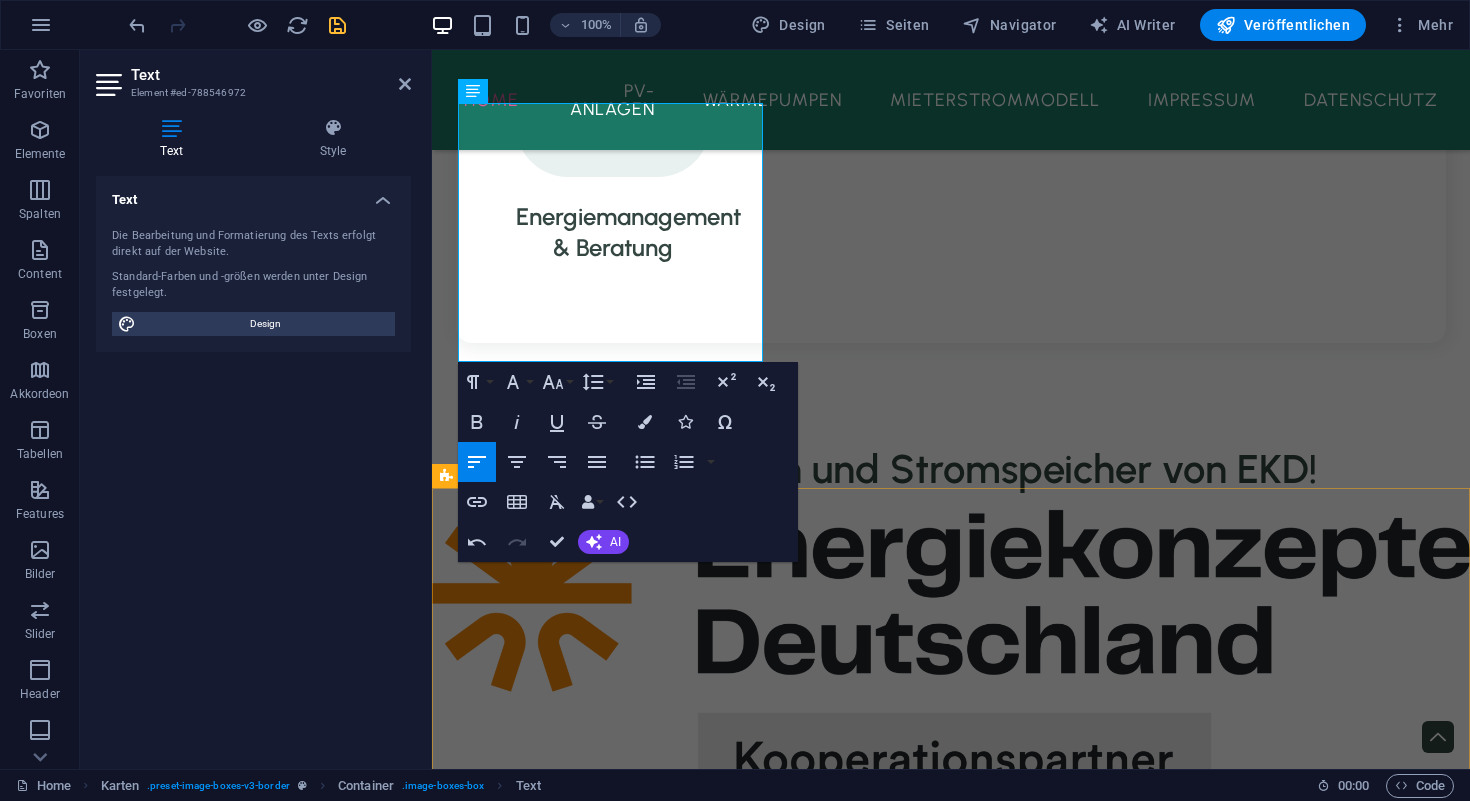 click on "Schnellere Amortisierung  EKD-Anlagen zeichnen sich durch eine schnellere Amortisierung aus. Das bedeutet, dass du schneller von deiner Investition profitierst als bei allen anderen Anbietern. Längste Haltbarkeit am Markt  Wir setzen auf hochwertigste Komponenten, die eine deutlich längere Haltbarkeit bieten.  Das bedeutet, dass du dich als Kunde auf langfristige Zuverlässigkeit und geringe Wartungskosten verlassen kannst. Regionale Montagepartner Wir arbeiten mit regionalen Montagepartnern zusammen, die vor Ort für dich da sind.  Dadurch wird eine reibungslose Installation und Wartung gewährleistet und du profitierst vom schnellen Service und Support. KI-gesteuerte Effizenz Unsere Anlagen werden durch fortgeschrittliche KI-Technologie optimiert, um direkt Strom aus der Strombörse zu beziehen, wo die Preise im Durchschnitt deutlich günstiger sind - manchmal sogar negativ. Strom beziehen, wenn er günstig ist Zusätzliche Funktionen" at bounding box center [951, 4205] 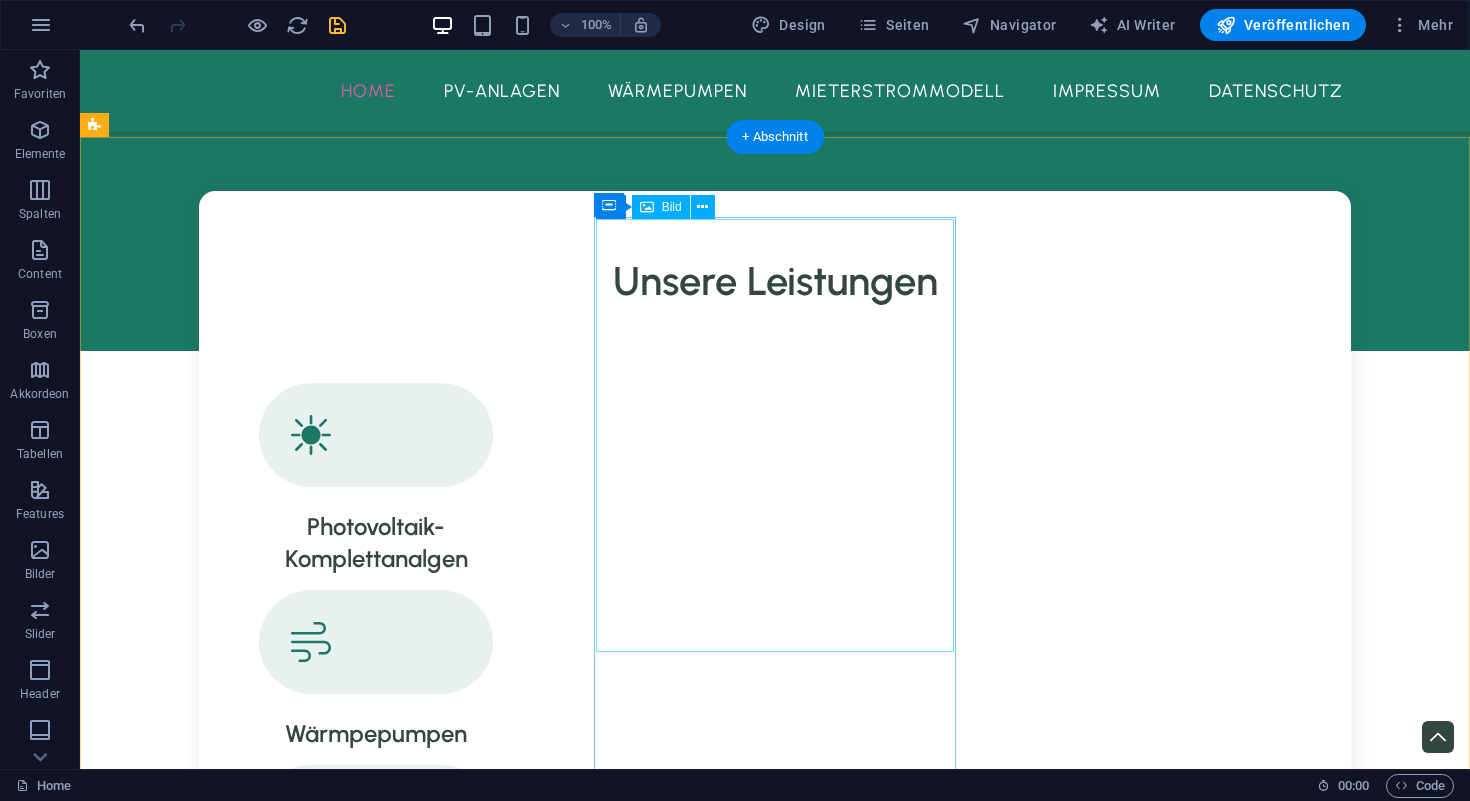 scroll, scrollTop: 1595, scrollLeft: 0, axis: vertical 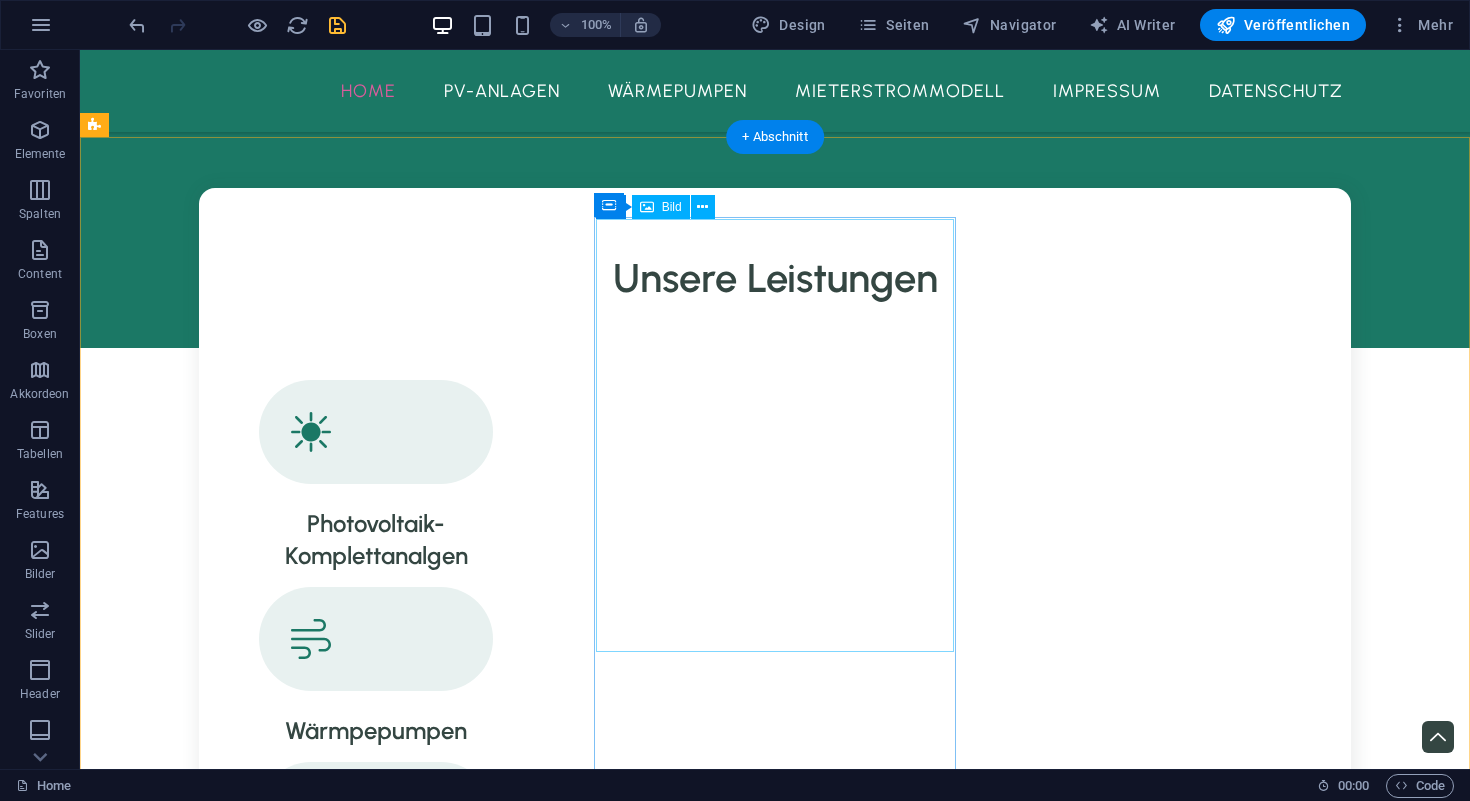 click at bounding box center [285, 2657] 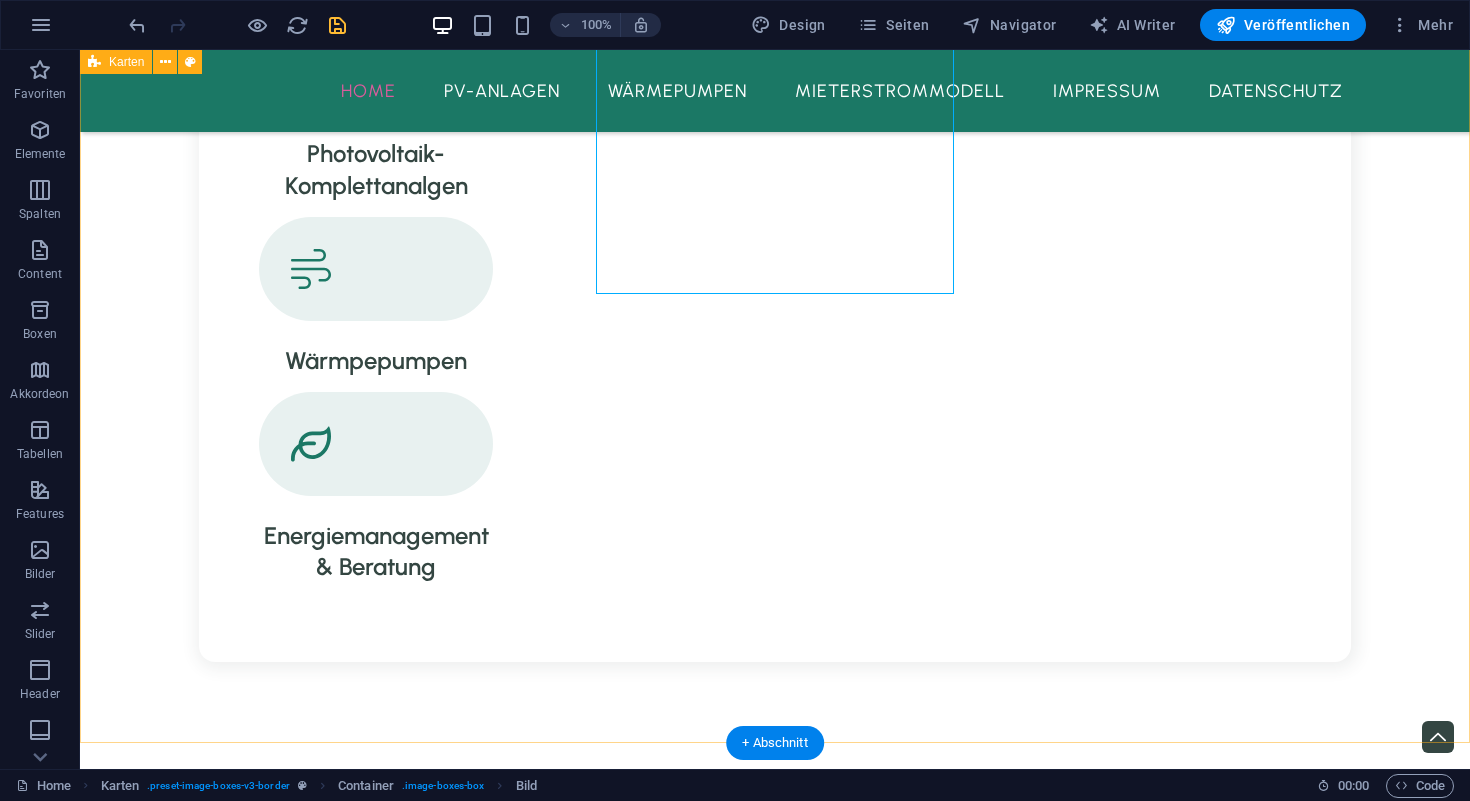 scroll, scrollTop: 1966, scrollLeft: 0, axis: vertical 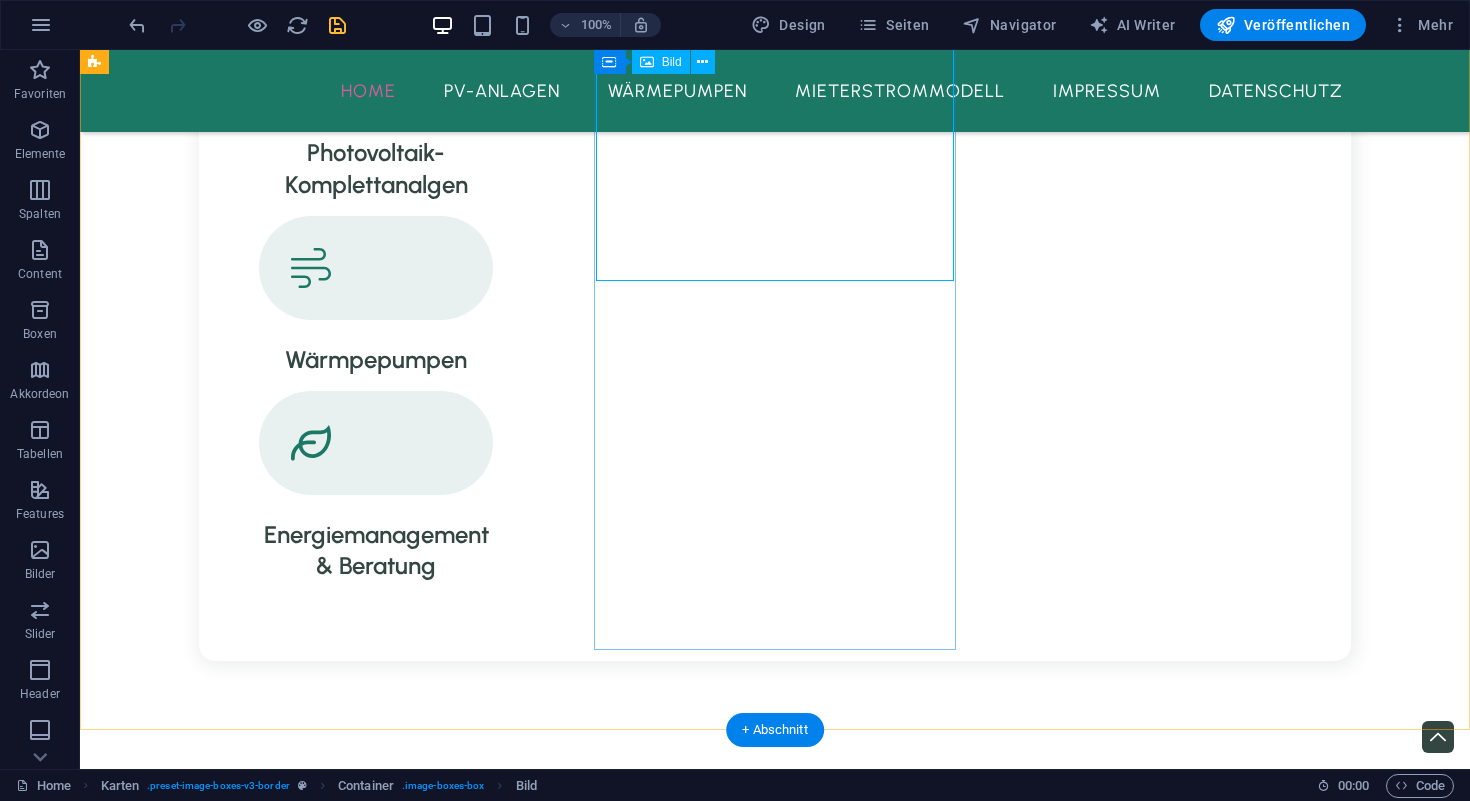 click at bounding box center [285, 2286] 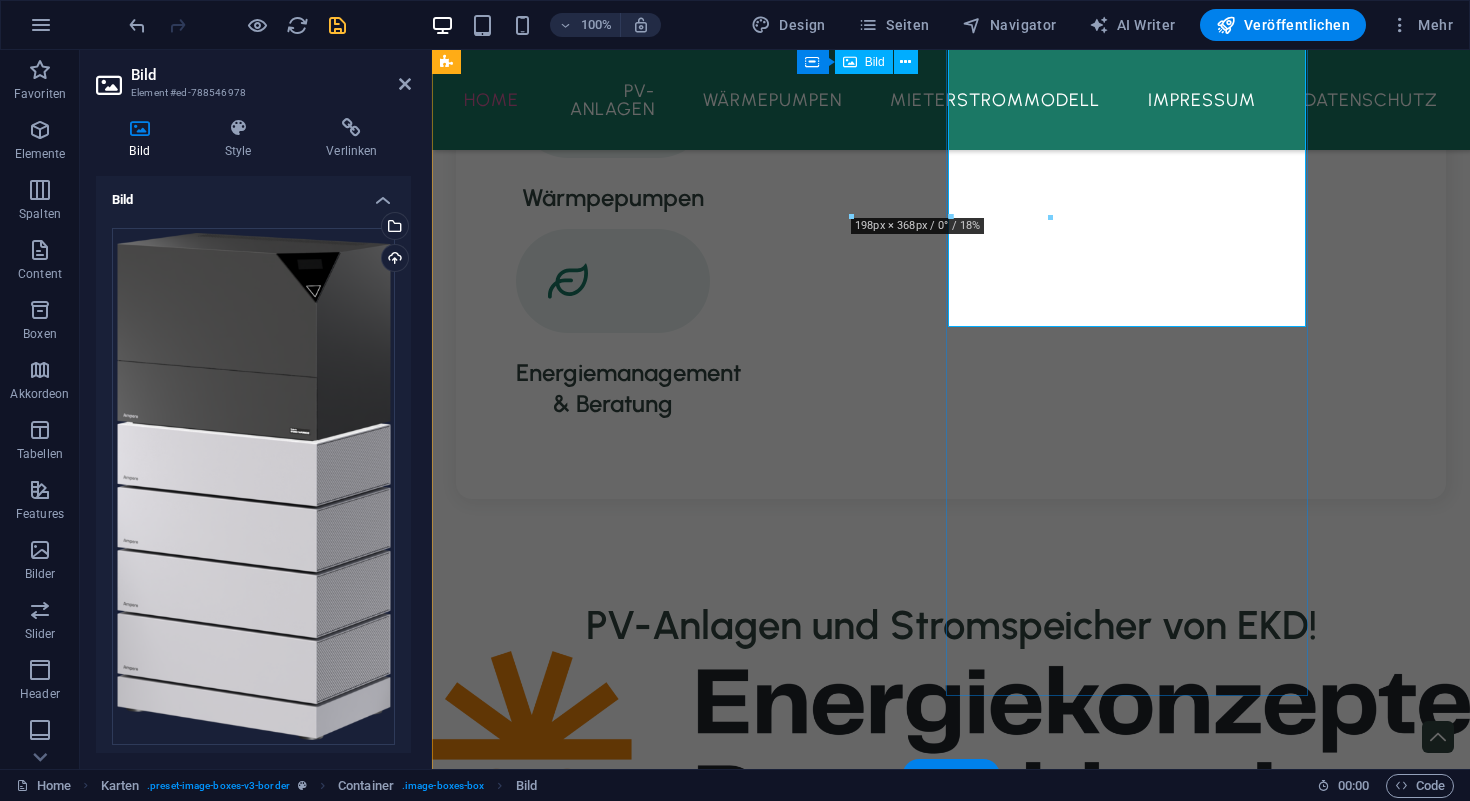 scroll, scrollTop: 1920, scrollLeft: 0, axis: vertical 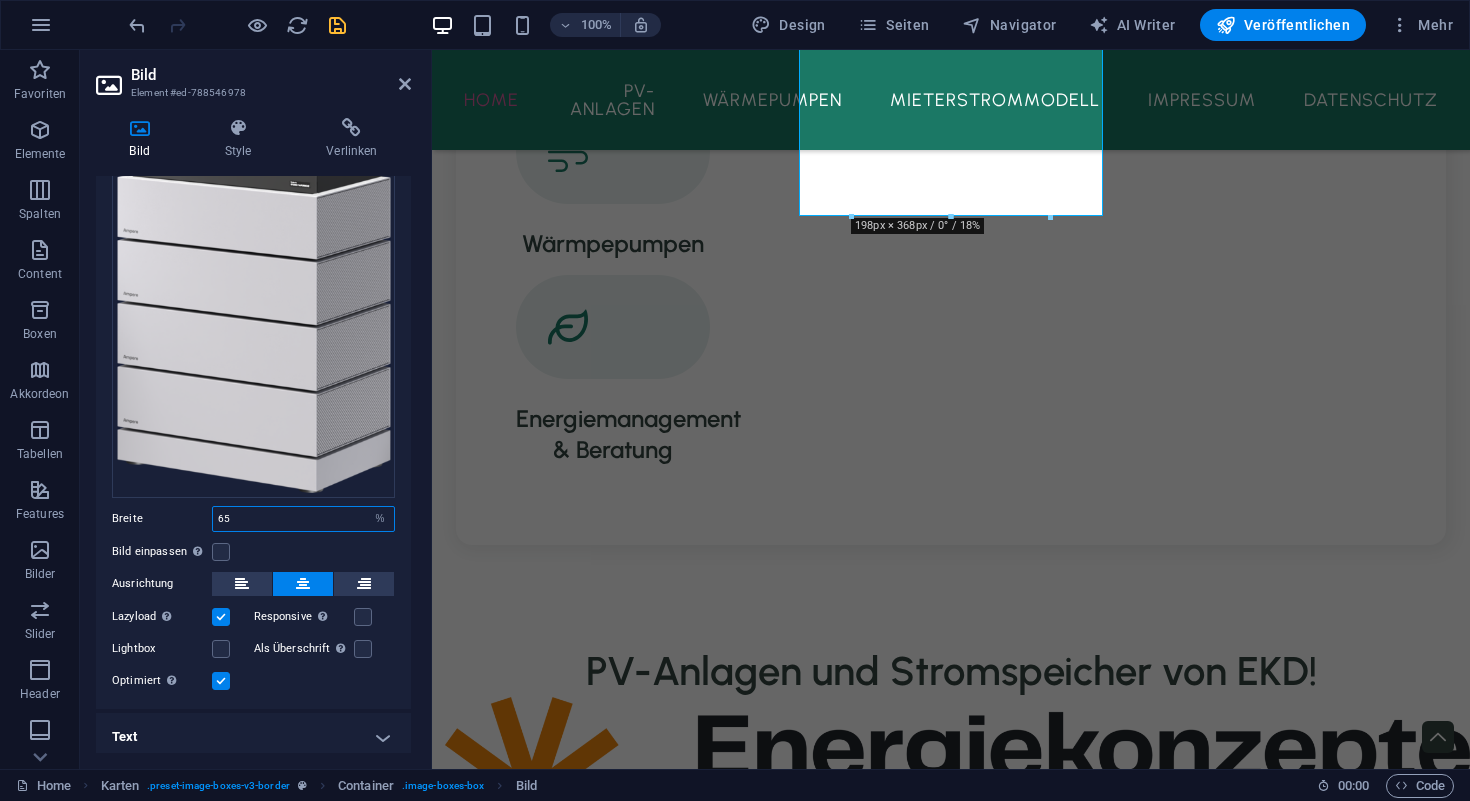 click on "65" at bounding box center (303, 519) 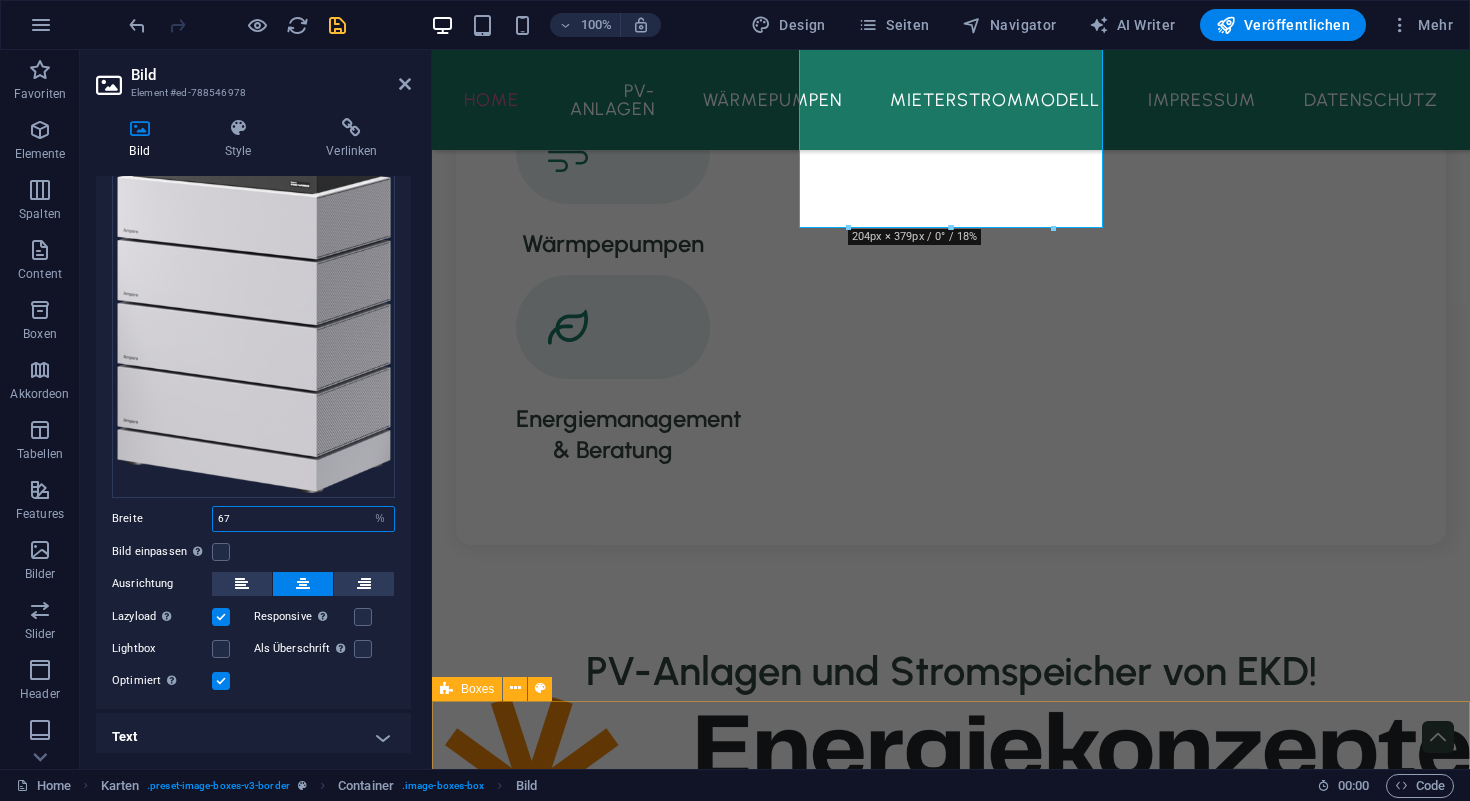 type on "67" 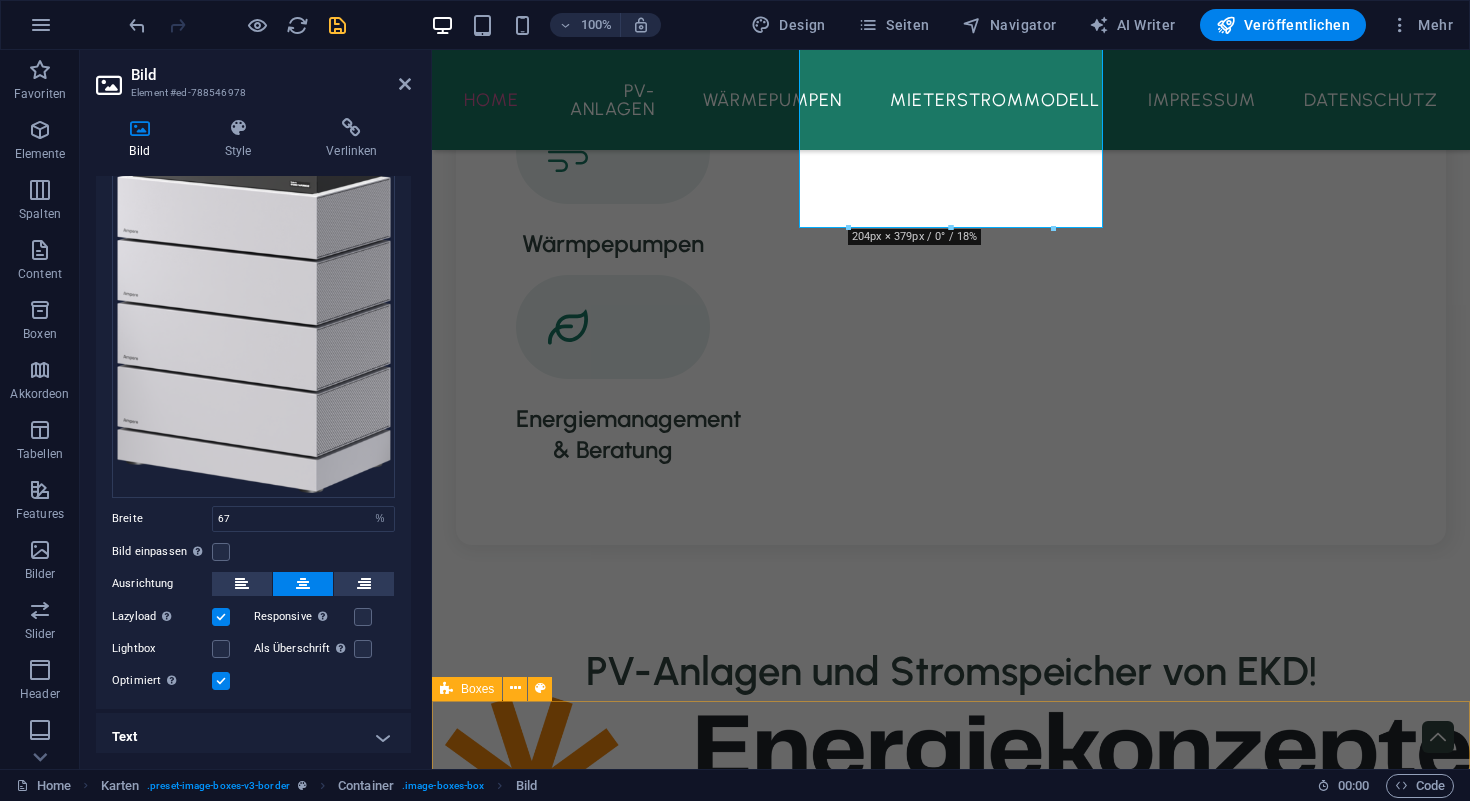 click on "Schnellere Amortisierung  EKD-Anlagen zeichnen sich durch eine schnellere Amortisierung aus. Das bedeutet, dass du schneller von deiner Investition profitierst als bei allen anderen Anbietern. Längste Haltbarkeit am Markt  Wir setzen auf hochwertigste Komponenten, die eine deutlich längere Haltbarkeit bieten.  Das bedeutet, dass du dich als Kunde auf langfristige Zuverlässigkeit und geringe Wartungskosten verlassen kannst. Regionale Montagepartner Wir arbeiten mit regionalen Montagepartnern zusammen, die vor Ort für dich da sind.  Dadurch wird eine reibungslose Installation und Wartung gewährleistet und du profitierst vom schnellen Service und Support. KI-gesteuerte Effizenz Unsere Anlagen werden durch fortgeschrittliche KI-Technologie optimiert, um direkt Strom aus der Strombörse zu beziehen, wo die Preise im Durchschnitt deutlich günstiger sind - manchmal sogar negativ. Strom beziehen, wenn er günstig ist Zusätzliche Funktionen" at bounding box center (951, 4418) 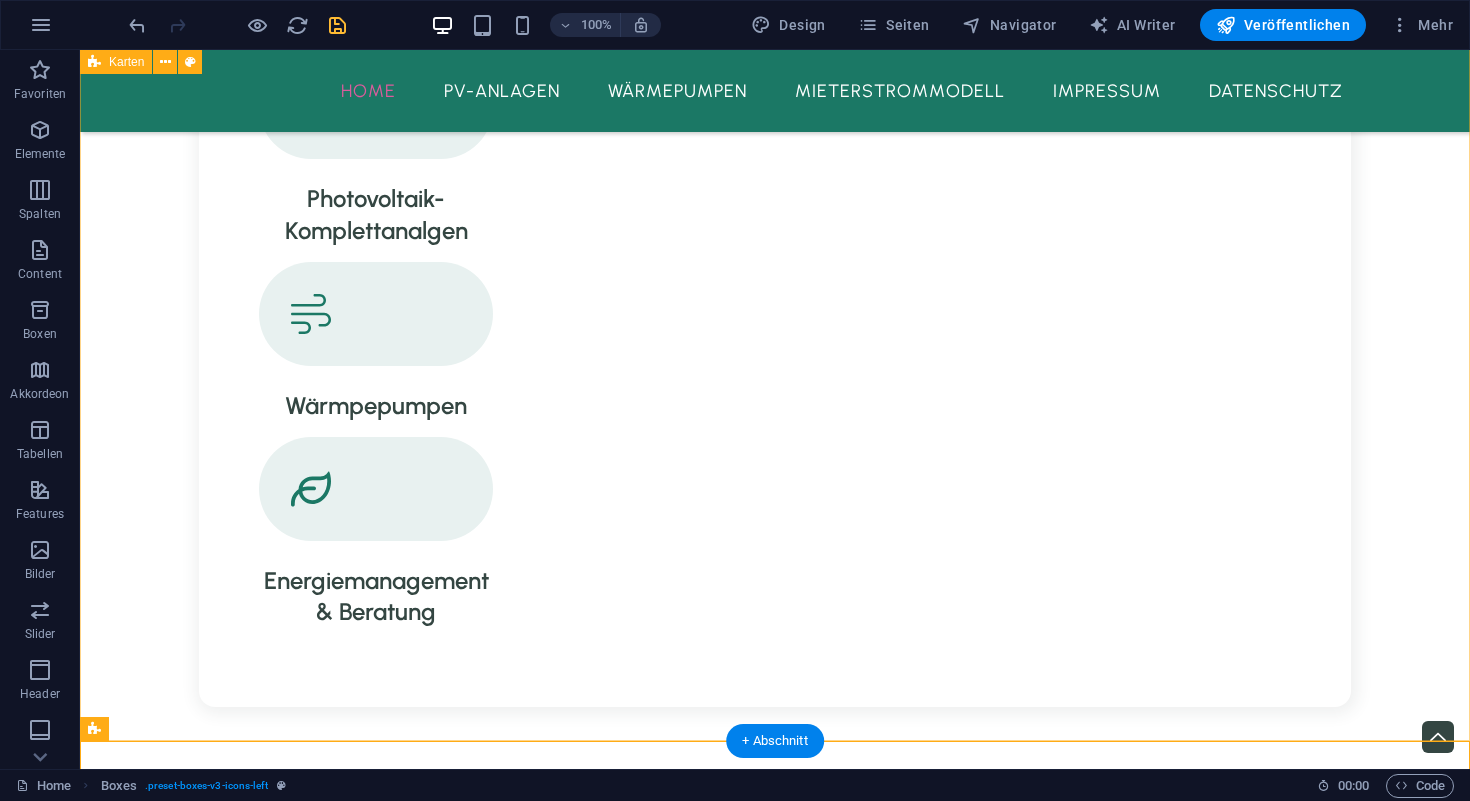 scroll, scrollTop: 1966, scrollLeft: 0, axis: vertical 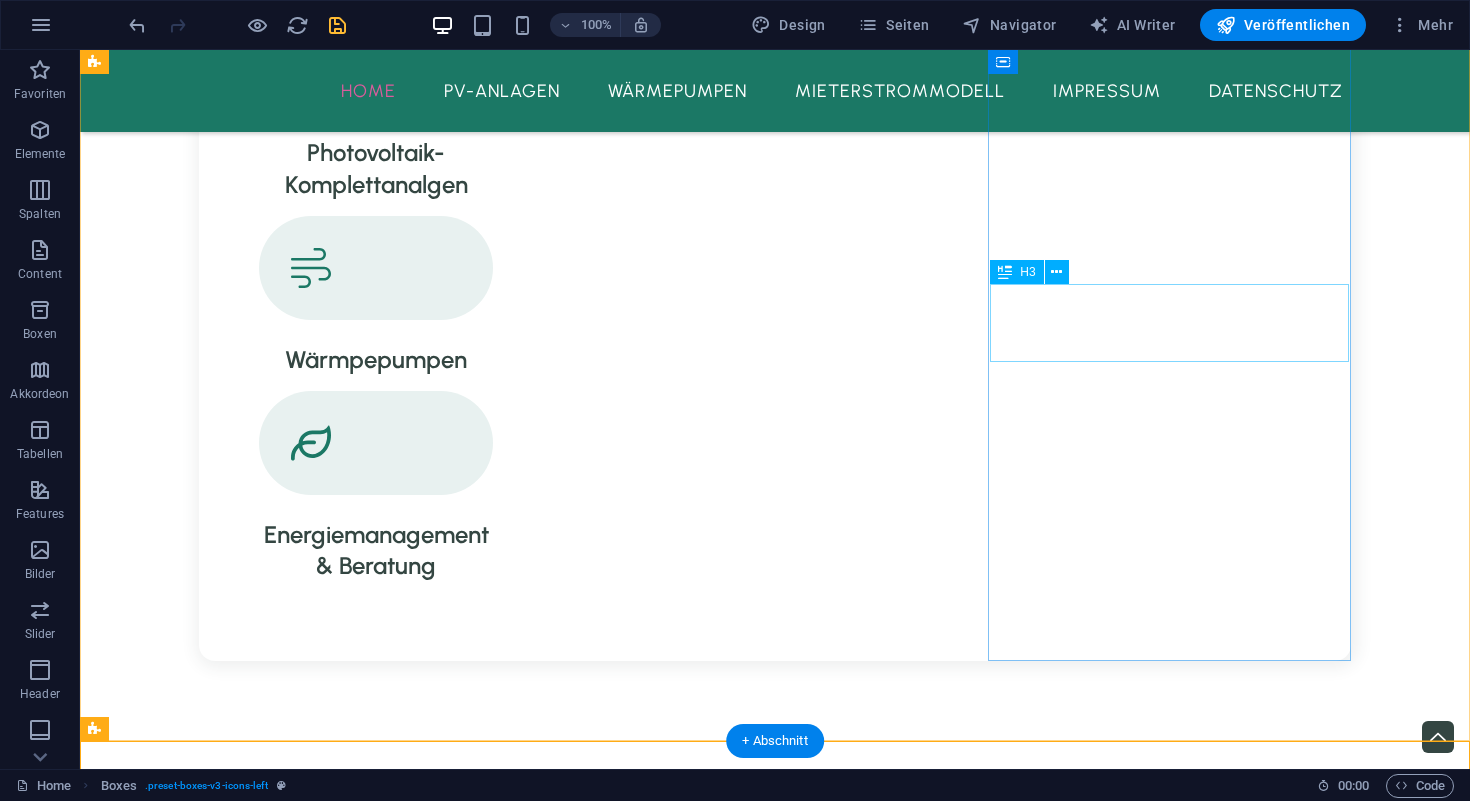 click on "[DOMAIN_NAME]" at bounding box center (285, 3375) 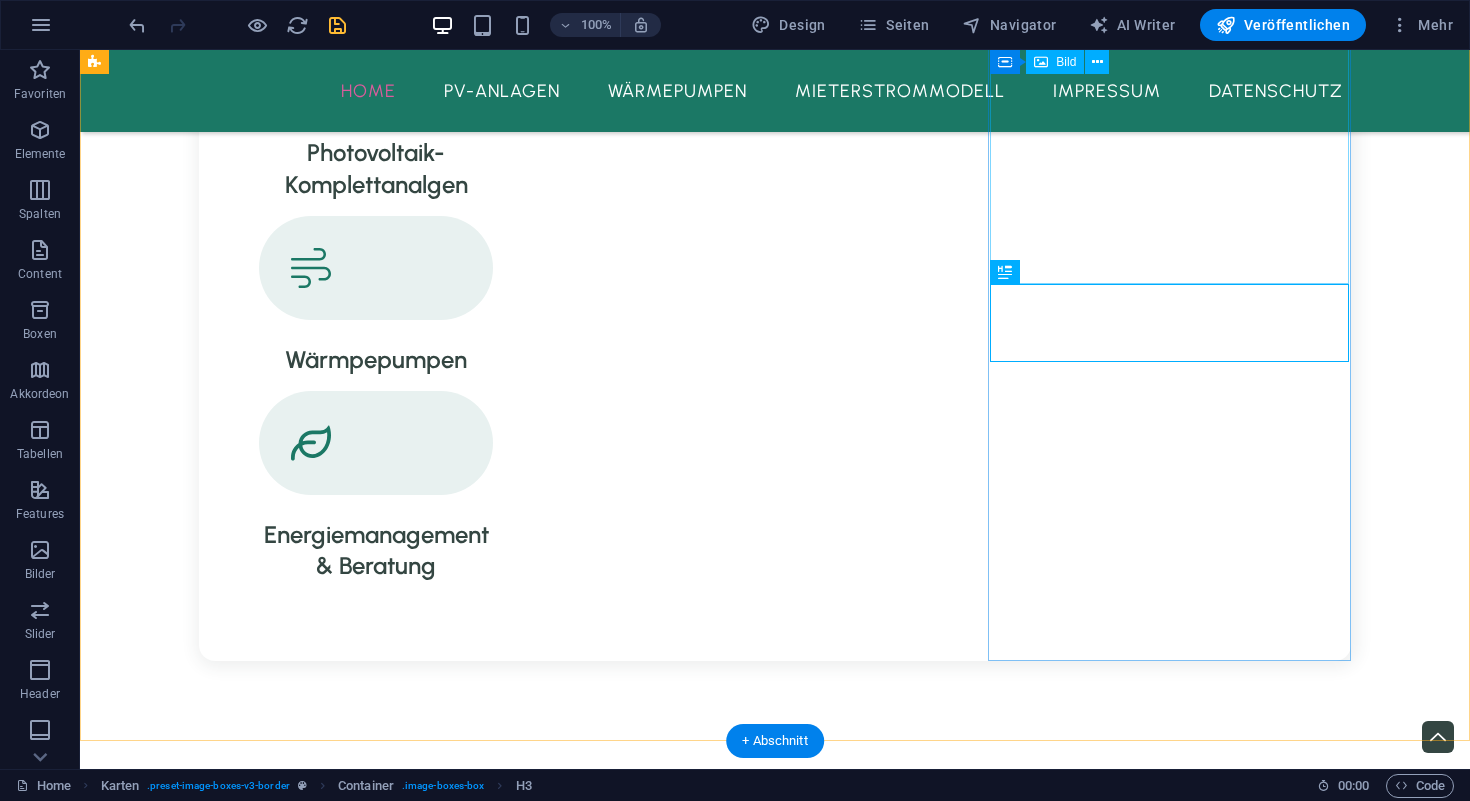 click at bounding box center (285, 3119) 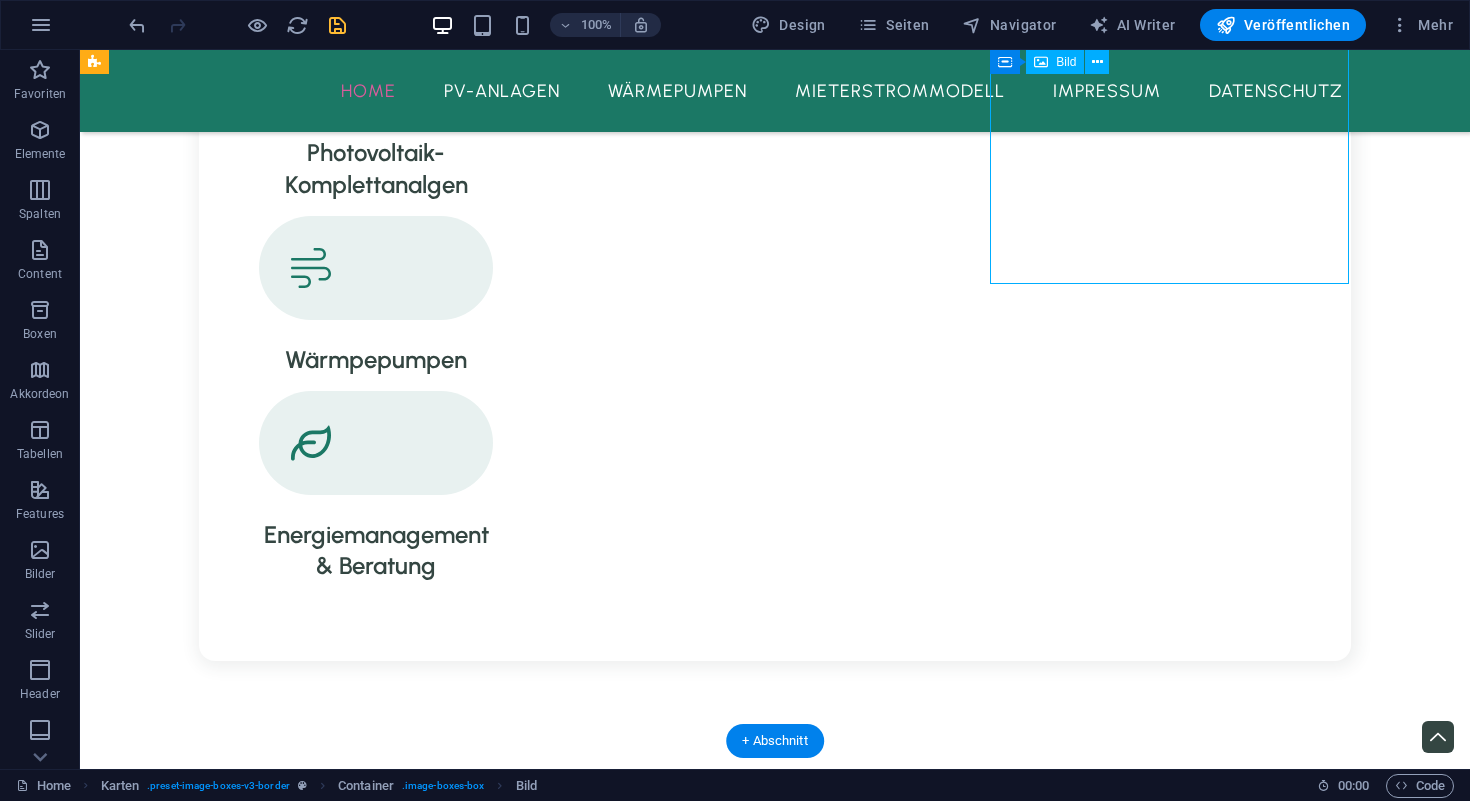 click at bounding box center [285, 3119] 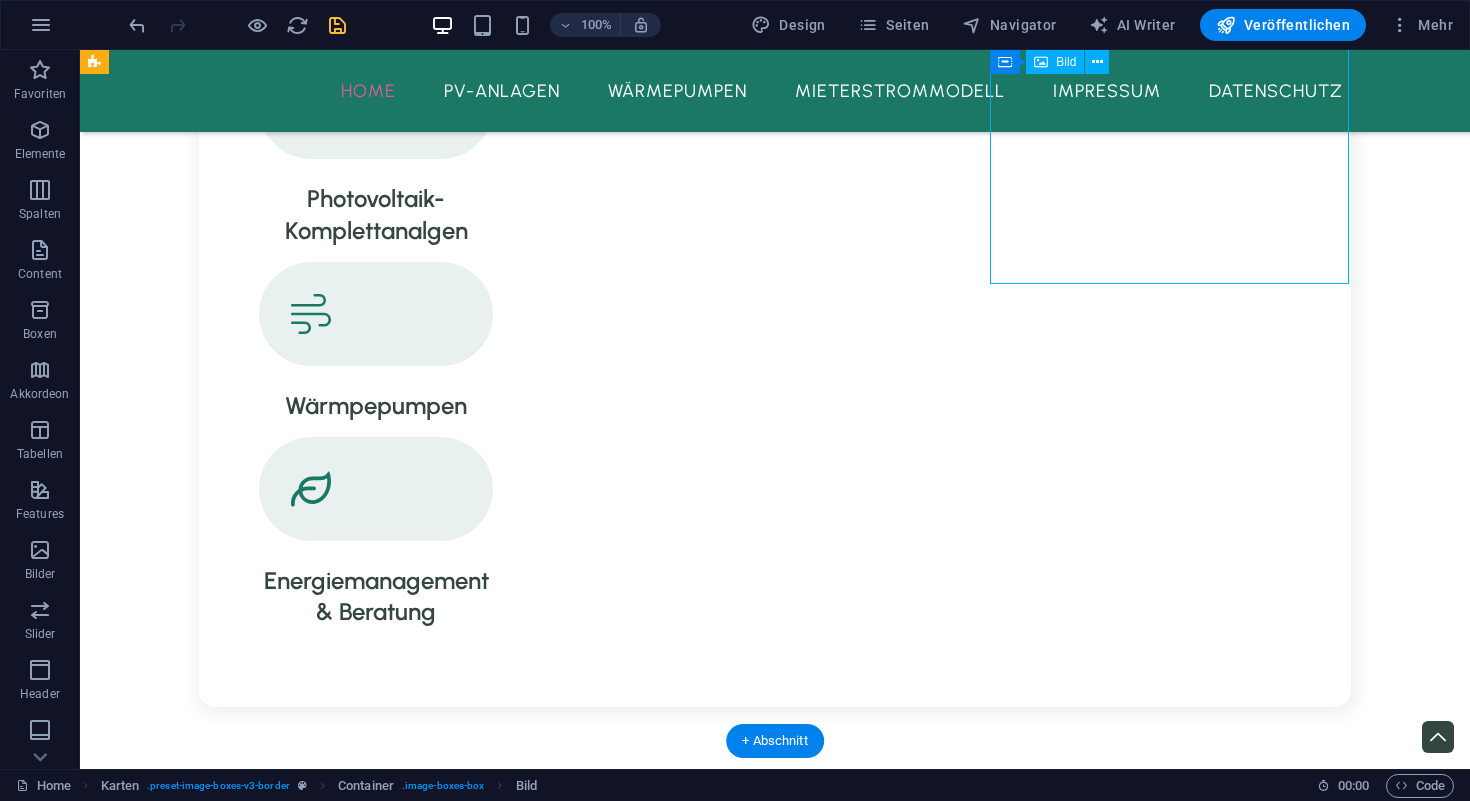select on "%" 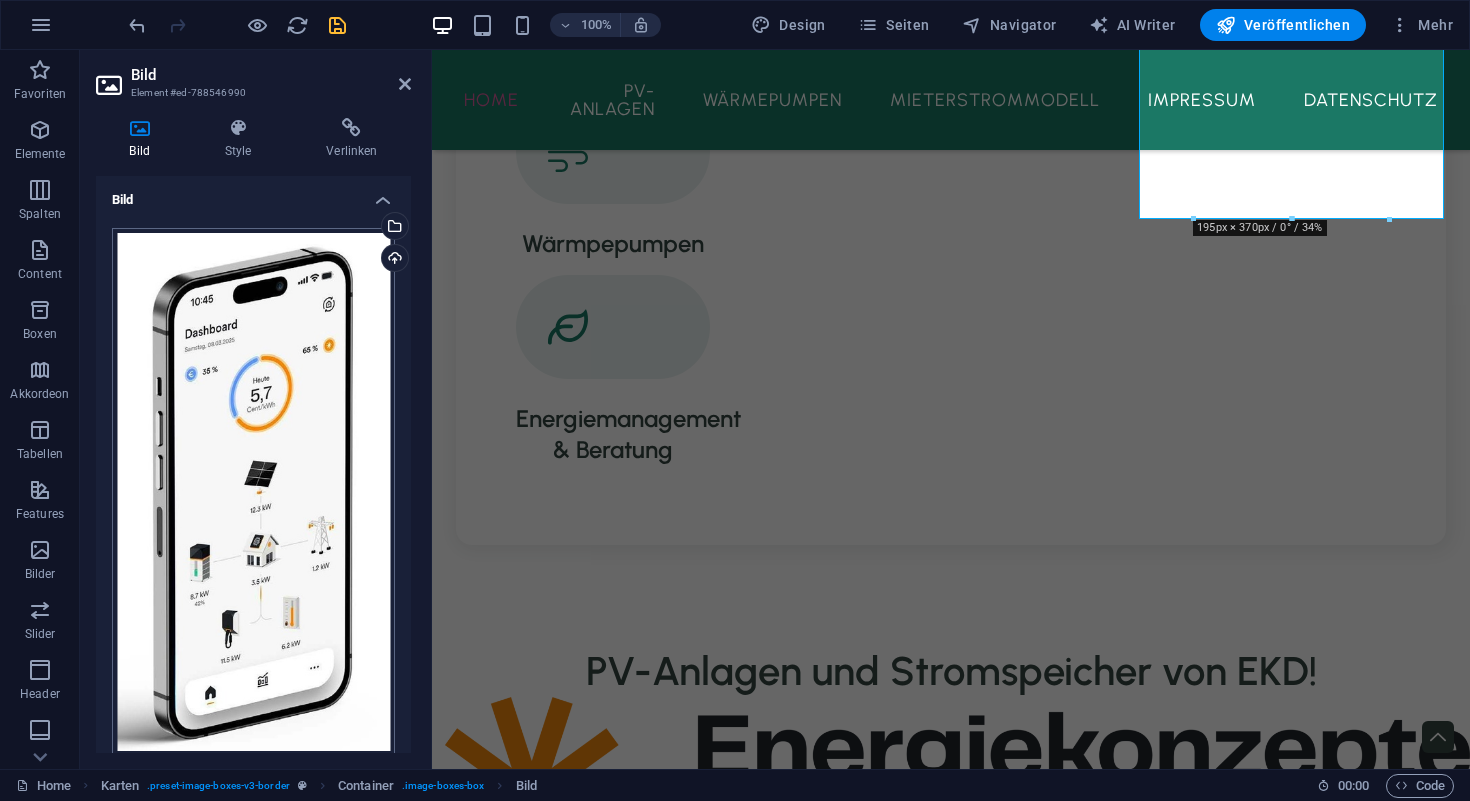 scroll, scrollTop: 258, scrollLeft: 0, axis: vertical 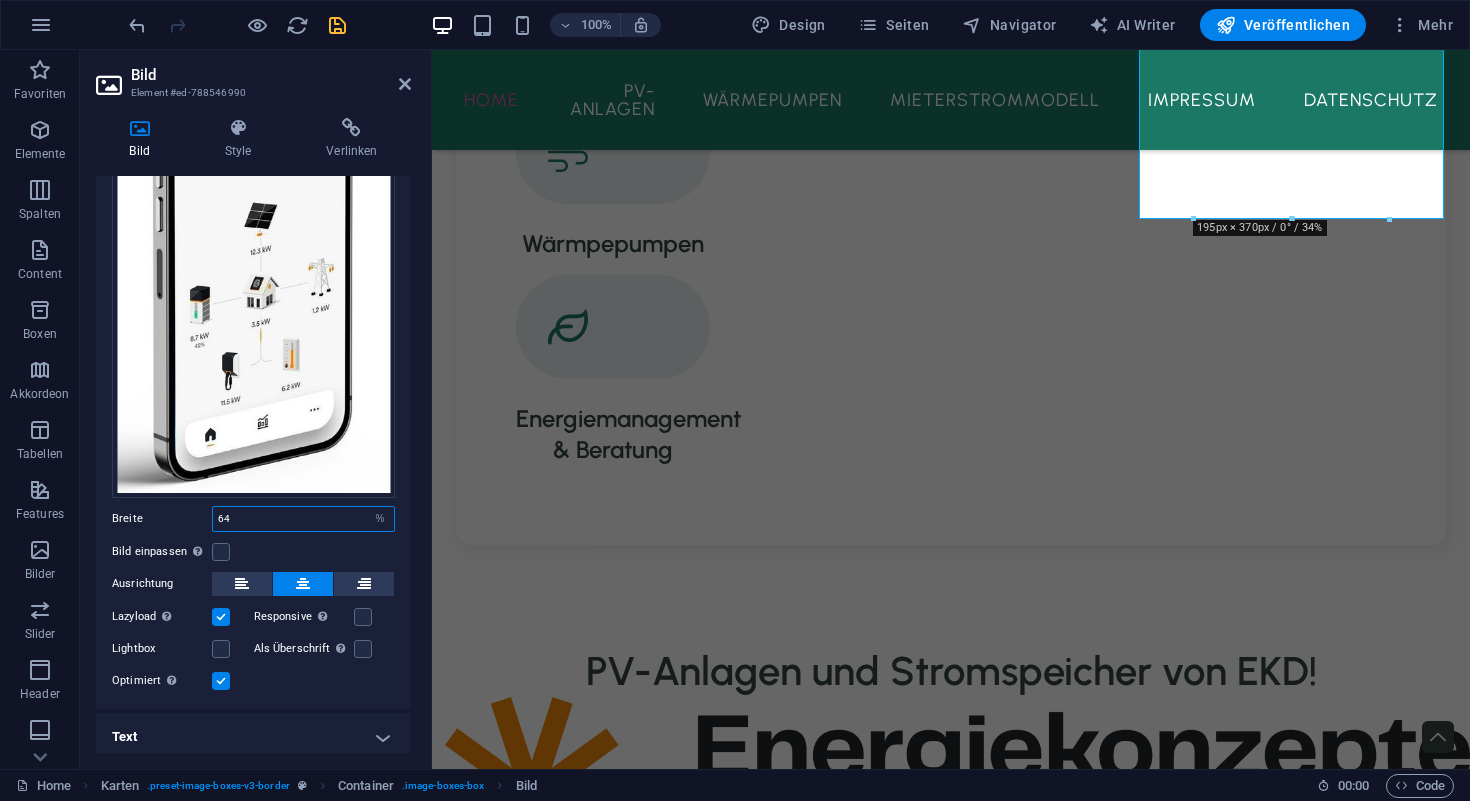 click on "64" at bounding box center (303, 519) 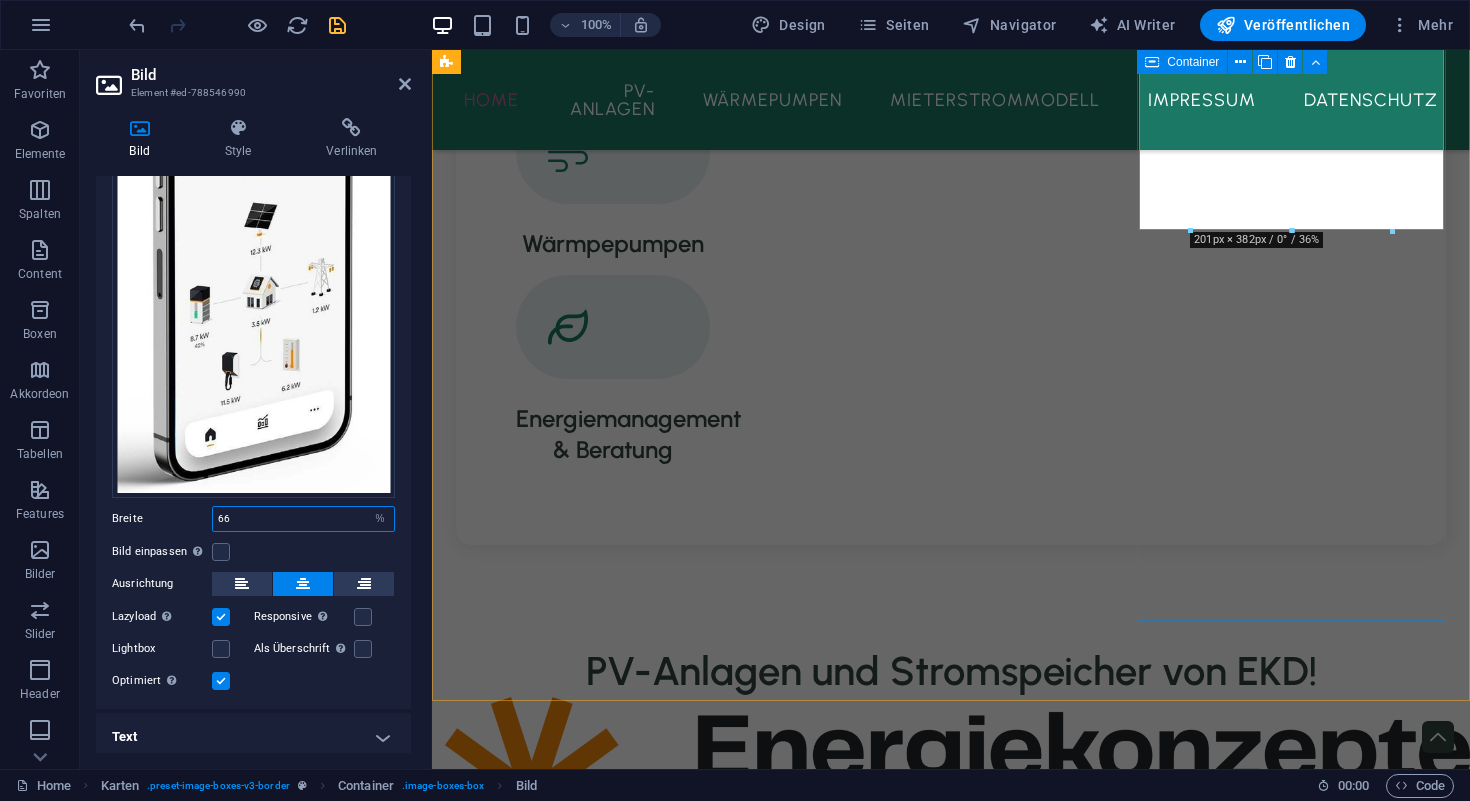 type on "66" 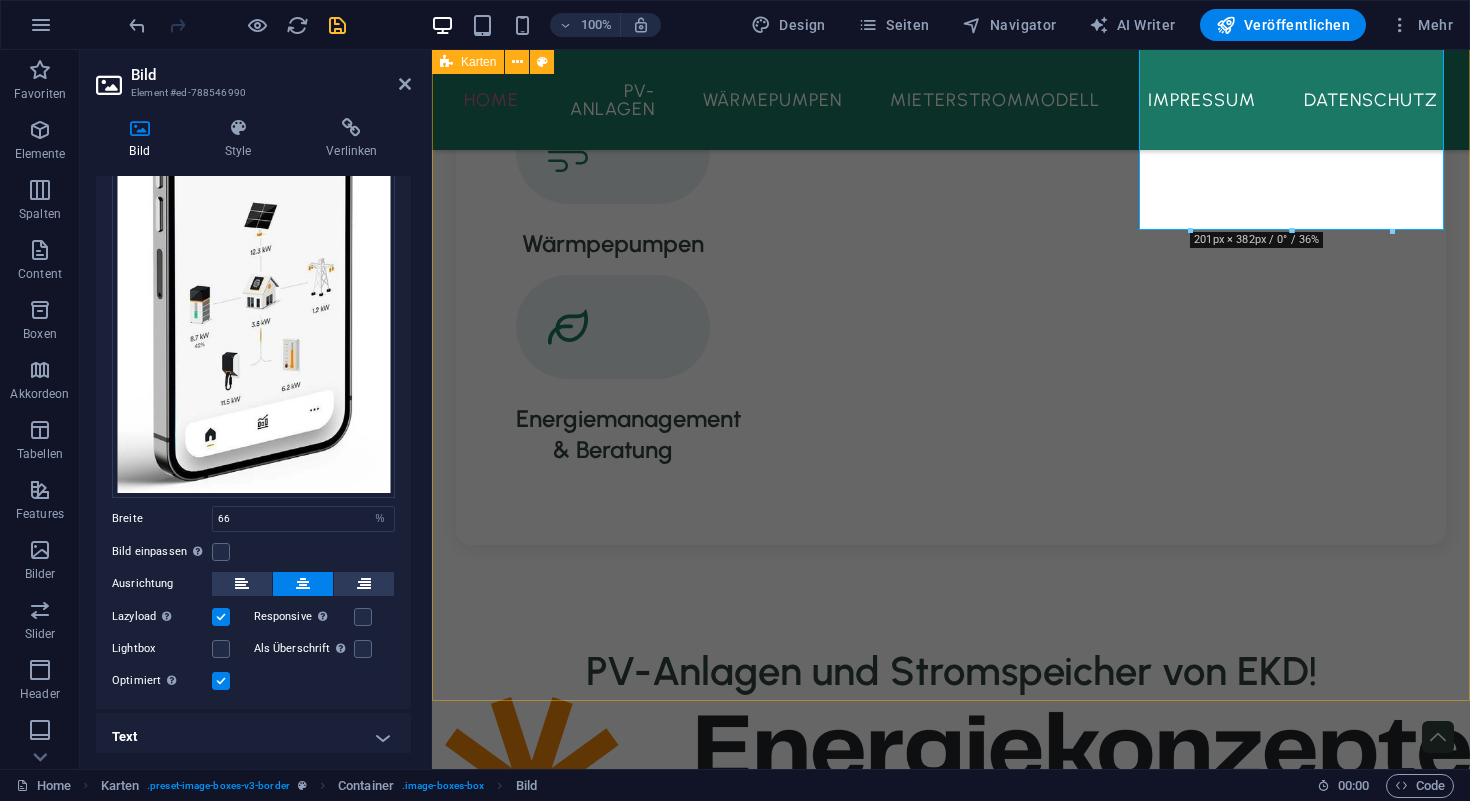 click on "Ampere.SolarPro 445 BG Die Ampere.SolarPro 445 BG   Module nutzen TOPCon-Solarzellentechnologie der nächsten Generation. Diese sind mit einem Wirkungsgrad von 22,3 Prozent und elegantem Design nicht nur effizient, sondern auch optisch der Hingucker auf jedem Dach. Ampere.StoragePro E3    Die neueste Generation des Ampere.StoragePro ist dank Preissignalfähigkeit, Netzersatzfunktion, Fernwartung und Updatefähigkeit nicht nur für Ihren heutigen Bedarf konzipiert, sondern passt sich allen zukünftigen Gegebenheiten an. Die sichere LFP-Zelltechnologie erfüllt höchste Sicherheitsstandards. Ampere.IQ   Dank der intelligenten Energiemanagement-Software Ampere.IQ werden  - Solaranlage - Speicher - Wallbox  - Wärmepumpe - Heizstab  sowohl miteinander vernetzt als auch mit dem Stromnetz." at bounding box center (951, 2233) 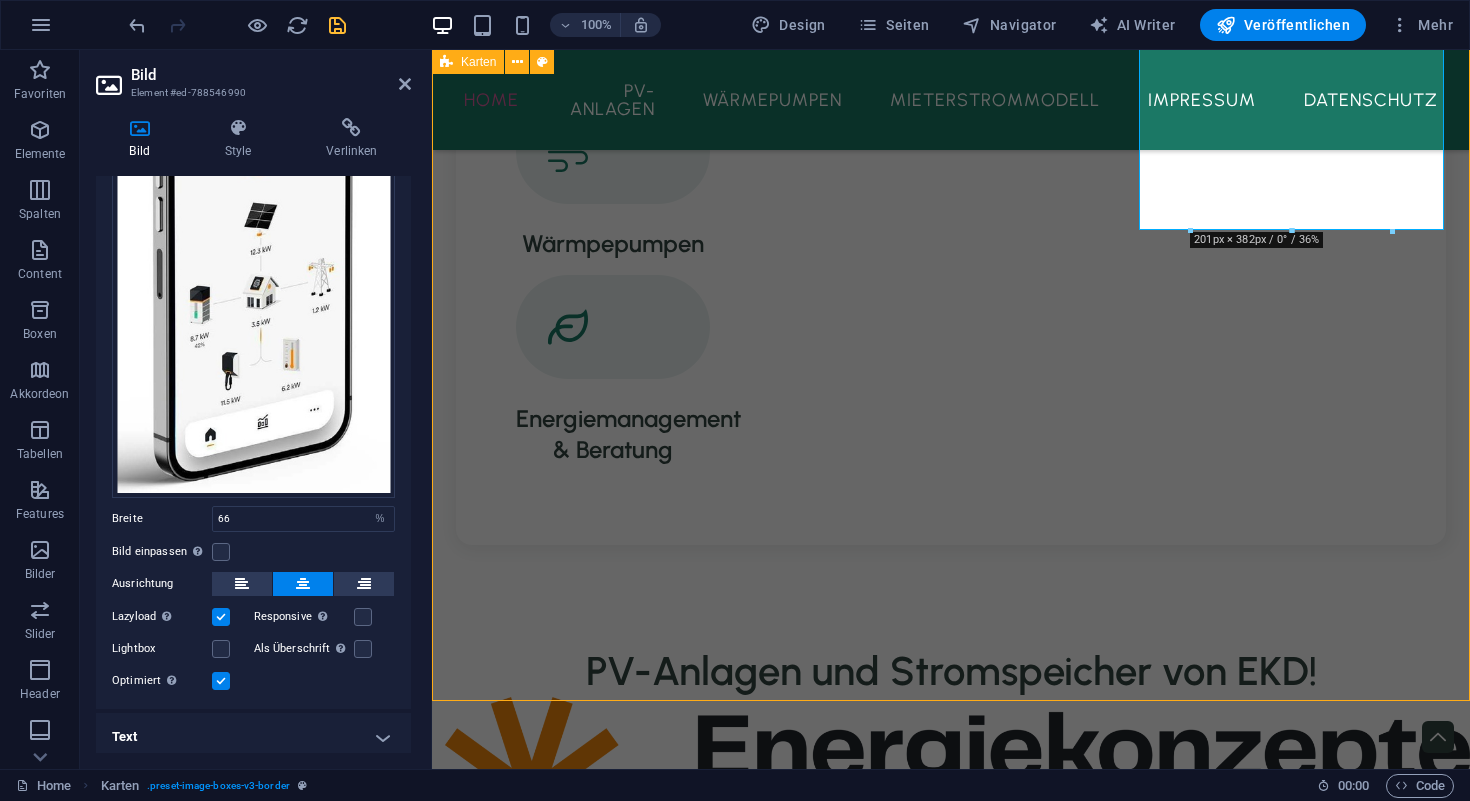 scroll, scrollTop: 1966, scrollLeft: 0, axis: vertical 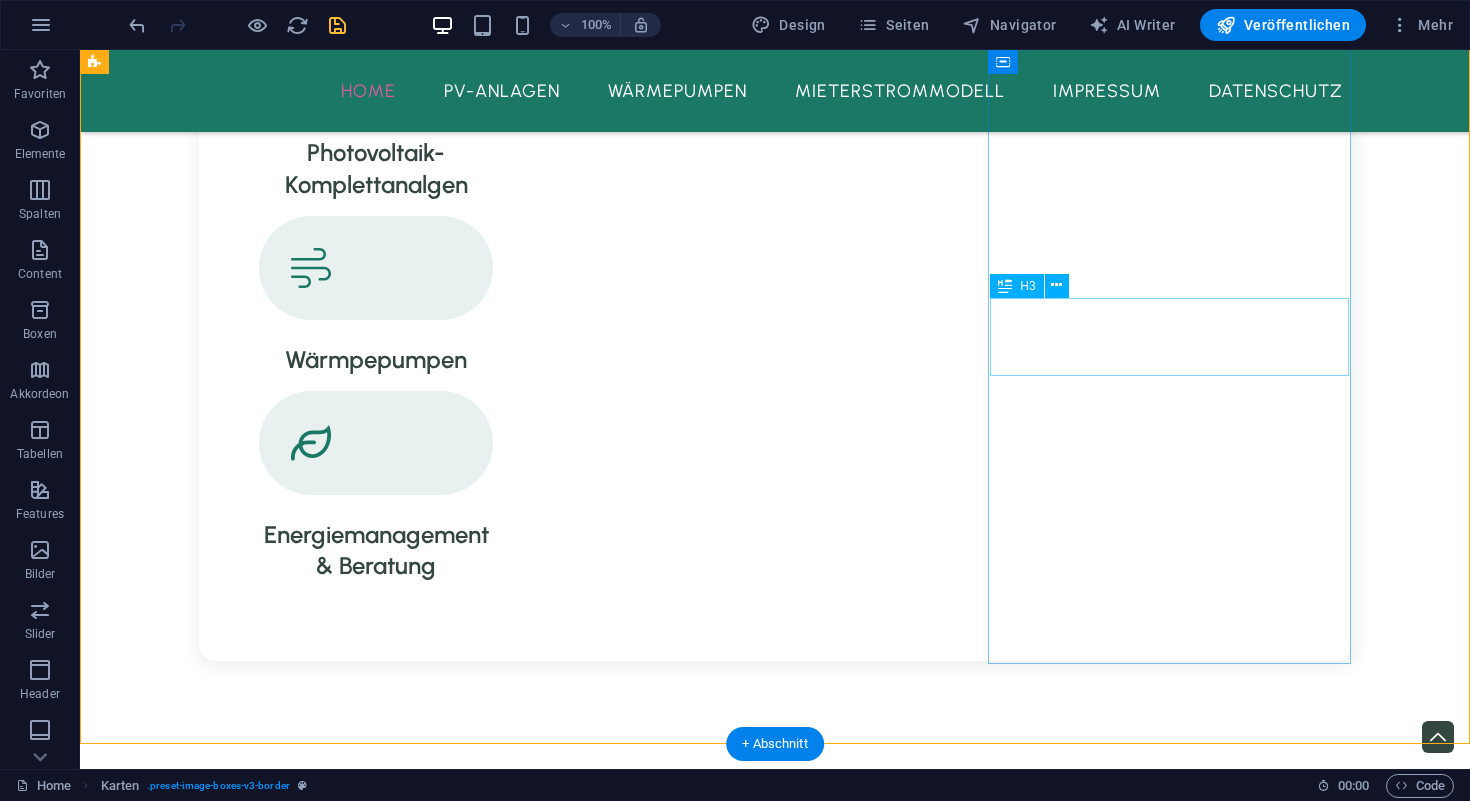 click on "[DOMAIN_NAME]" at bounding box center (285, 3389) 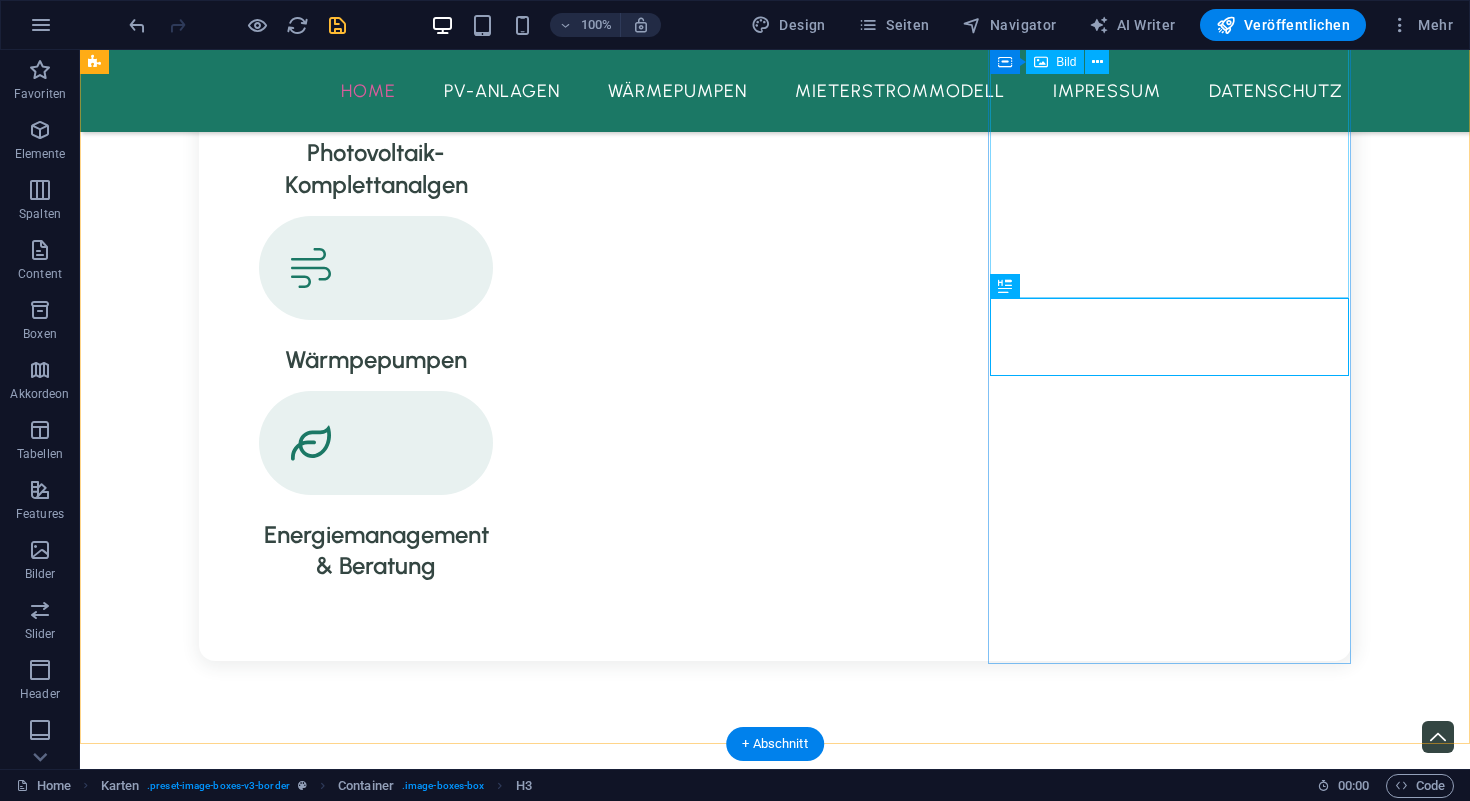 click at bounding box center (285, 3125) 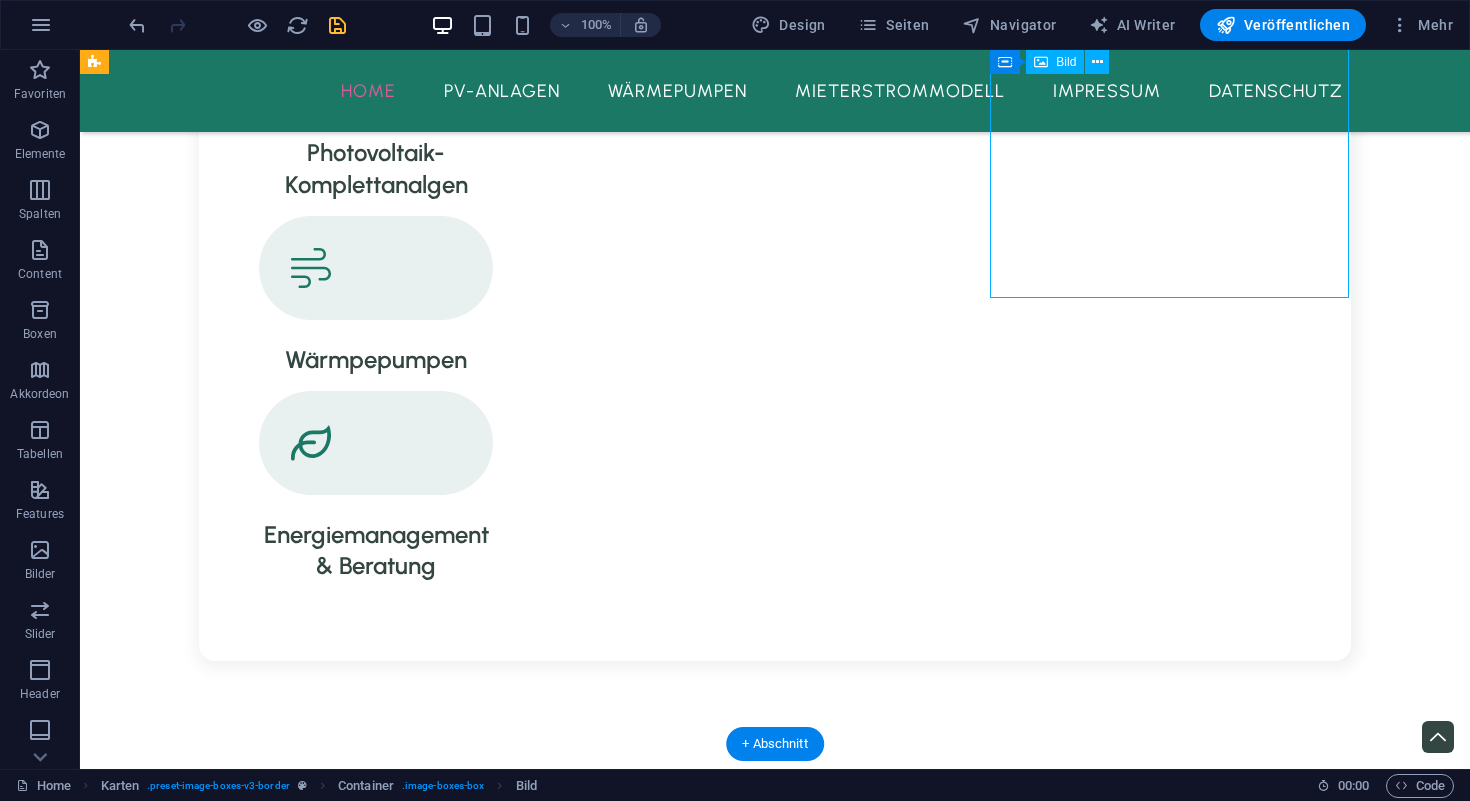 click at bounding box center (285, 3125) 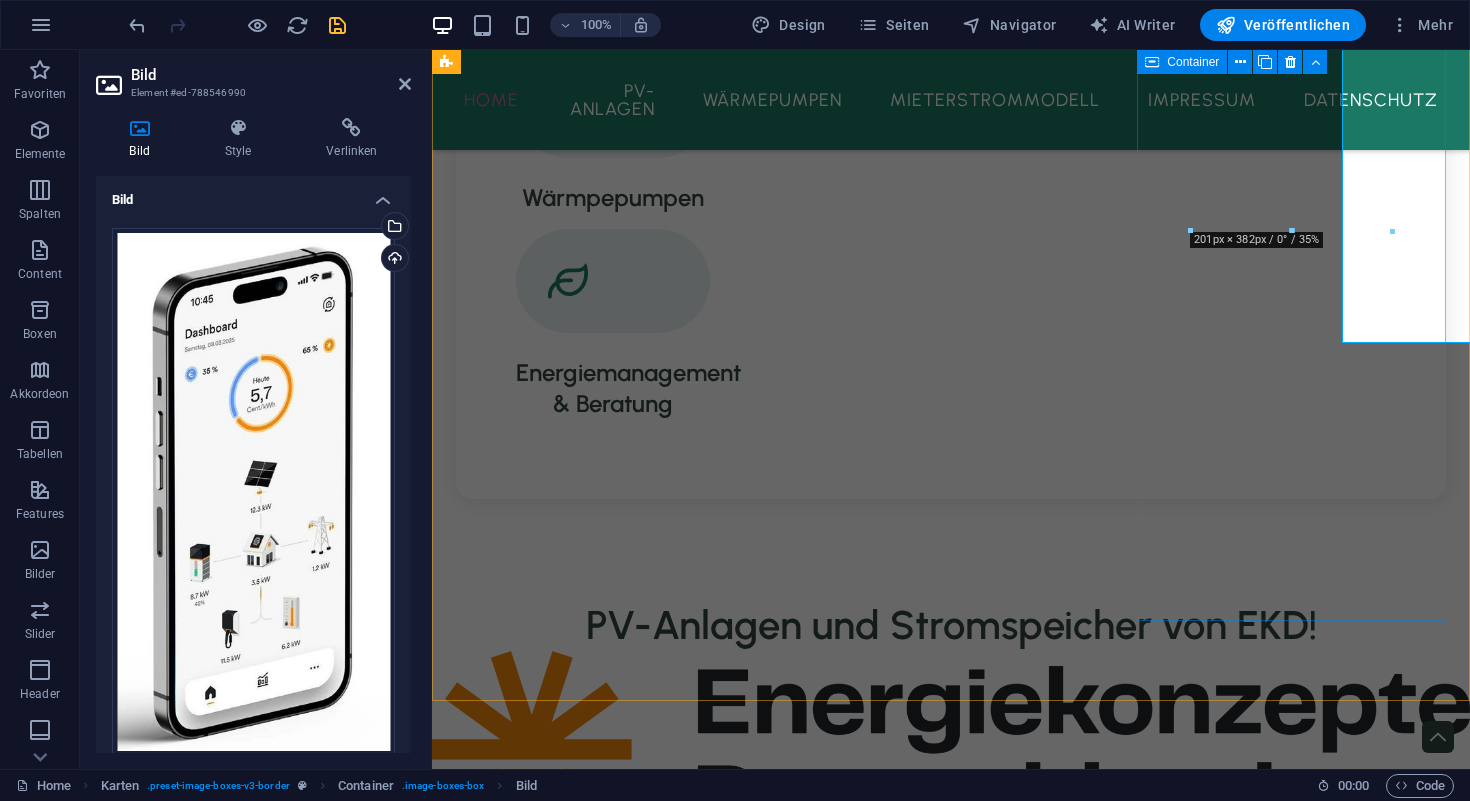 scroll, scrollTop: 1920, scrollLeft: 0, axis: vertical 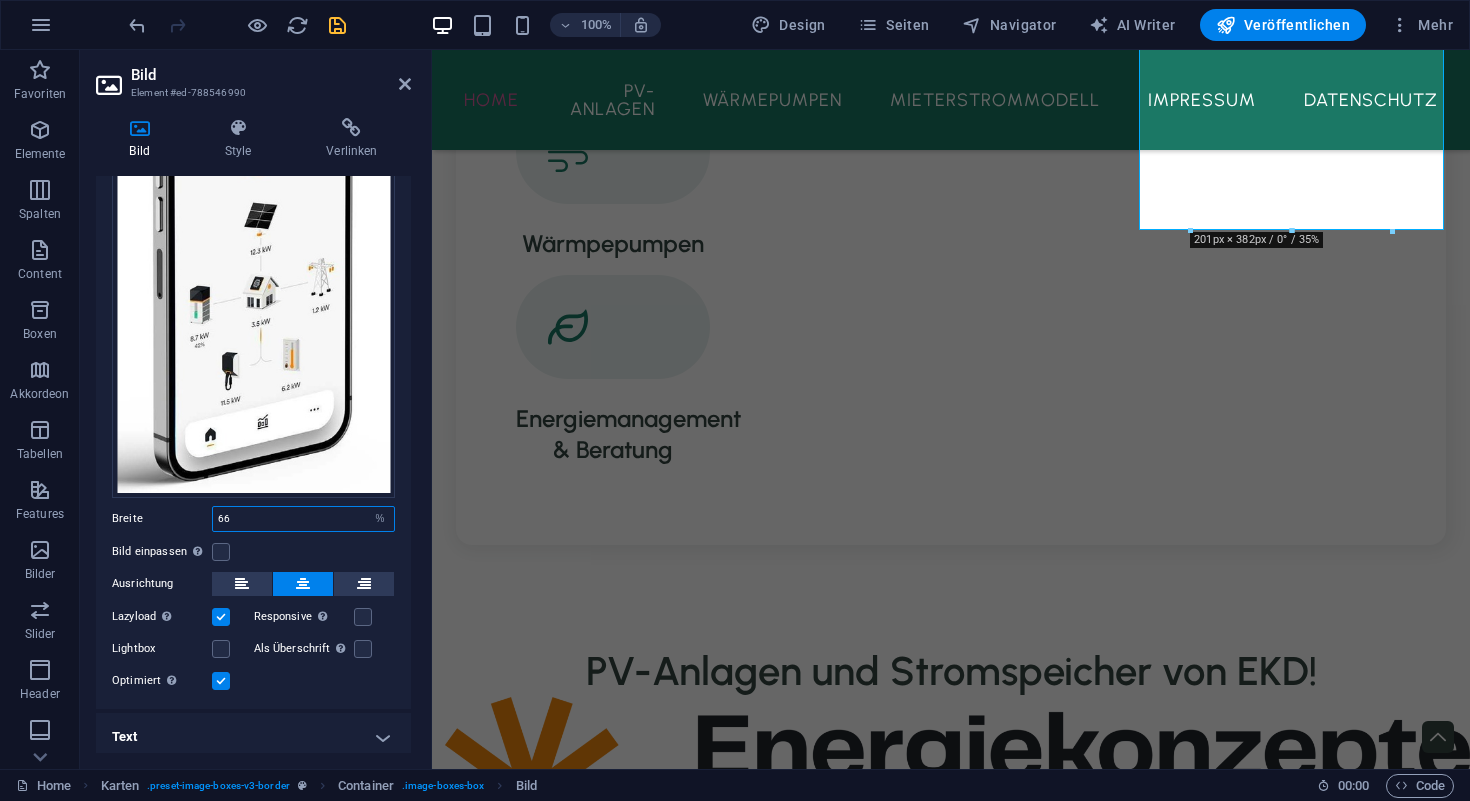 click on "66" at bounding box center (303, 519) 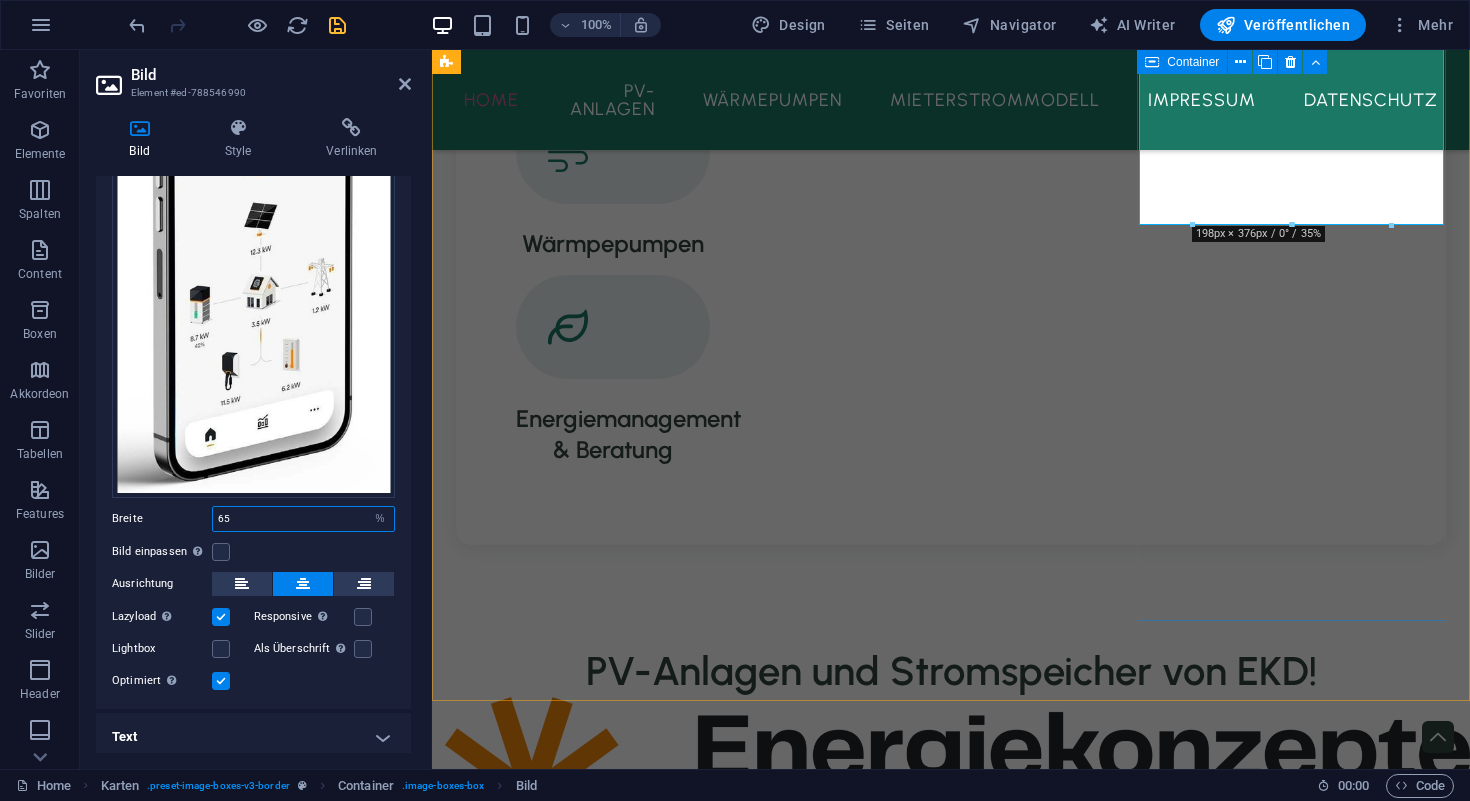 type on "65" 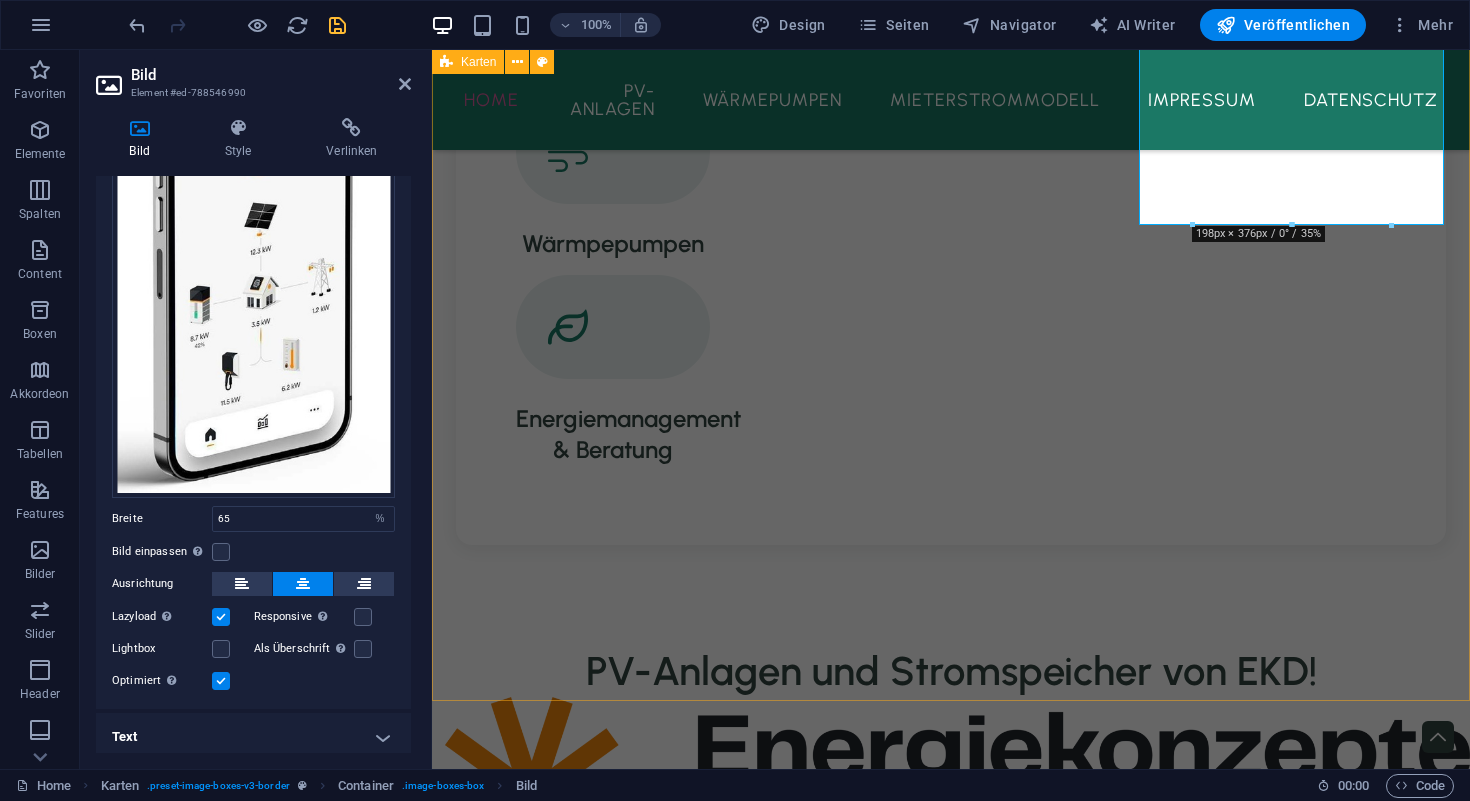 click on "Ampere.SolarPro 445 BG Die Ampere.SolarPro 445 BG   Module nutzen TOPCon-Solarzellentechnologie der nächsten Generation. Diese sind mit einem Wirkungsgrad von 22,3 Prozent und elegantem Design nicht nur effizient, sondern auch optisch der Hingucker auf jedem Dach. Ampere.StoragePro E3    Die neueste Generation des Ampere.StoragePro ist dank Preissignalfähigkeit, Netzersatzfunktion, Fernwartung und Updatefähigkeit nicht nur für Ihren heutigen Bedarf konzipiert, sondern passt sich allen zukünftigen Gegebenheiten an. Die sichere LFP-Zelltechnologie erfüllt höchste Sicherheitsstandards. Ampere.IQ   Dank der intelligenten Energiemanagement-Software Ampere.IQ werden  - Solaranlage - Speicher - Wallbox  - Wärmepumpe - Heizstab  sowohl miteinander vernetzt als auch mit dem Stromnetz." at bounding box center [951, 2230] 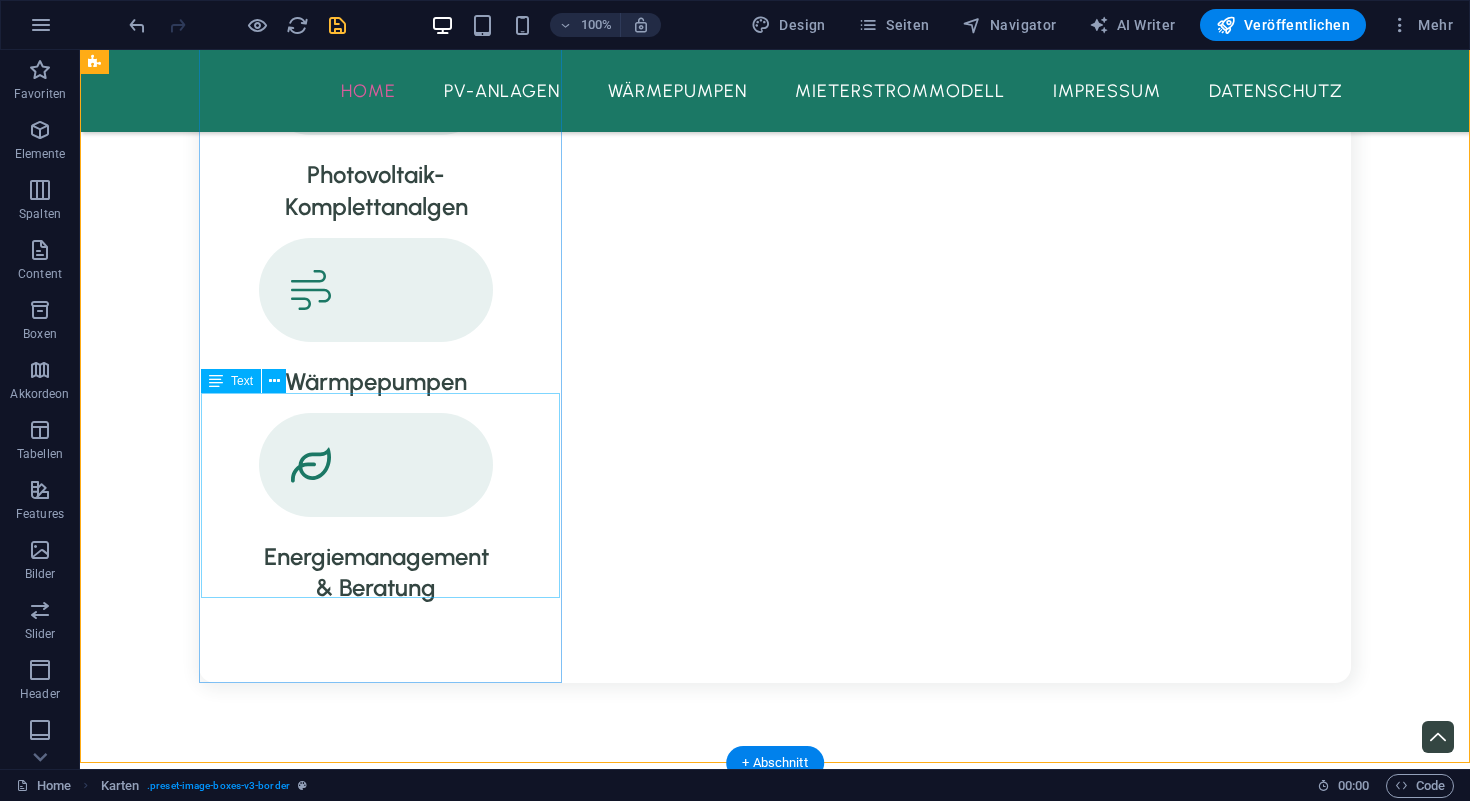 scroll, scrollTop: 1961, scrollLeft: 0, axis: vertical 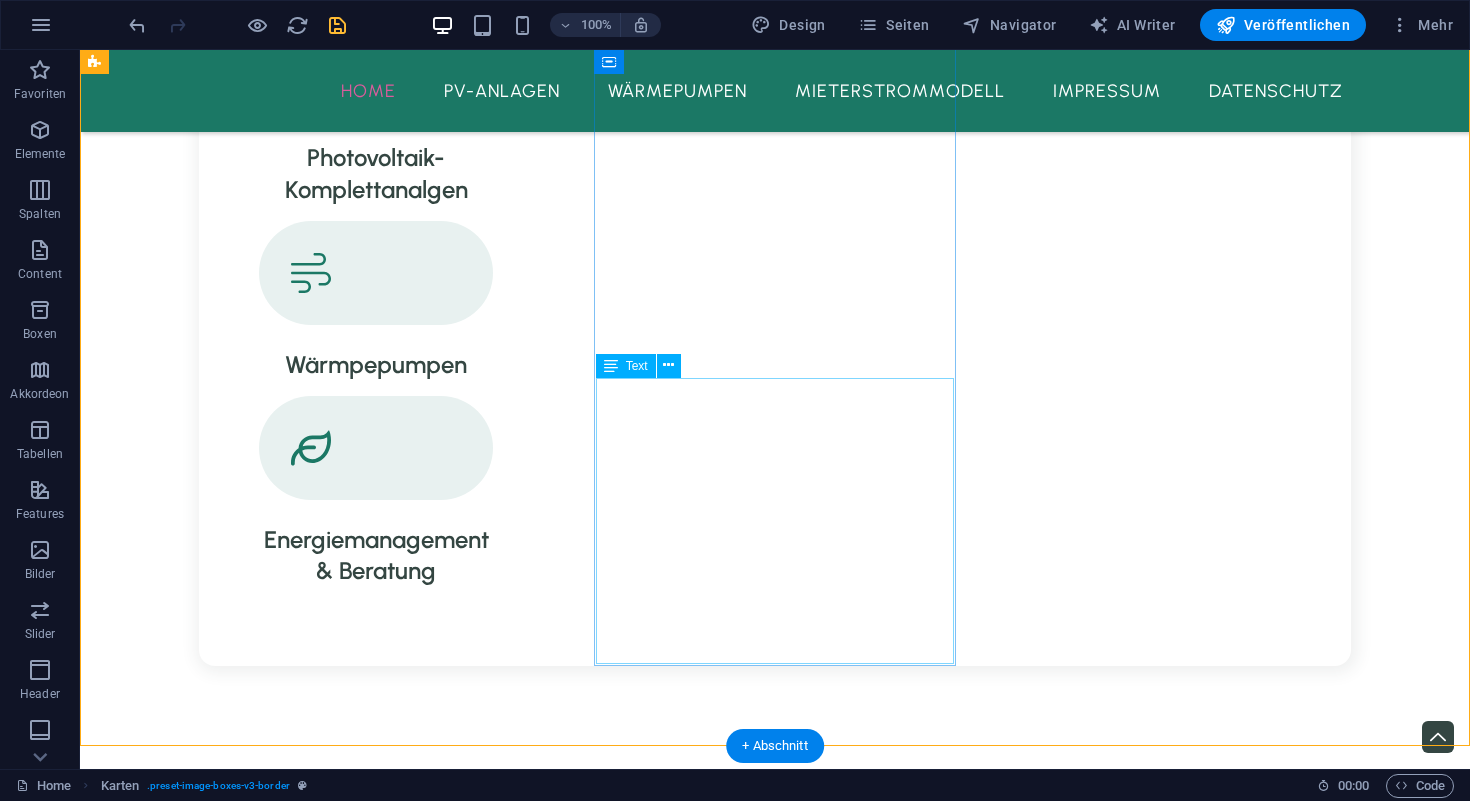 click on "Die neueste Generation des Ampere.StoragePro ist dank Preissignalfähigkeit, Netzersatzfunktion, Fernwartung und Updatefähigkeit nicht nur für Ihren heutigen Bedarf konzipiert, sondern passt sich allen zukünftigen Gegebenheiten an. Die sichere LFP-Zelltechnologie erfüllt höchste Sicherheitsstandards." at bounding box center [285, 2743] 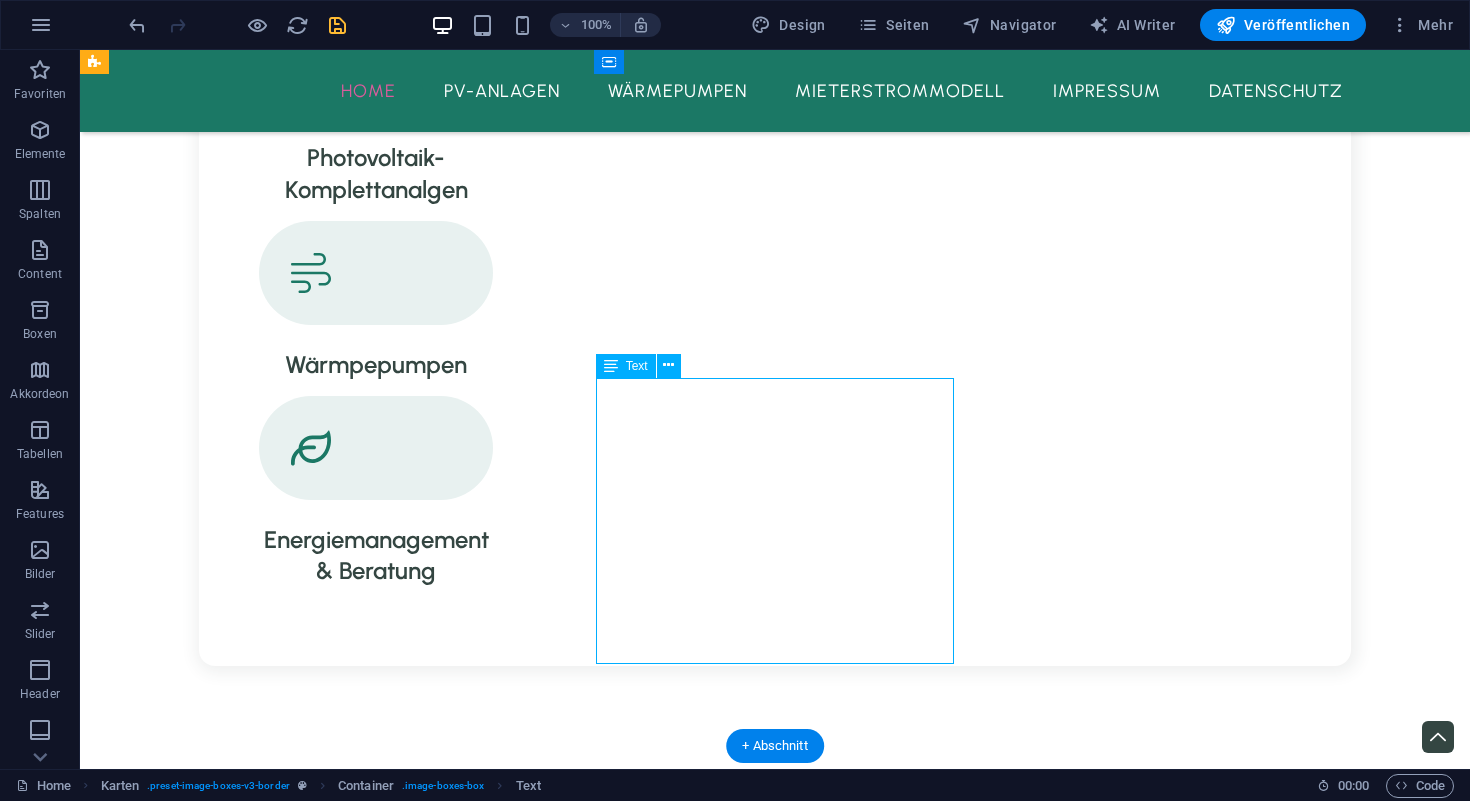 click on "Die neueste Generation des Ampere.StoragePro ist dank Preissignalfähigkeit, Netzersatzfunktion, Fernwartung und Updatefähigkeit nicht nur für Ihren heutigen Bedarf konzipiert, sondern passt sich allen zukünftigen Gegebenheiten an. Die sichere LFP-Zelltechnologie erfüllt höchste Sicherheitsstandards." at bounding box center (285, 2743) 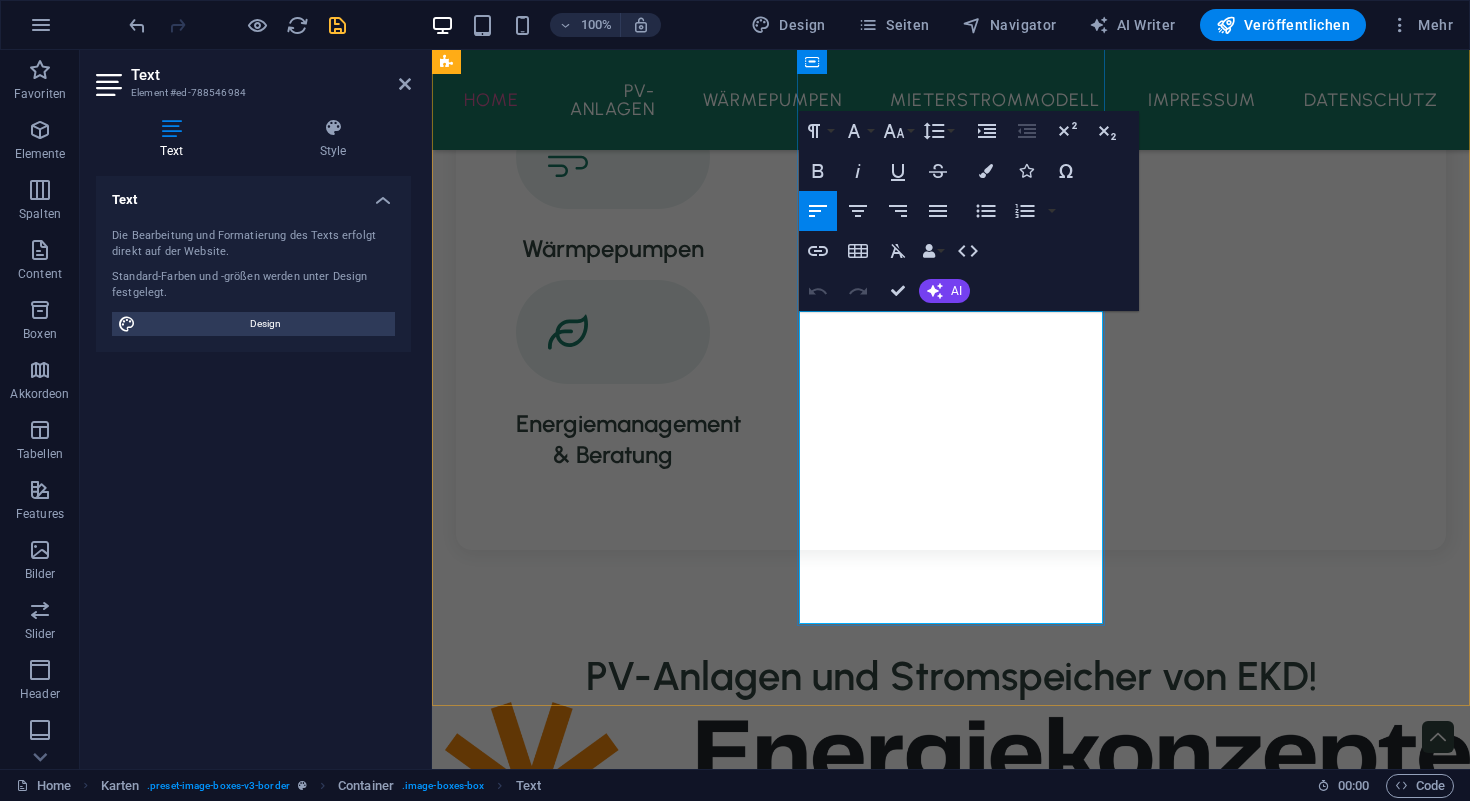click on "Die neueste Generation des Ampere.StoragePro" at bounding box center (610, 2322) 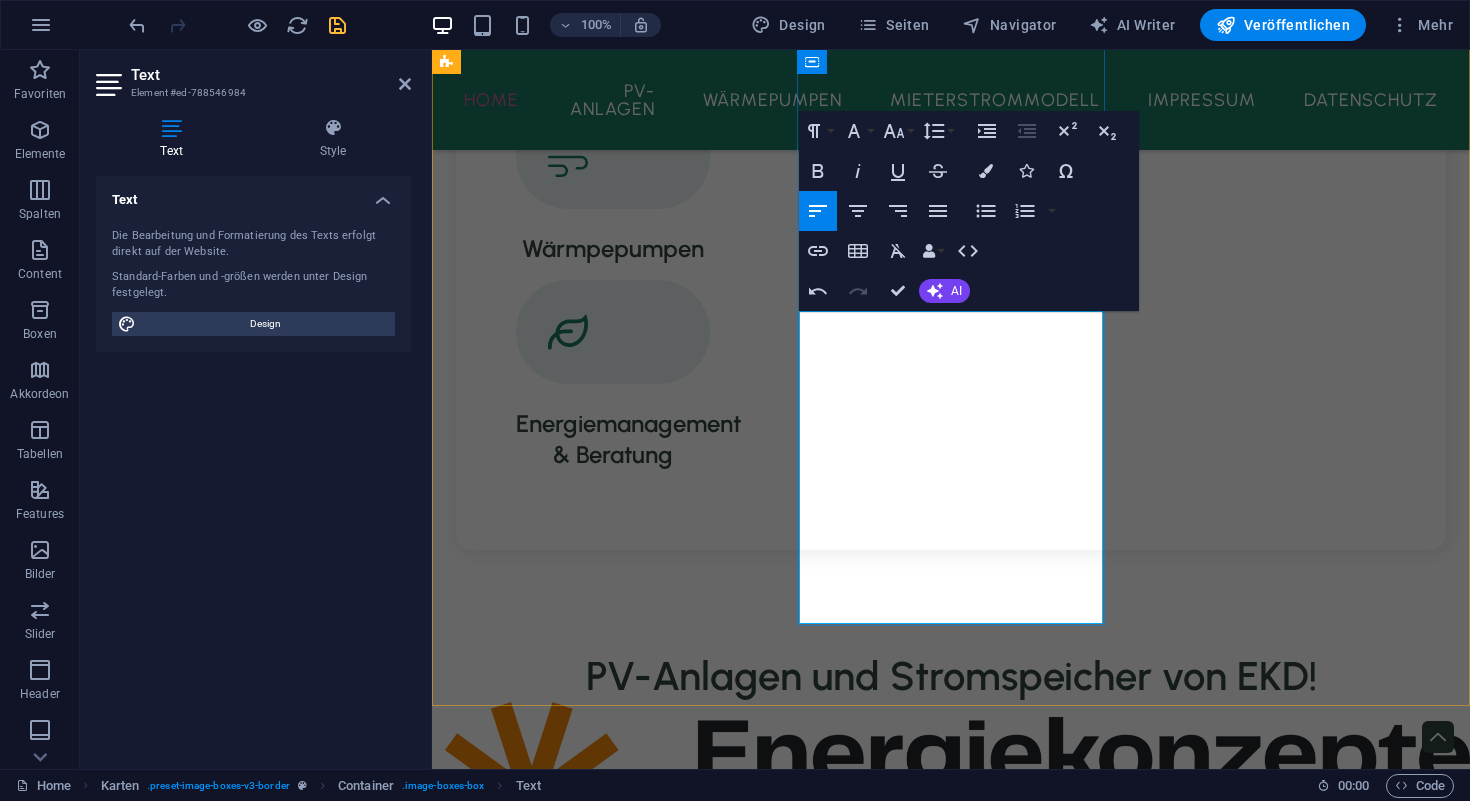 click on "Die neueste Generation des Ampere.StoragePro i st dank Preissignalfähigkeit, Netzersatzfunktion, Fernwartung und Updatefähigkeit nicht nur für" at bounding box center [610, 2362] 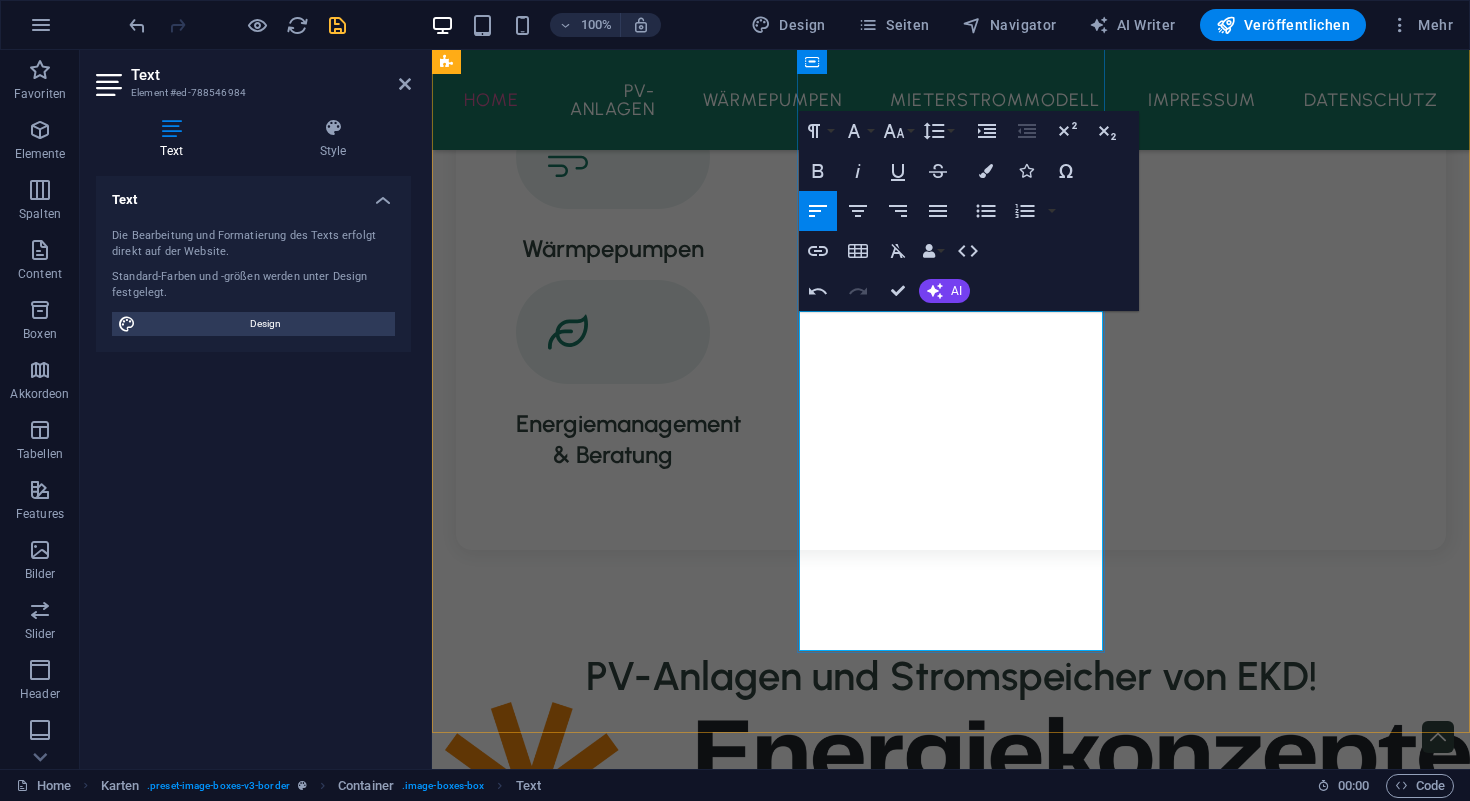 click on "-  Fernwartung und Updatefähigkeit nicht nur für" at bounding box center (610, 2430) 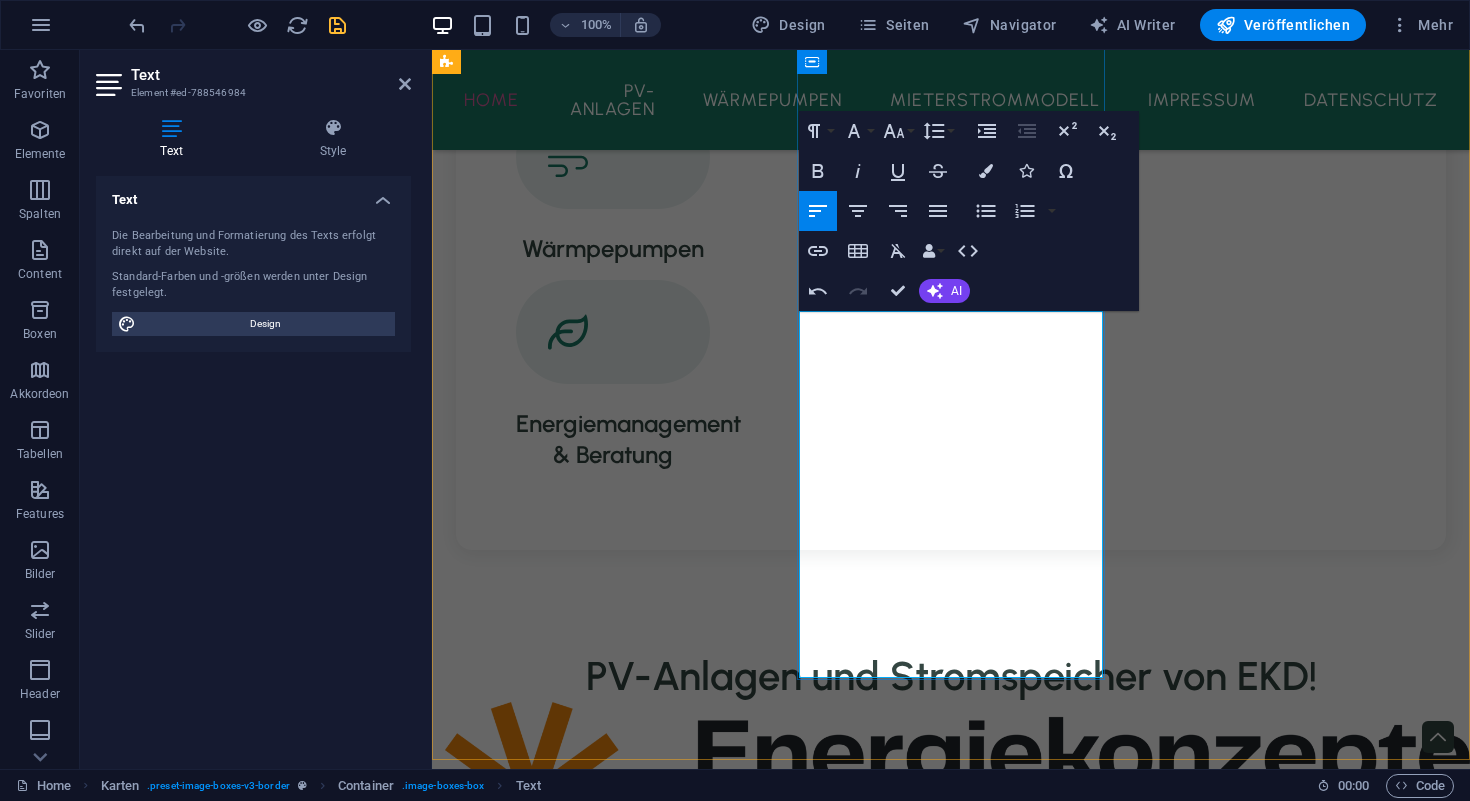 click on "Ihren heutigen Bedarf konzipiert, sondern passt sich allen zukünftigen Gegebenheiten an. Die sichere LFP-Zelltechnologie erfüllt höchste Sicherheitsstandards." at bounding box center (610, 2565) 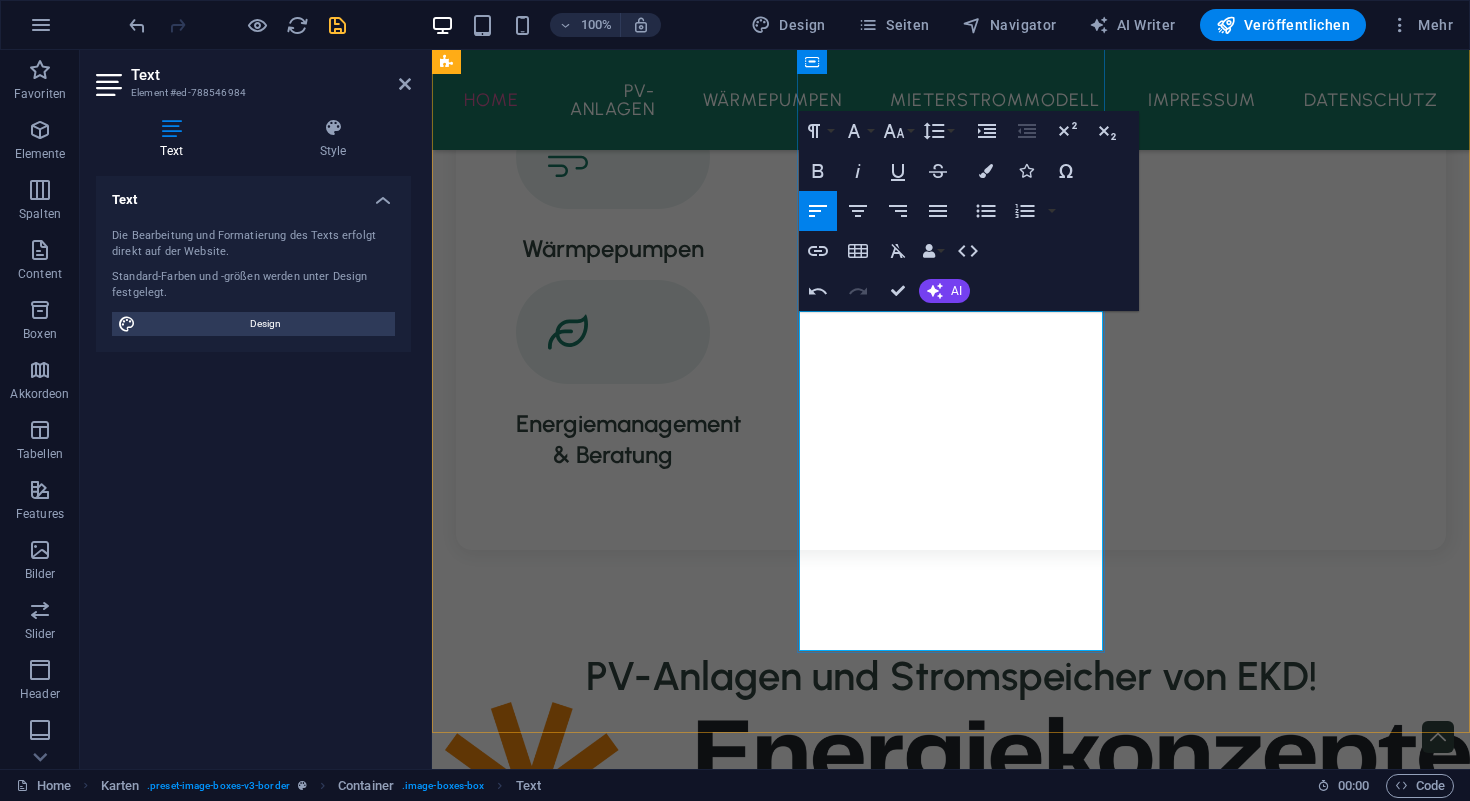 click on "nicht nur für  Ihren heutigen Bedarf konzipiert, sondern passt sich allen zukünftigen Gegebenheiten an. Die sichere LFP-Zelltechnologie erfüllt höchste Sicherheitsstandards." at bounding box center (610, 2538) 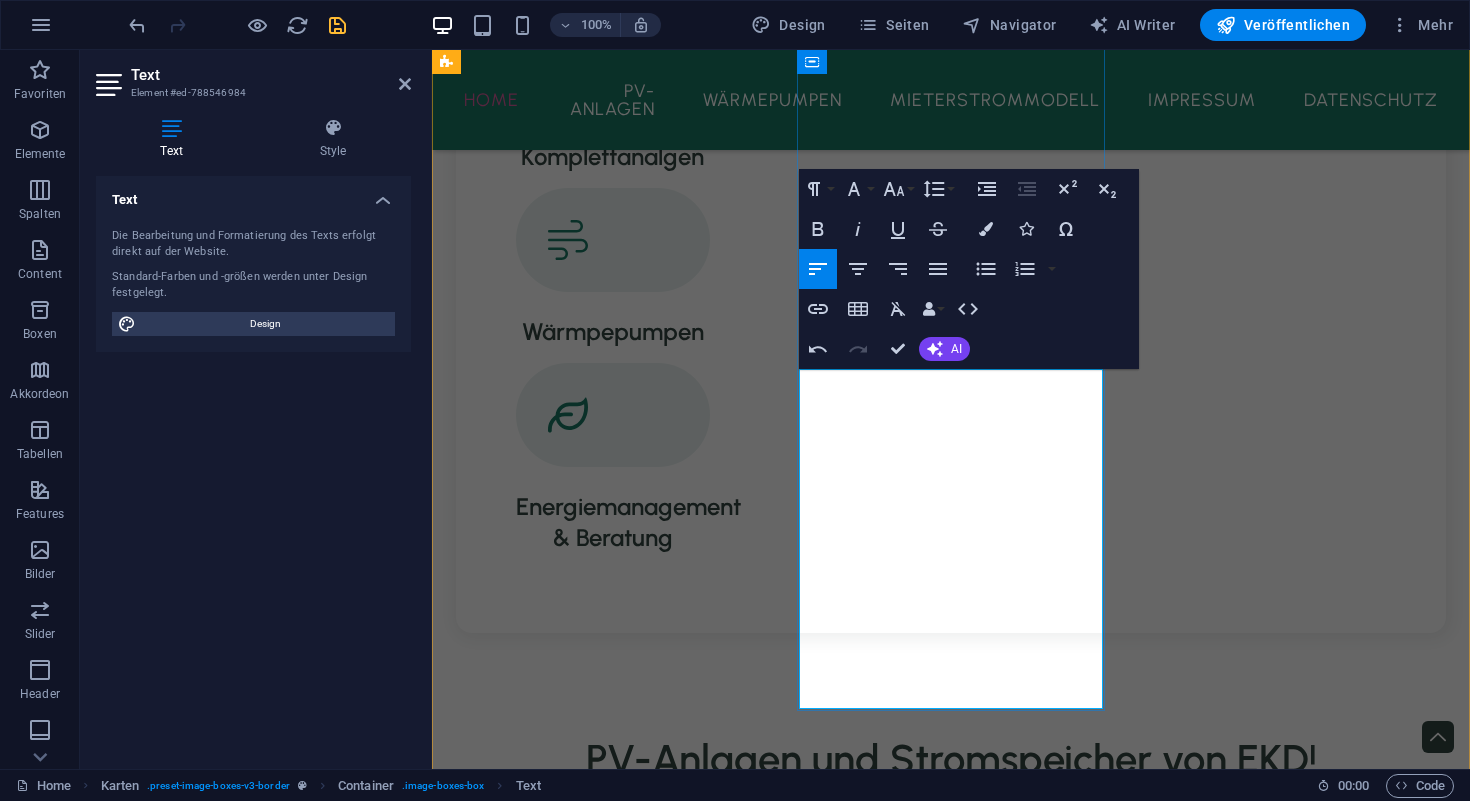scroll, scrollTop: 1825, scrollLeft: 0, axis: vertical 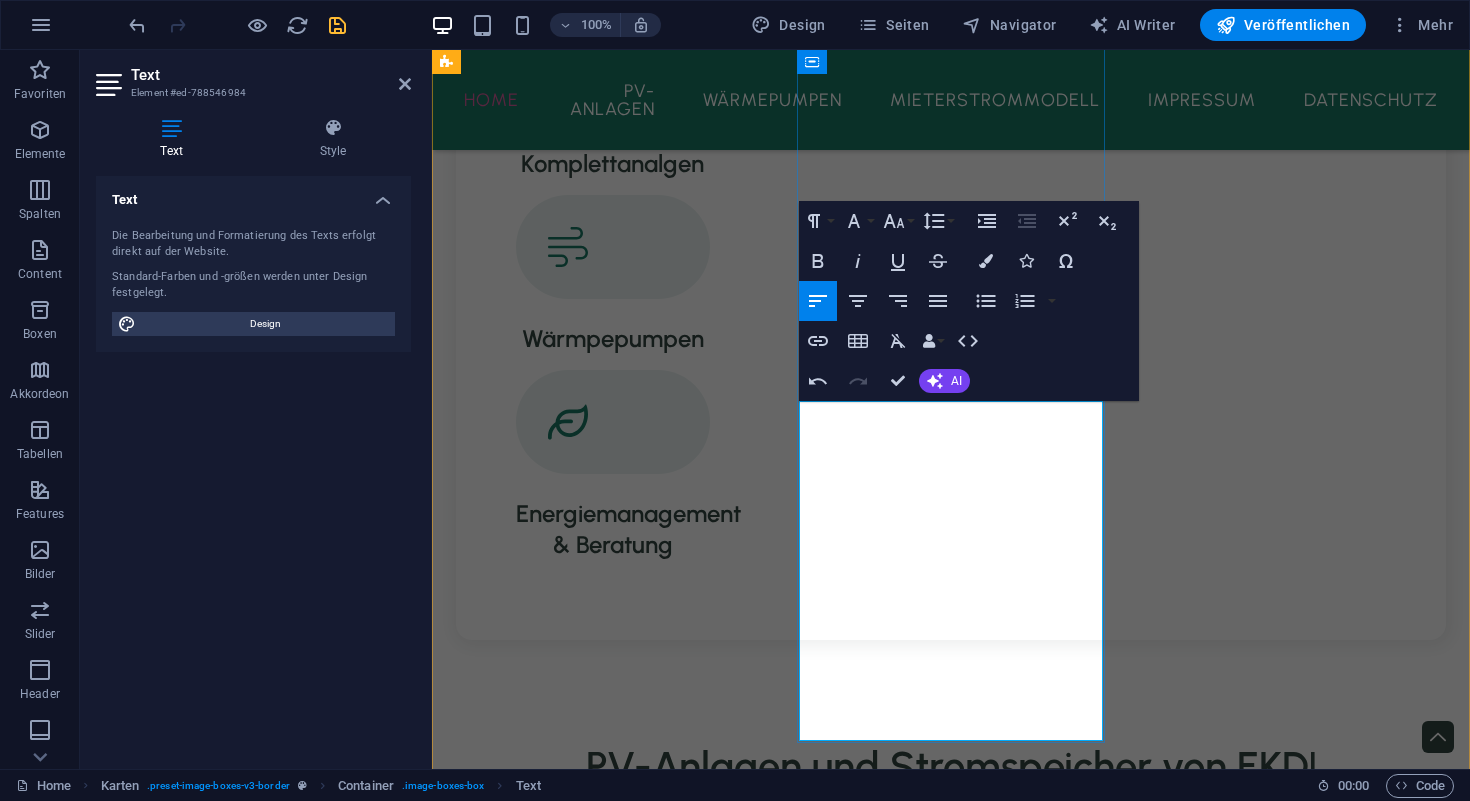 click on "Netzersatzfunktion" at bounding box center [610, 2479] 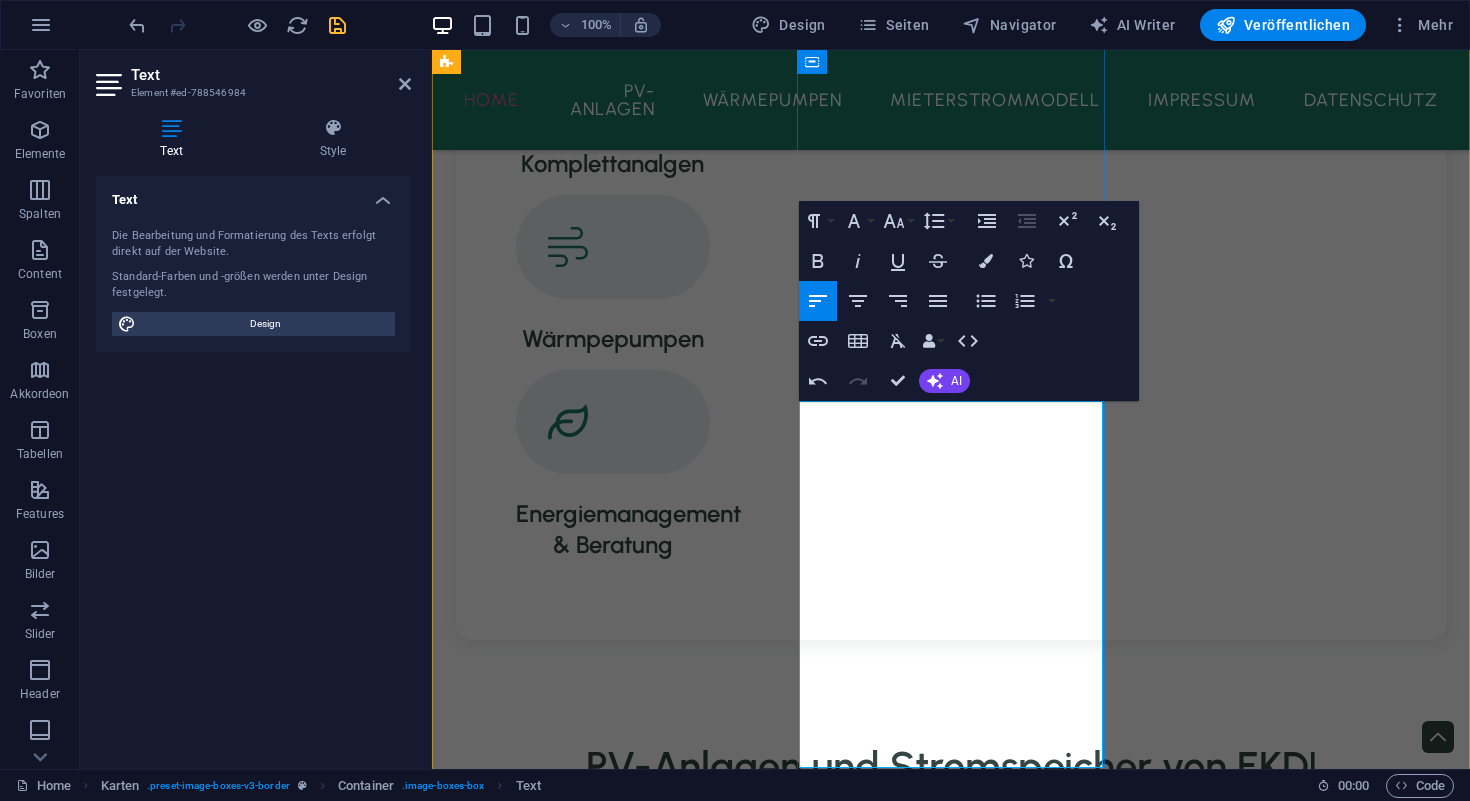 click at bounding box center [610, 2479] 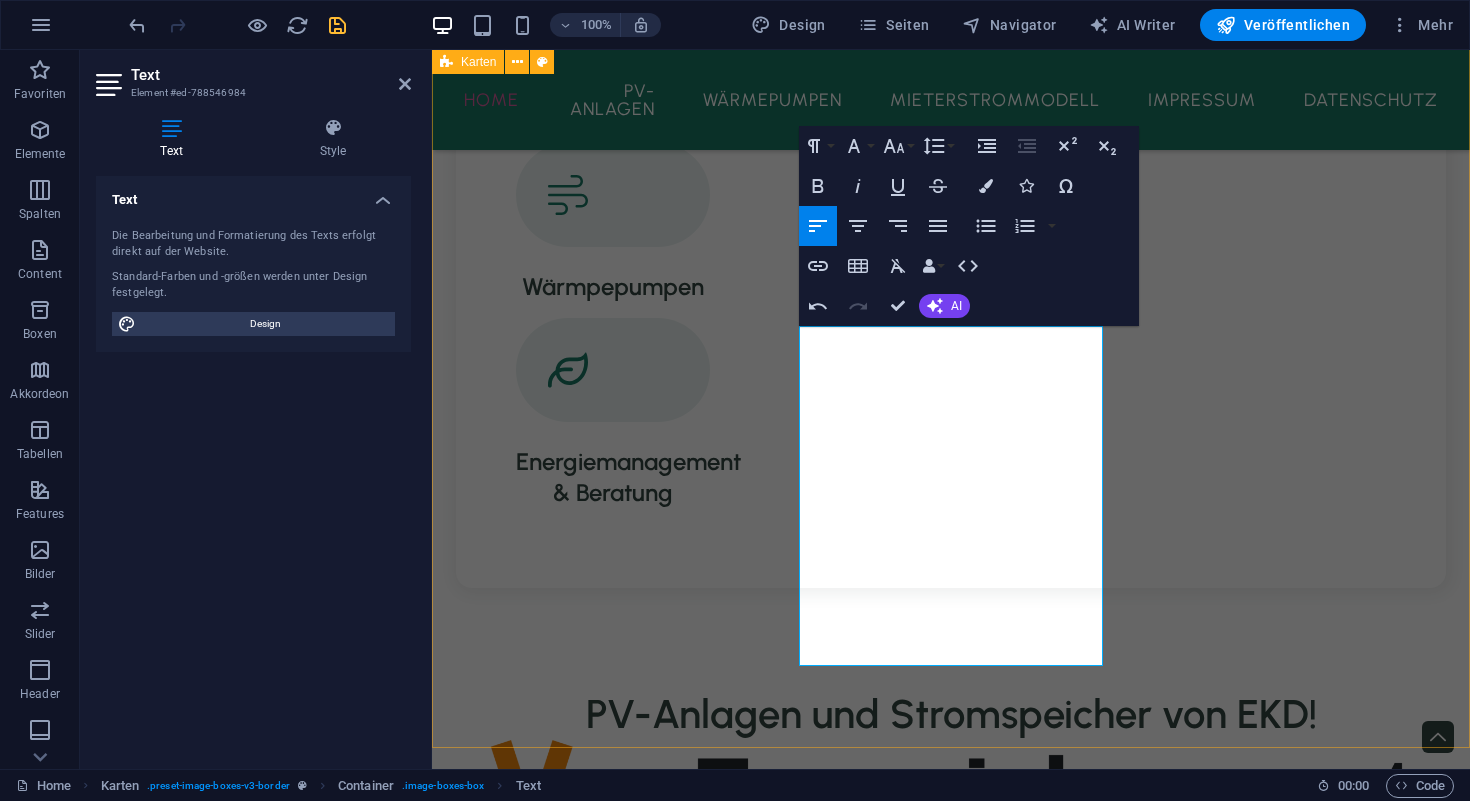 scroll, scrollTop: 1915, scrollLeft: 0, axis: vertical 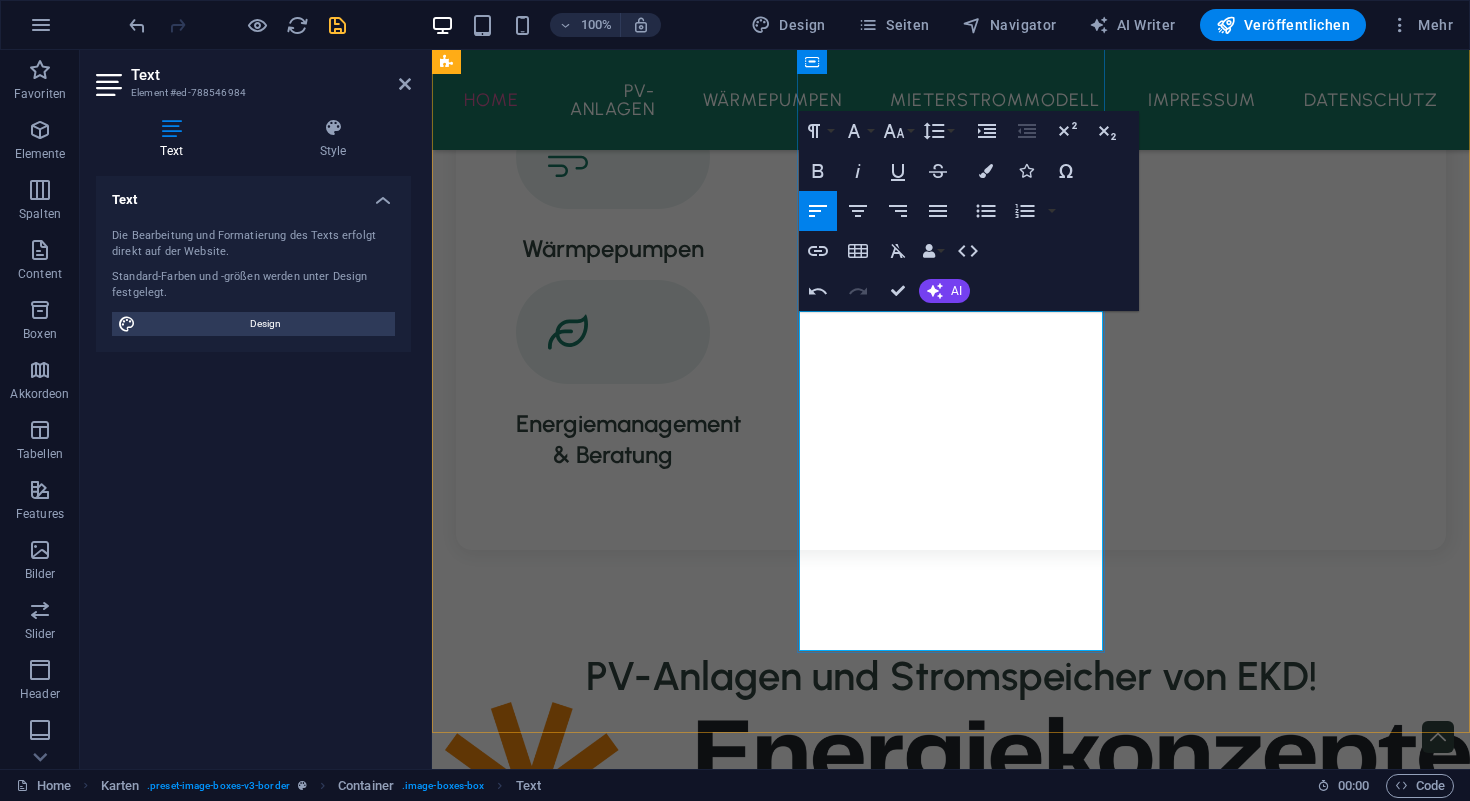 click on "Die neueste Generation des Ampere.StoragePro ist dank - Preissignalfähigkeit - Netzersatzfunktion  - Fernwartung  - Updatefähigkeit  nicht nur für Ihren heutigen Bedarf konzipiert, sondern passt sich allen zukünftigen Gegebenheiten an. Die sichere LFP Zelltechnologie erfüllt höchste Sicherheitsstandards." at bounding box center [610, 2465] 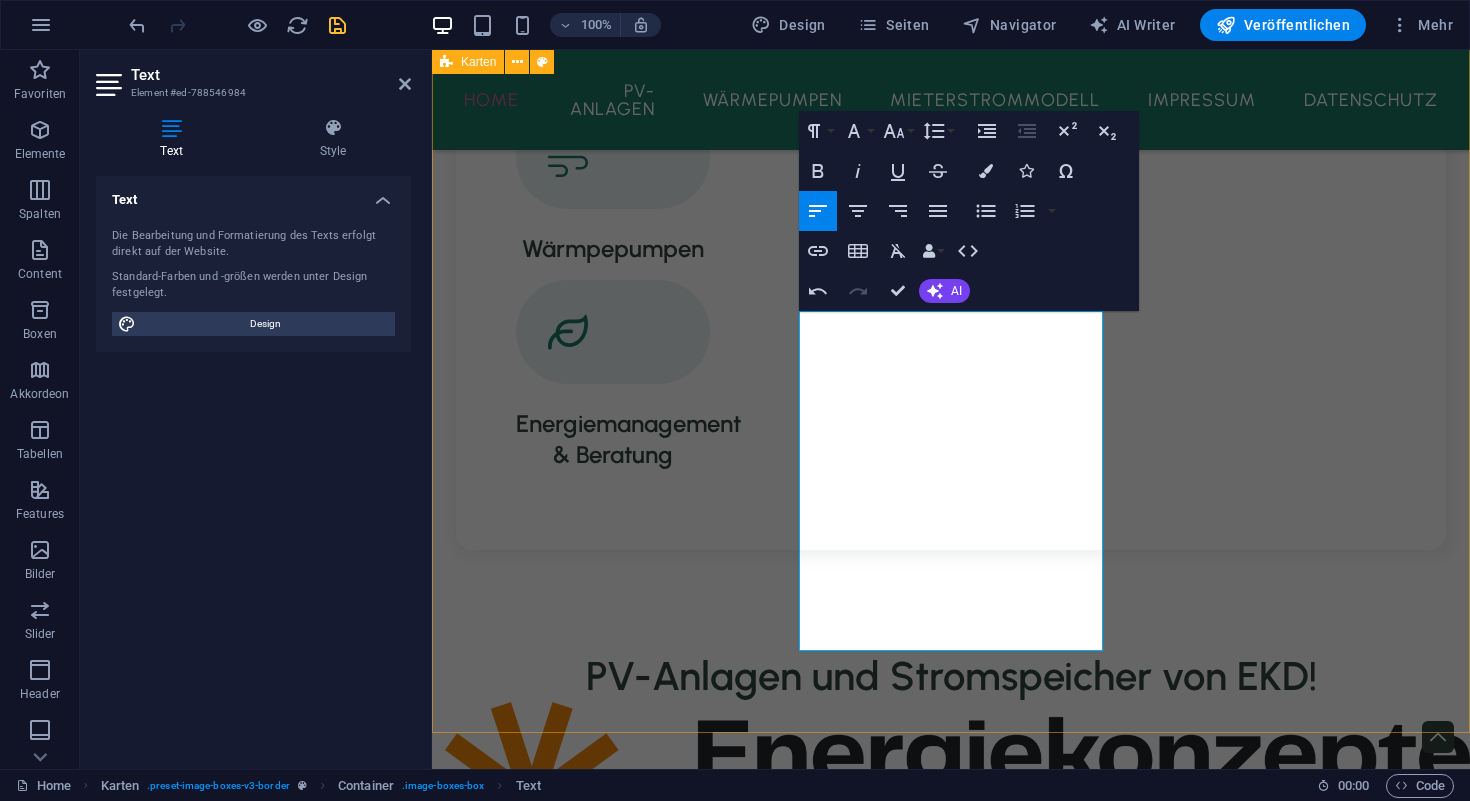 click on "Ampere.SolarPro 445 BG Die Ampere.SolarPro 445 BG   Module nutzen TOPCon-Solarzellentechnologie der nächsten Generation. Diese sind mit einem Wirkungsgrad von 22,3 Prozent und elegantem Design nicht nur effizient, sondern auch optisch der Hingucker auf jedem Dach. Ampere.StoragePro E3    Die neueste Generation des Ampere.StoragePro ist dank - Preissignalfähigkeit - Netzersatzfunktion  - Fernwartung  - Updatefähigkeit  nicht nur für Ihren heutigen Bedarf konzipiert, sondern passt sich allen zukünftigen Gegebenheiten an. Die sichere LFP Zelltechnologie erfüllt höchste Sicherheitsstandards. Ampere.IQ   Dank der intelligenten Energiemanagement-Software Ampere.IQ werden  - Solaranlage - Speicher - Wallbox  - Wärmepumpe - Heizstab  sowohl miteinander vernetzt als auch mit dem Stromnetz." at bounding box center (951, 2249) 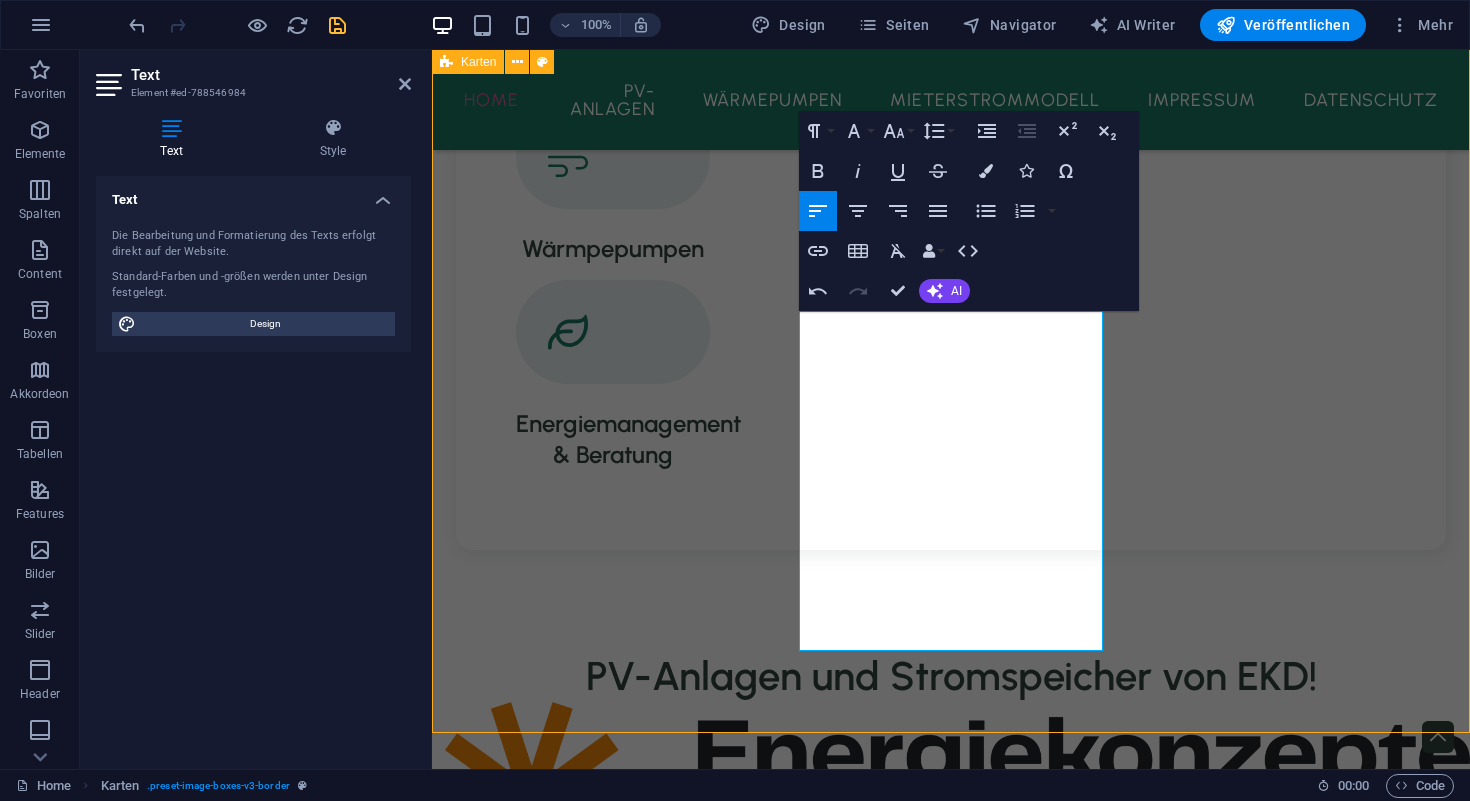 scroll, scrollTop: 2028, scrollLeft: 0, axis: vertical 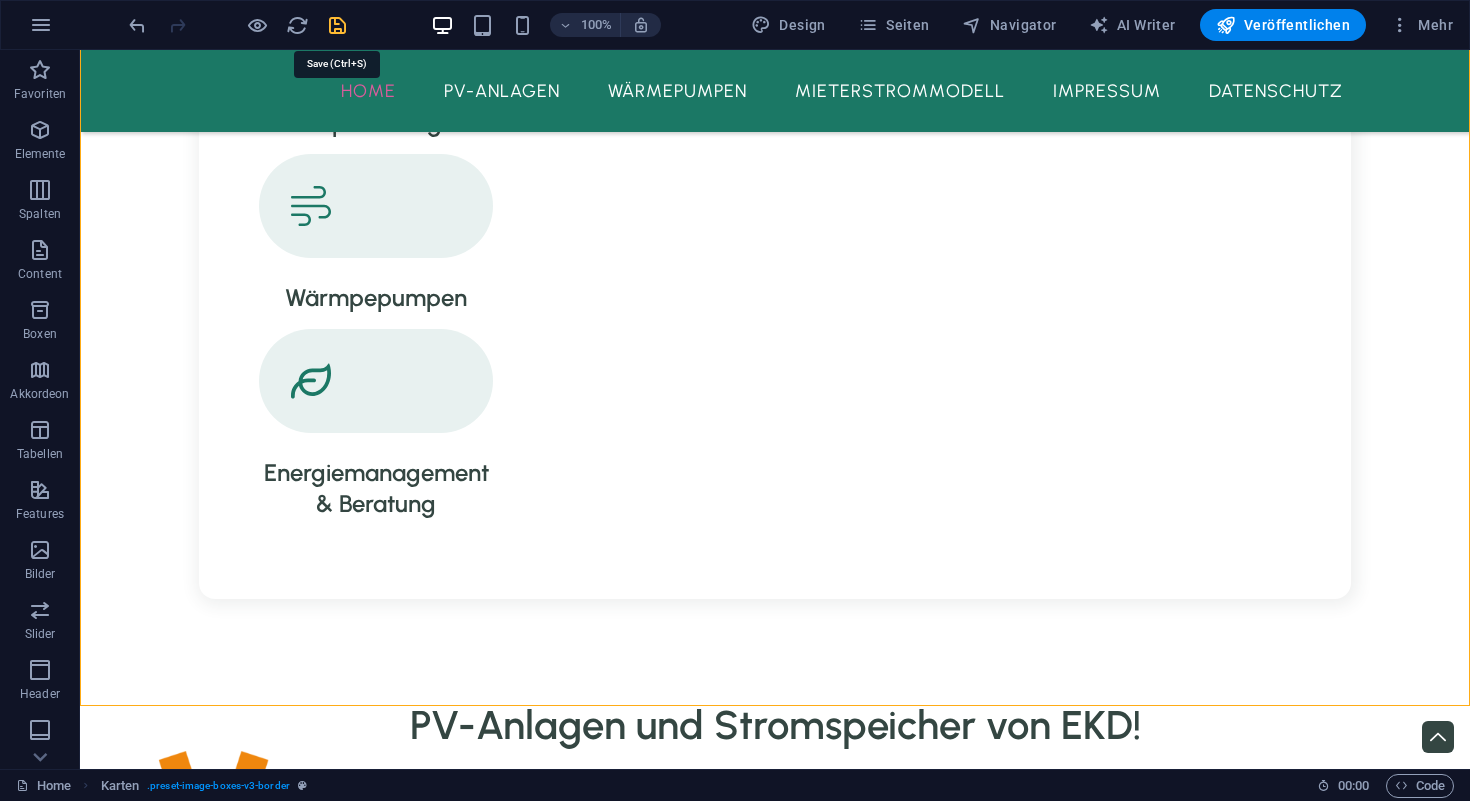 click at bounding box center (337, 25) 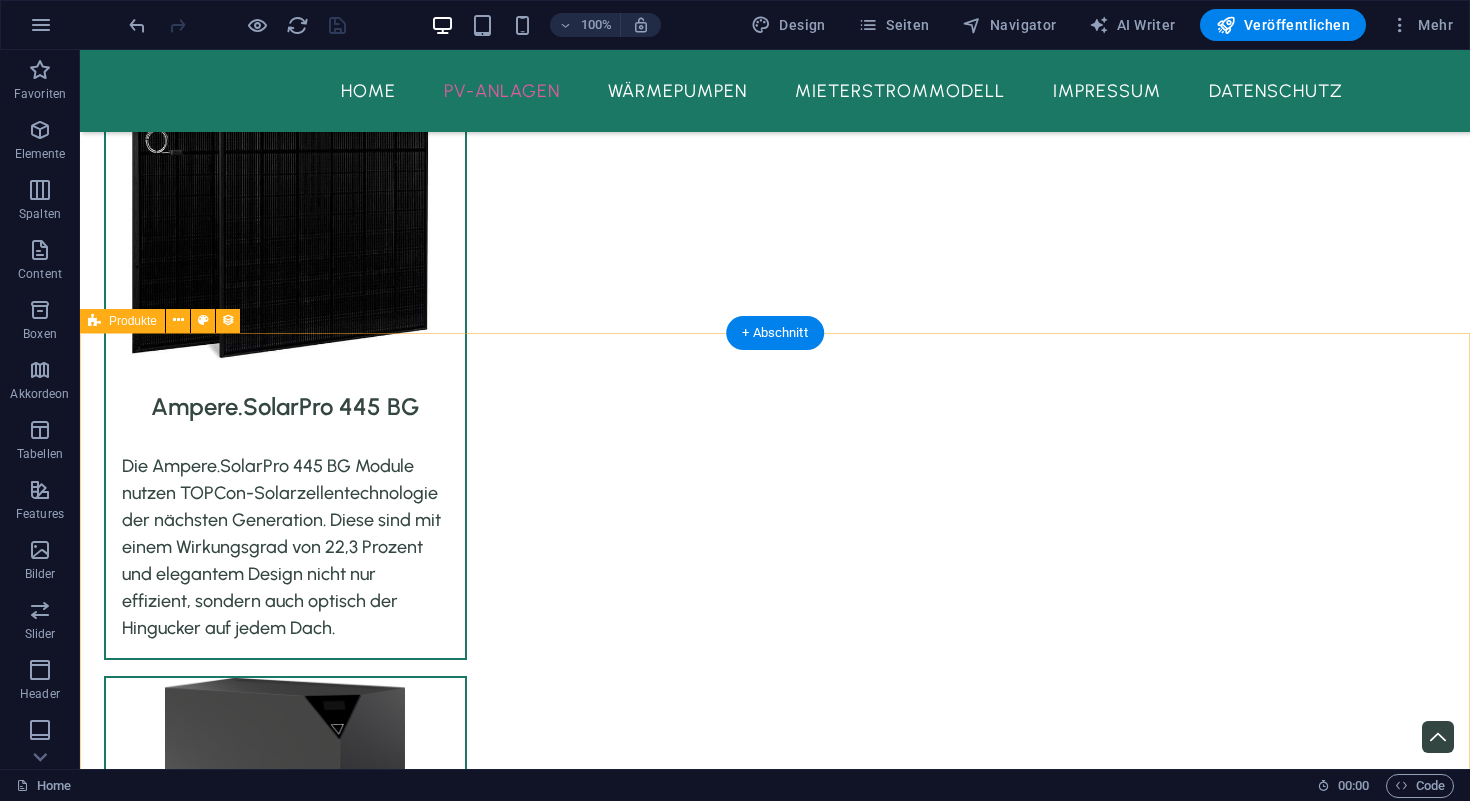 scroll, scrollTop: 3348, scrollLeft: 0, axis: vertical 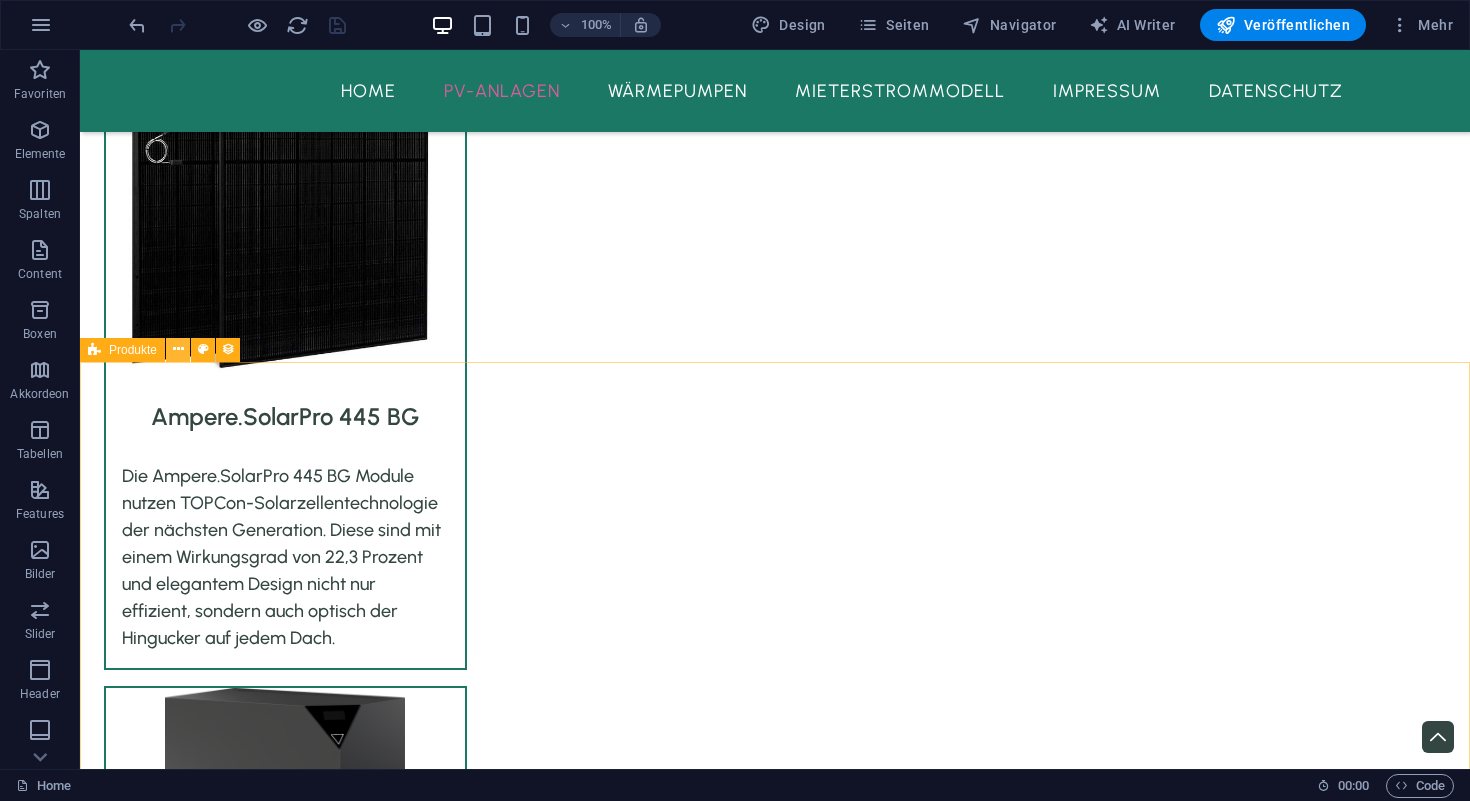 click at bounding box center (178, 349) 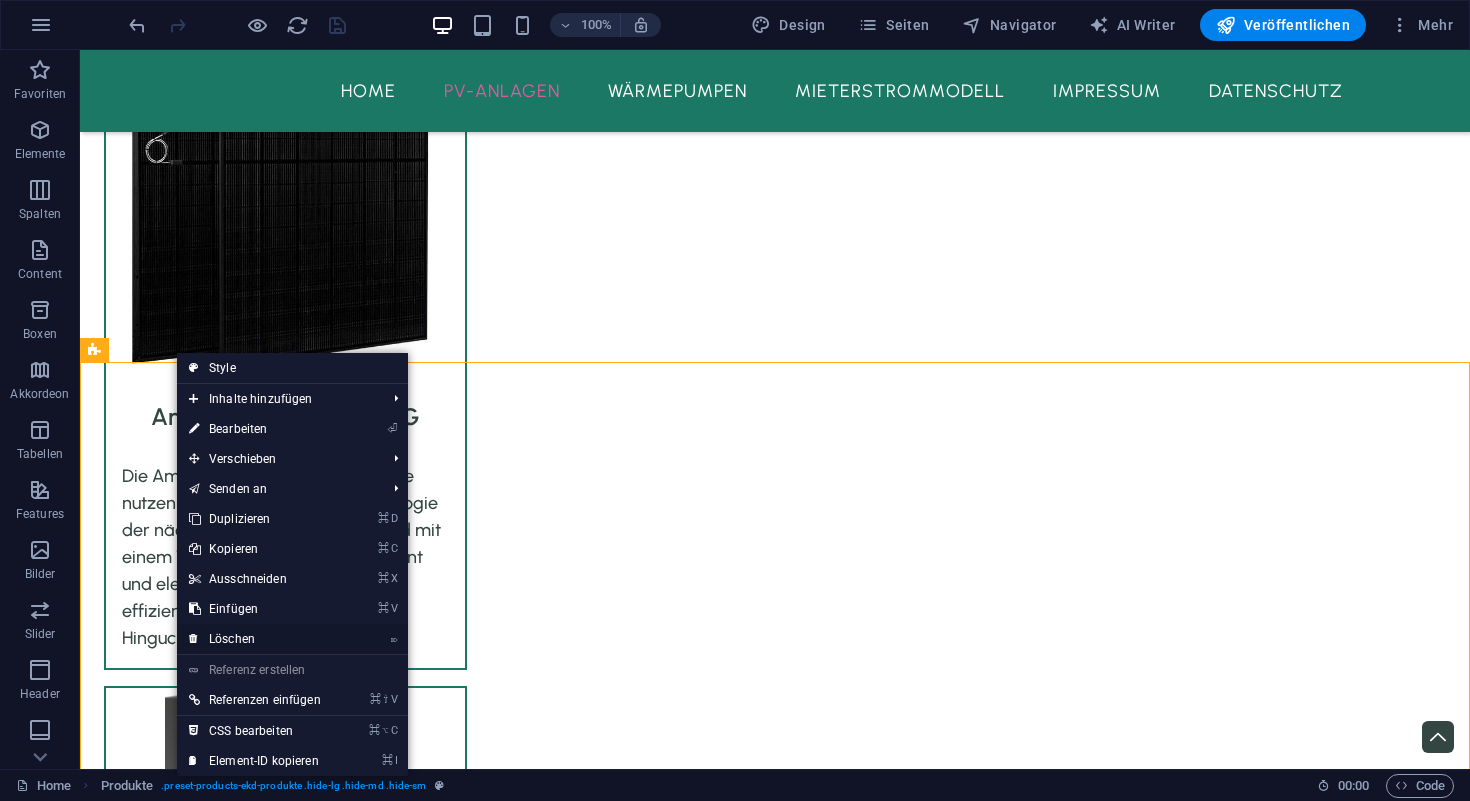 click on "⌦  Löschen" at bounding box center [255, 639] 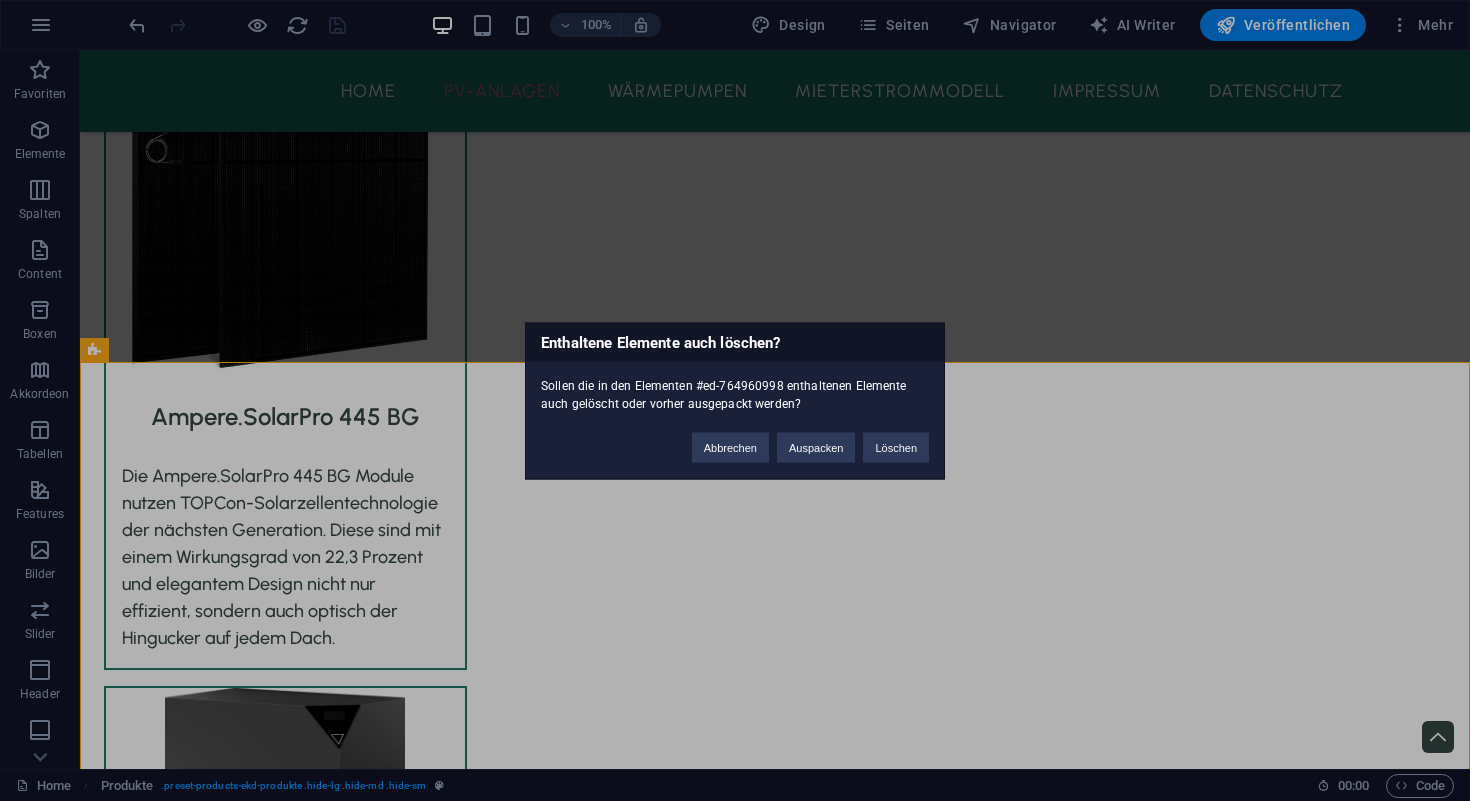 click on "Enthaltene Elemente auch löschen? Sollen die in den Elementen #ed-764960998 enthaltenen Elemente auch gelöscht oder vorher ausgepackt werden? Abbrechen Auspacken Löschen" at bounding box center (735, 400) 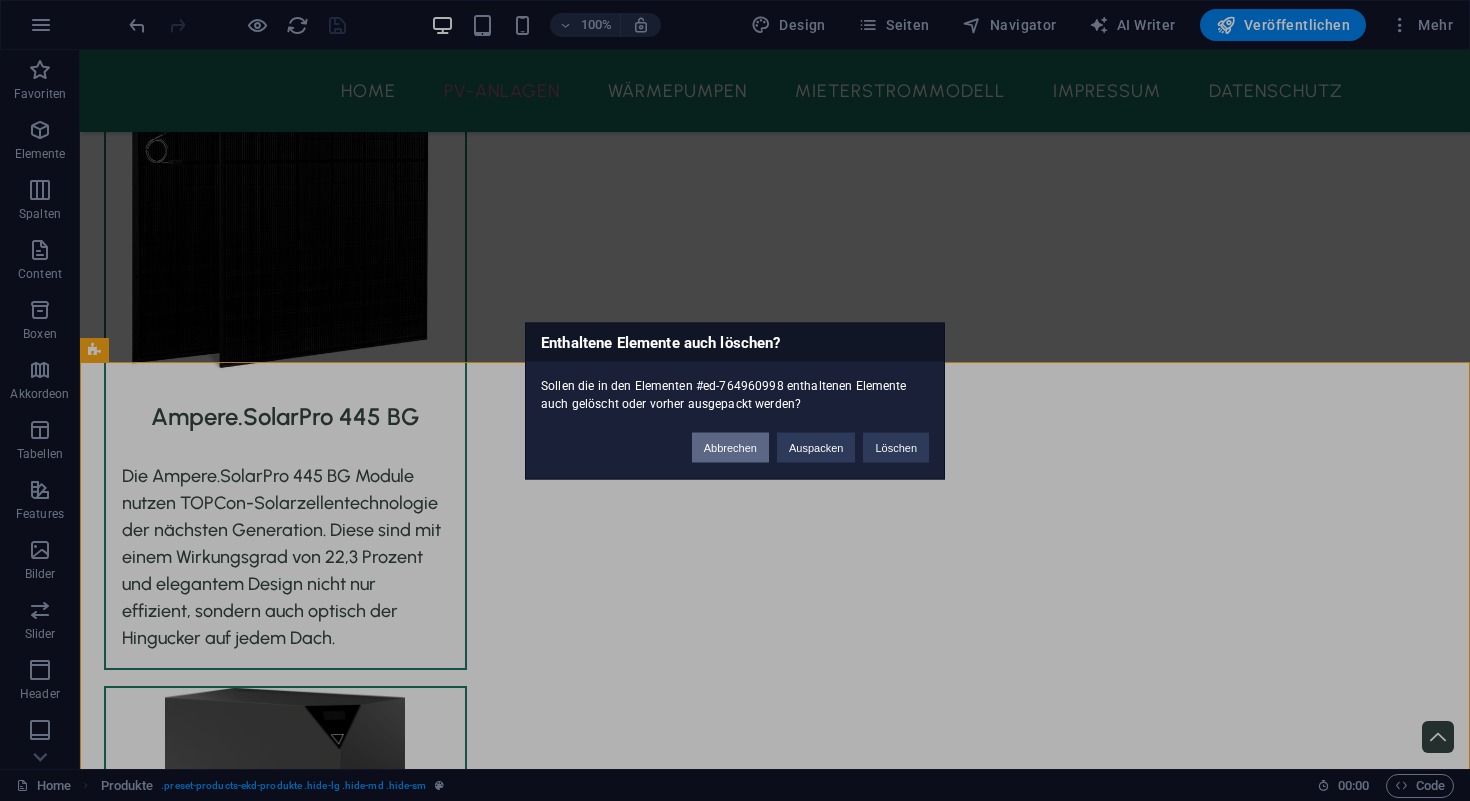 click on "Abbrechen" at bounding box center (730, 447) 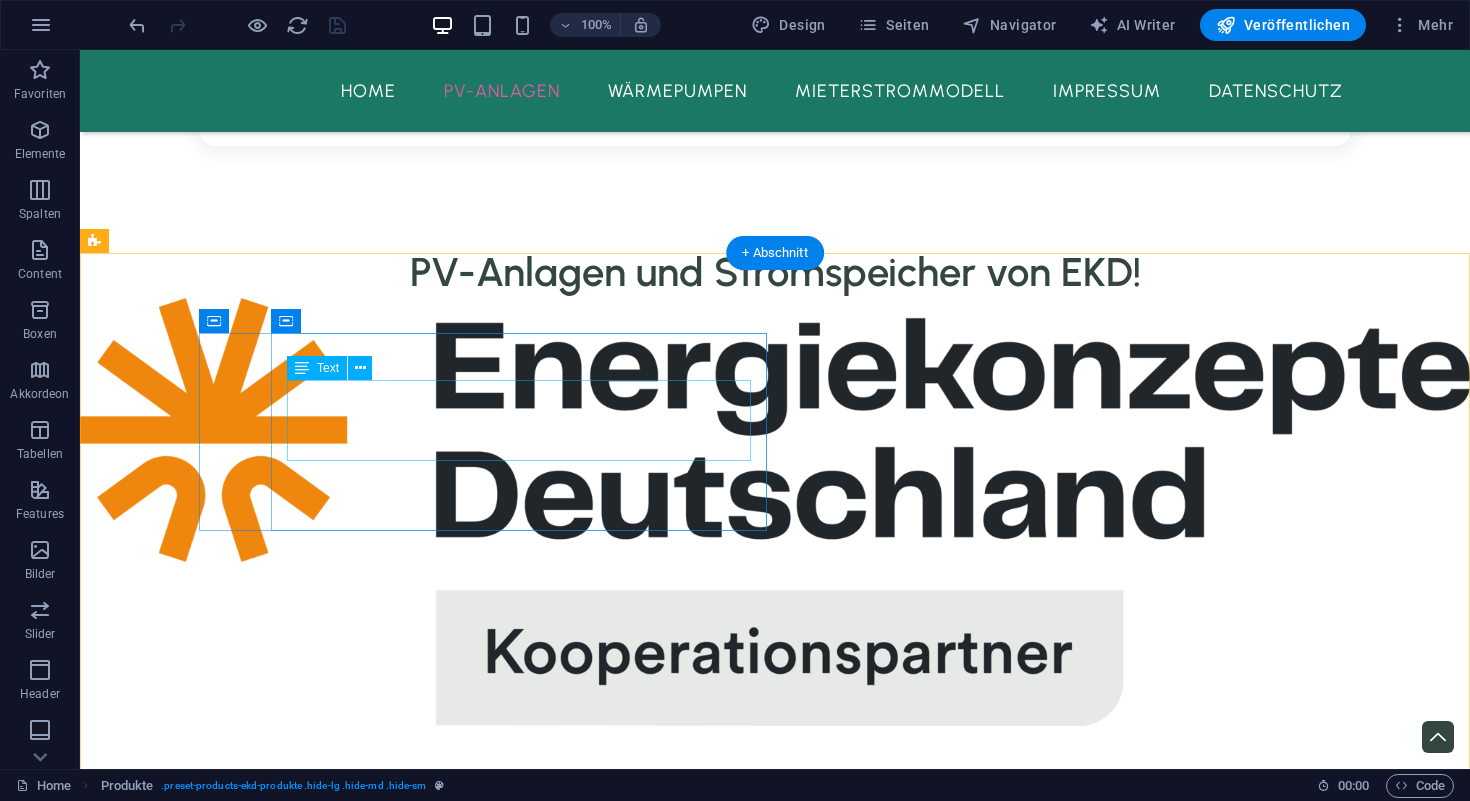 scroll, scrollTop: 2475, scrollLeft: 0, axis: vertical 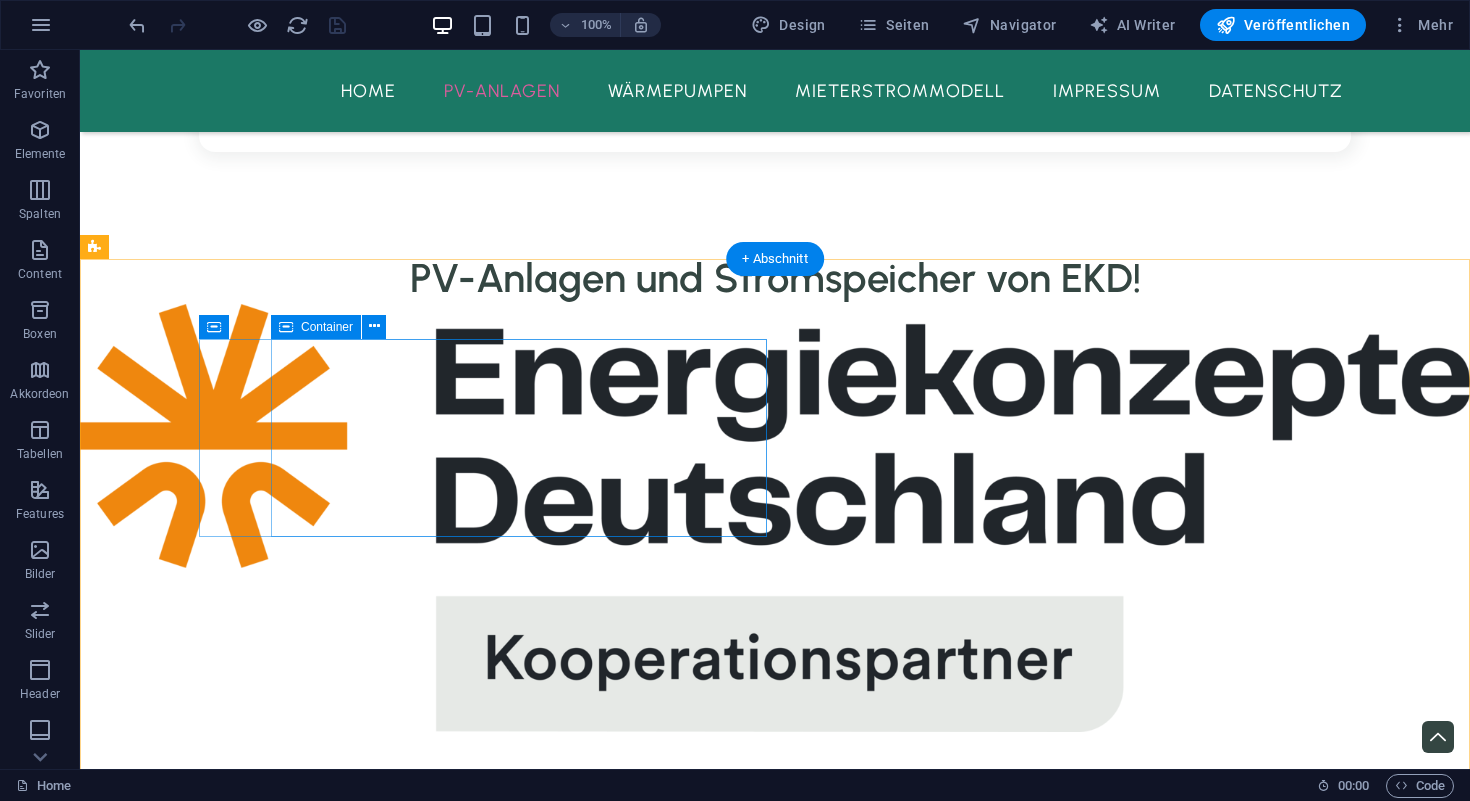 click on "Schnellere Amortisierung  EKD-Anlagen zeichnen sich durch eine schnellere Amortisierung aus. Das bedeutet, dass du schneller von deiner Investition profitierst als bei allen anderen Anbietern." at bounding box center (388, 3532) 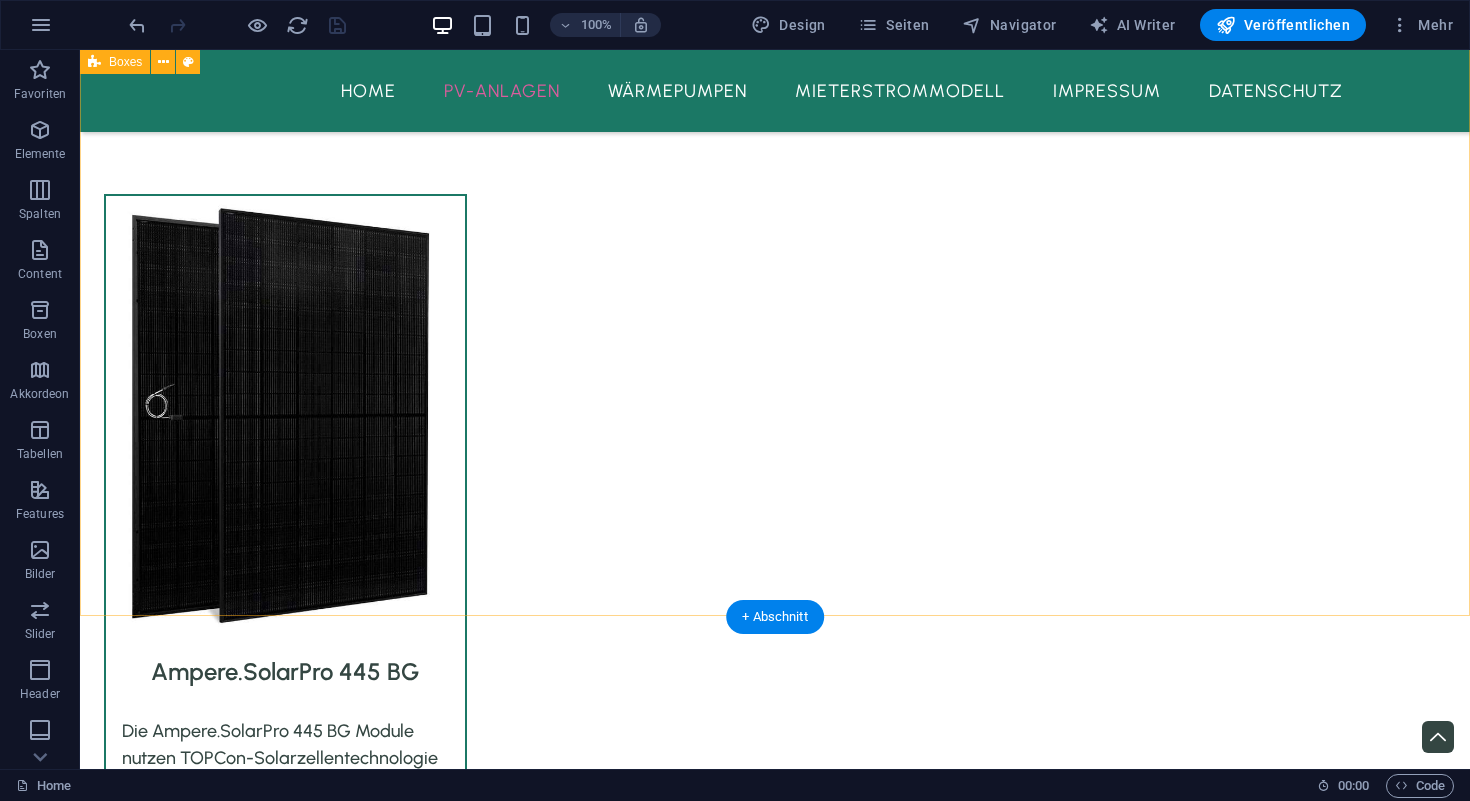 scroll, scrollTop: 3082, scrollLeft: 0, axis: vertical 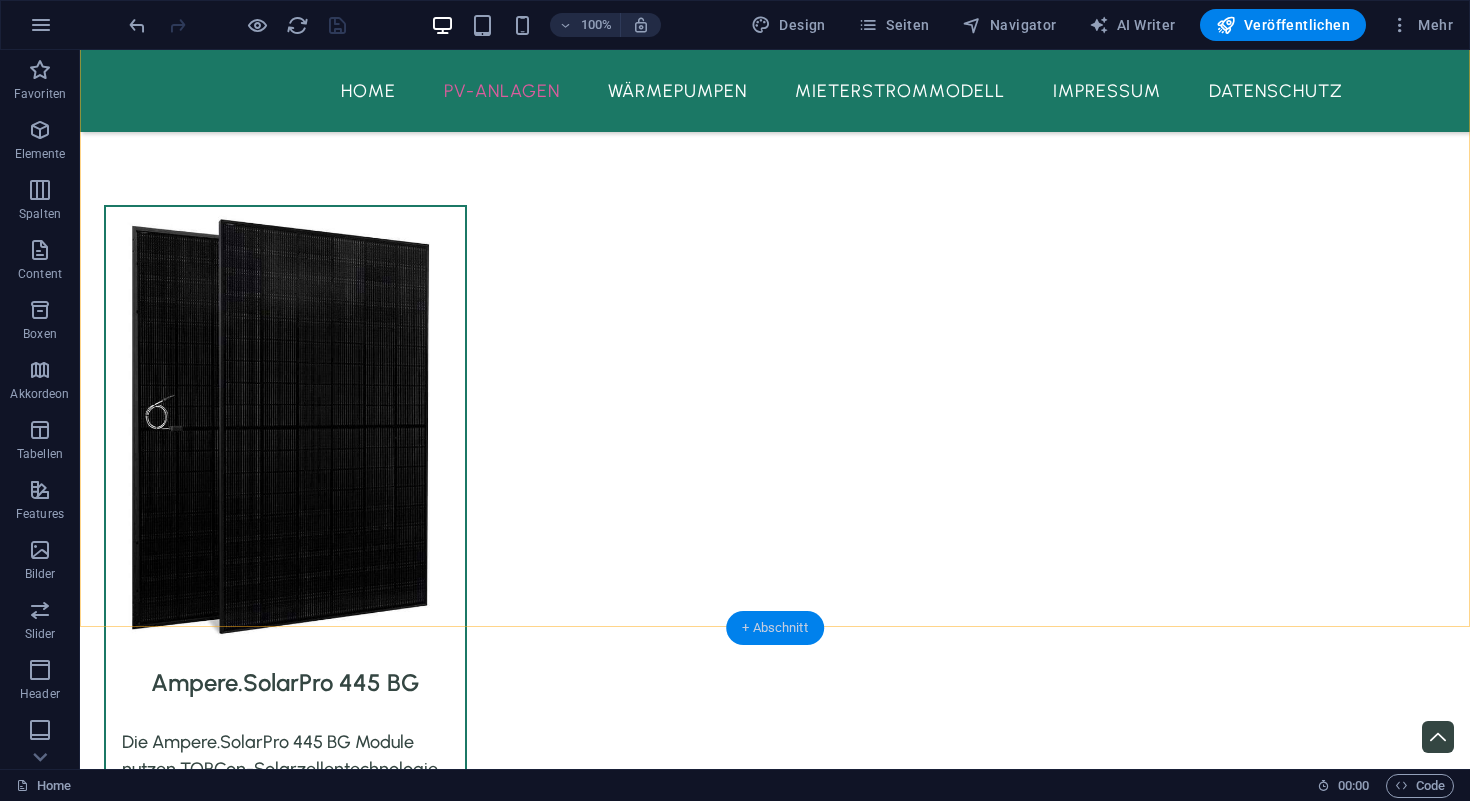 click on "+ Abschnitt" at bounding box center (775, 628) 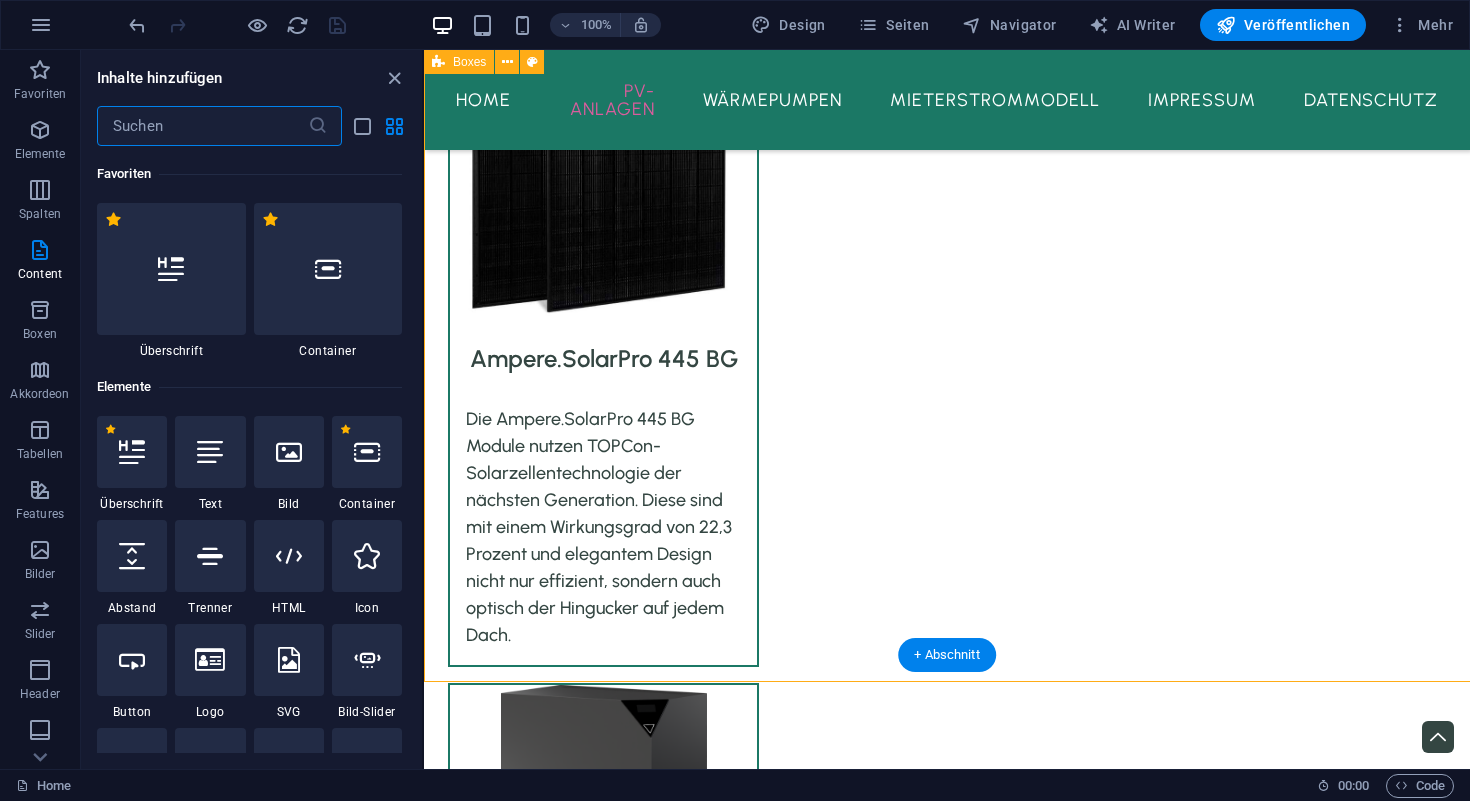 scroll, scrollTop: 3027, scrollLeft: 0, axis: vertical 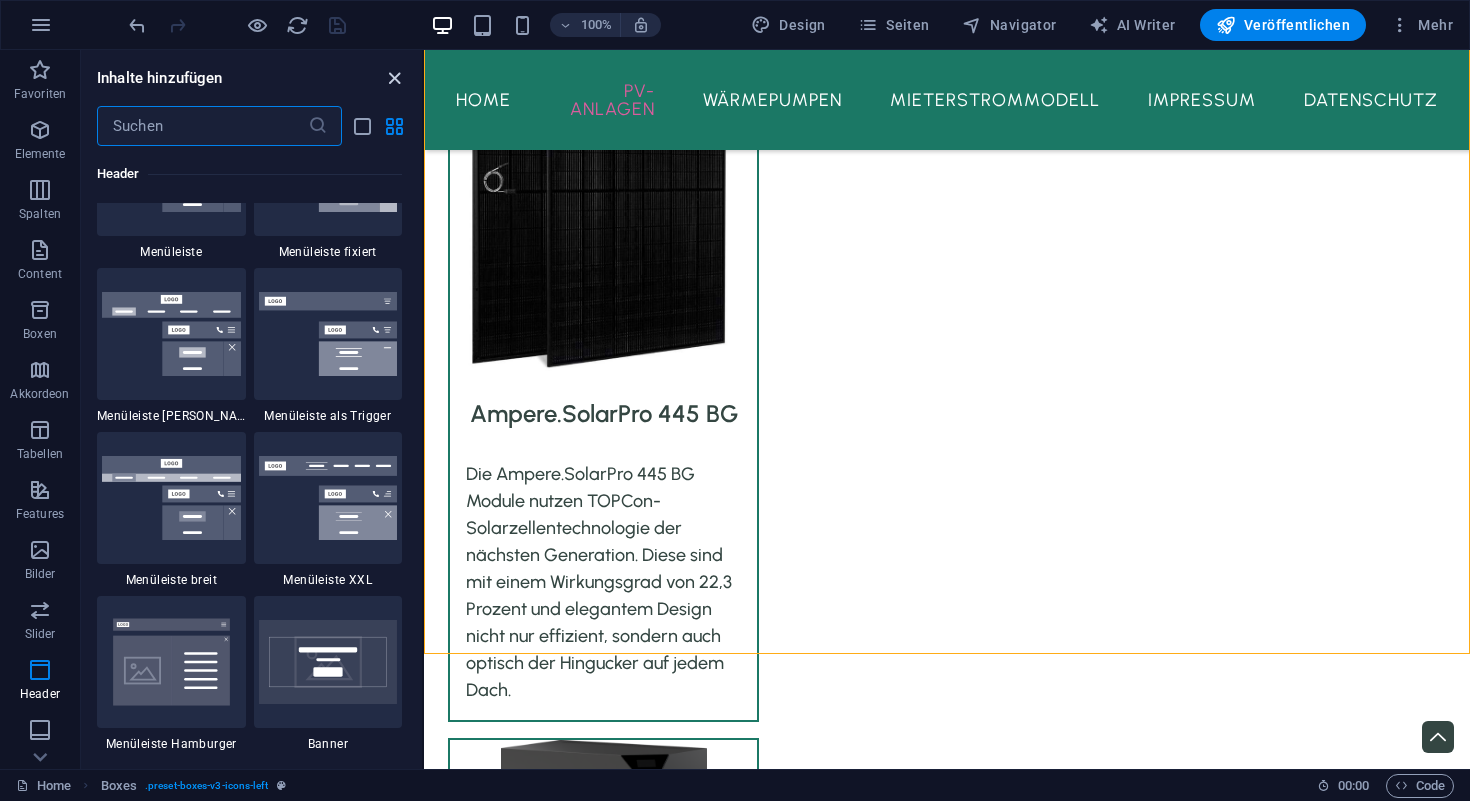 click at bounding box center [394, 78] 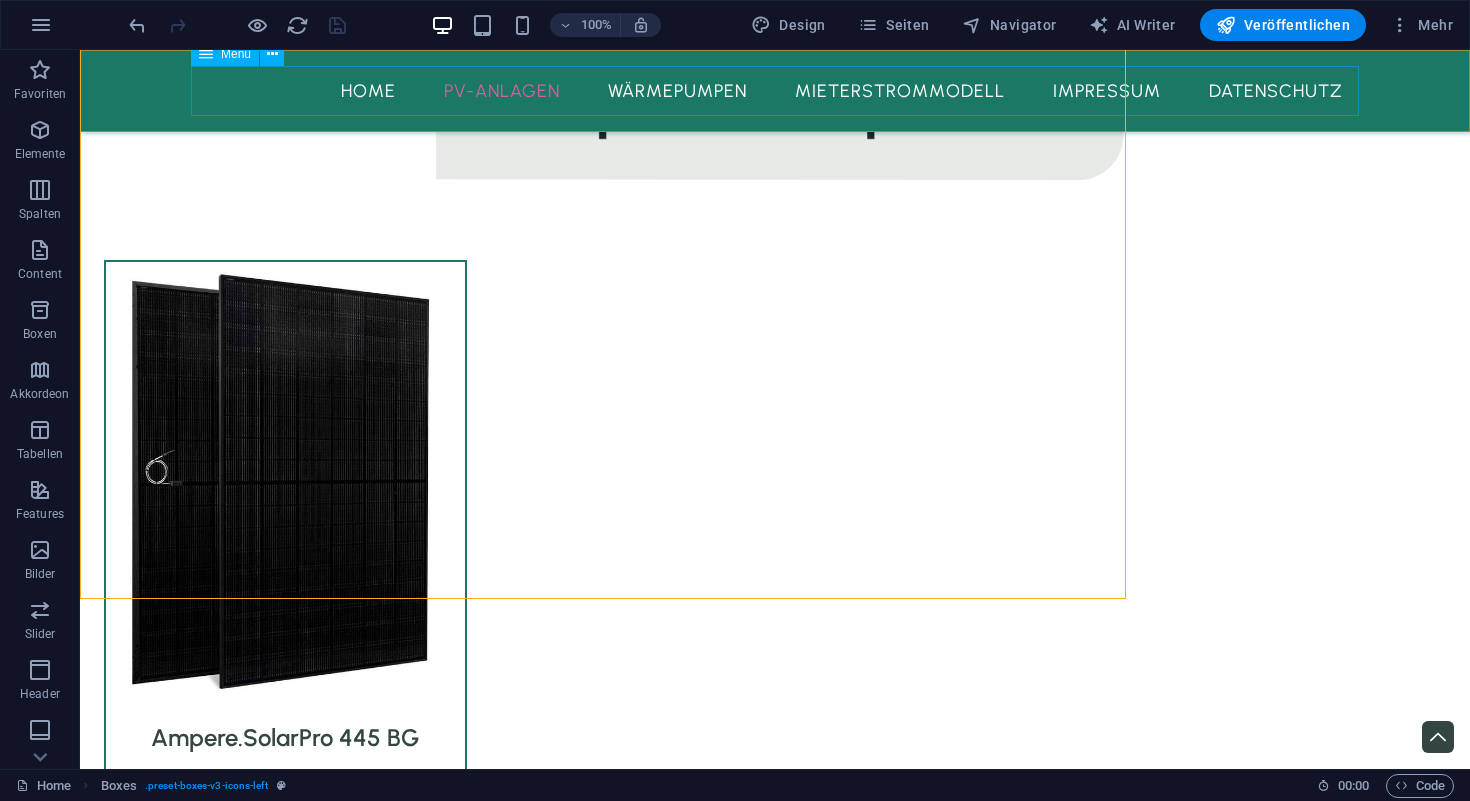 scroll, scrollTop: 3082, scrollLeft: 0, axis: vertical 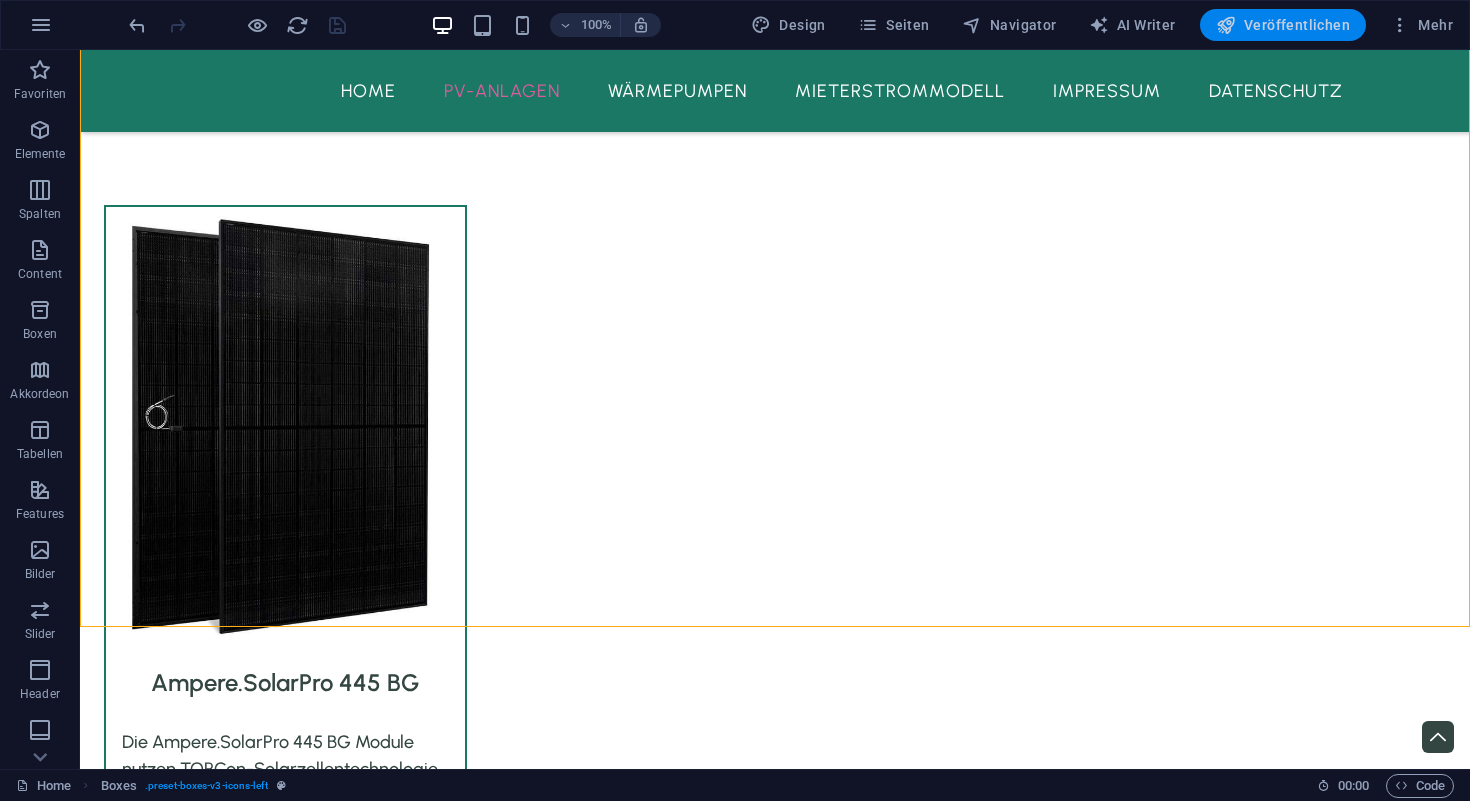 click on "Veröffentlichen" at bounding box center [1283, 25] 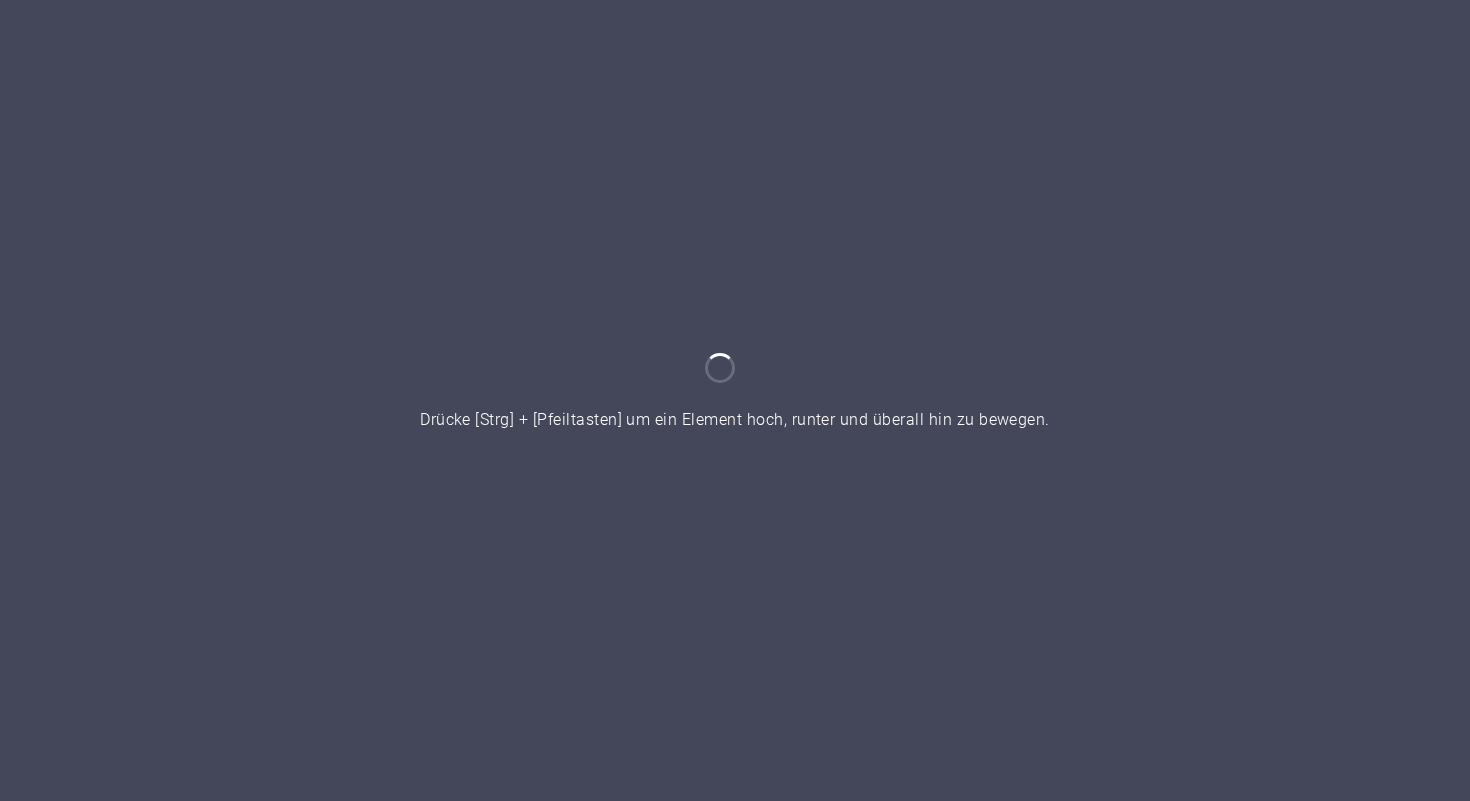 scroll, scrollTop: 0, scrollLeft: 0, axis: both 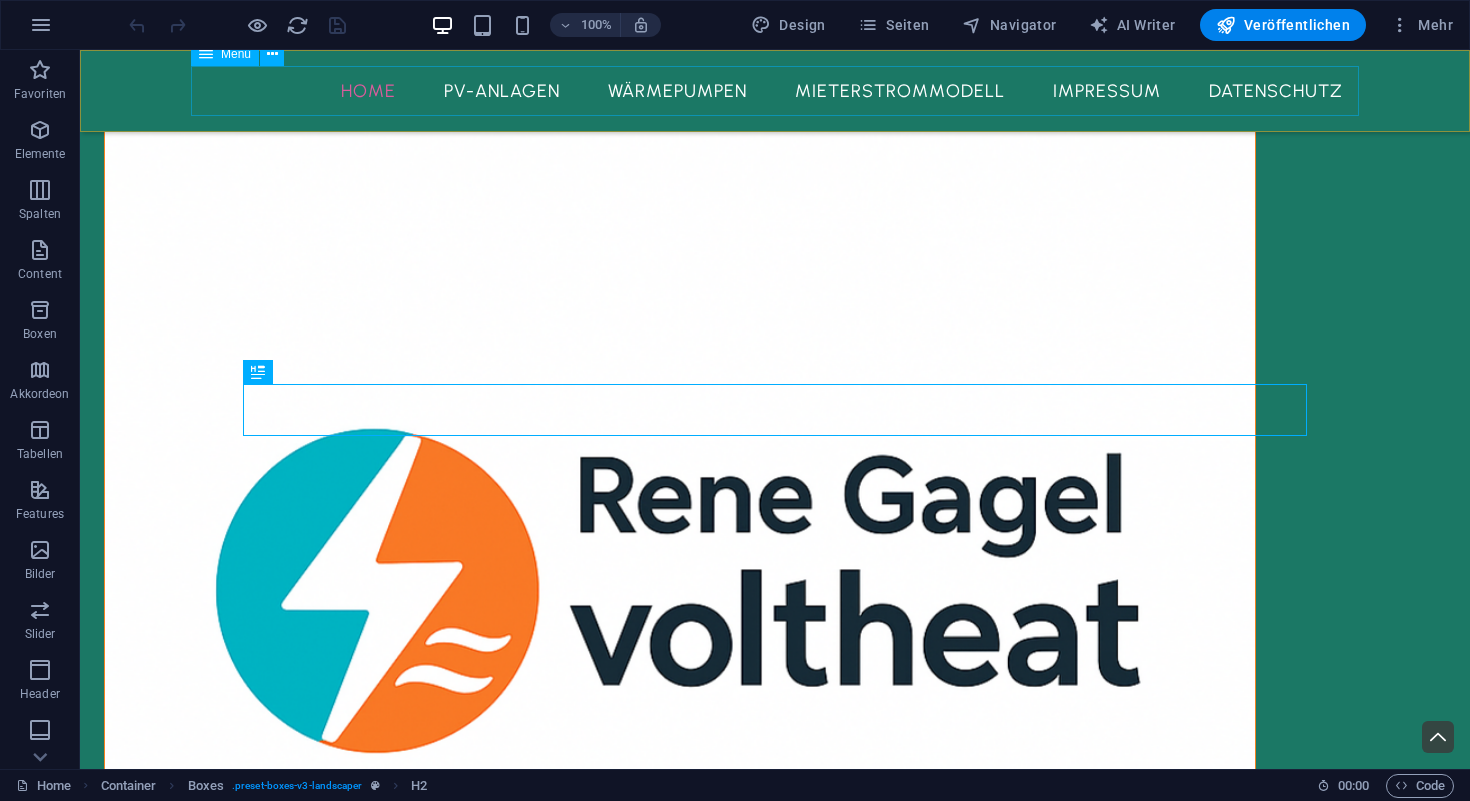 click on "Home PV-Anlagen Wärmepumpen Mieterstrommodell Impressum Datenschutz" at bounding box center [775, 91] 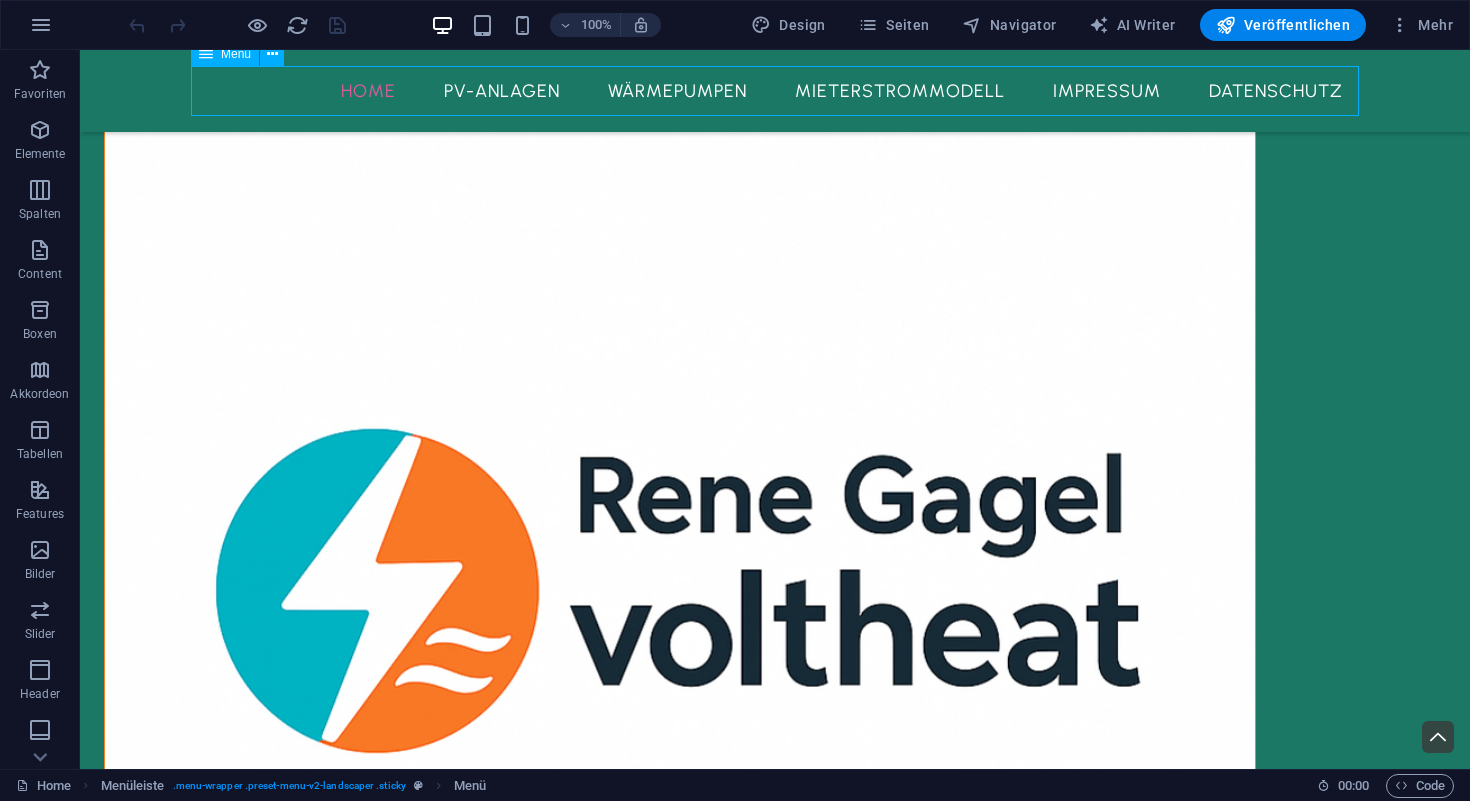 click on "Home PV-Anlagen Wärmepumpen Mieterstrommodell Impressum Datenschutz" at bounding box center [775, 91] 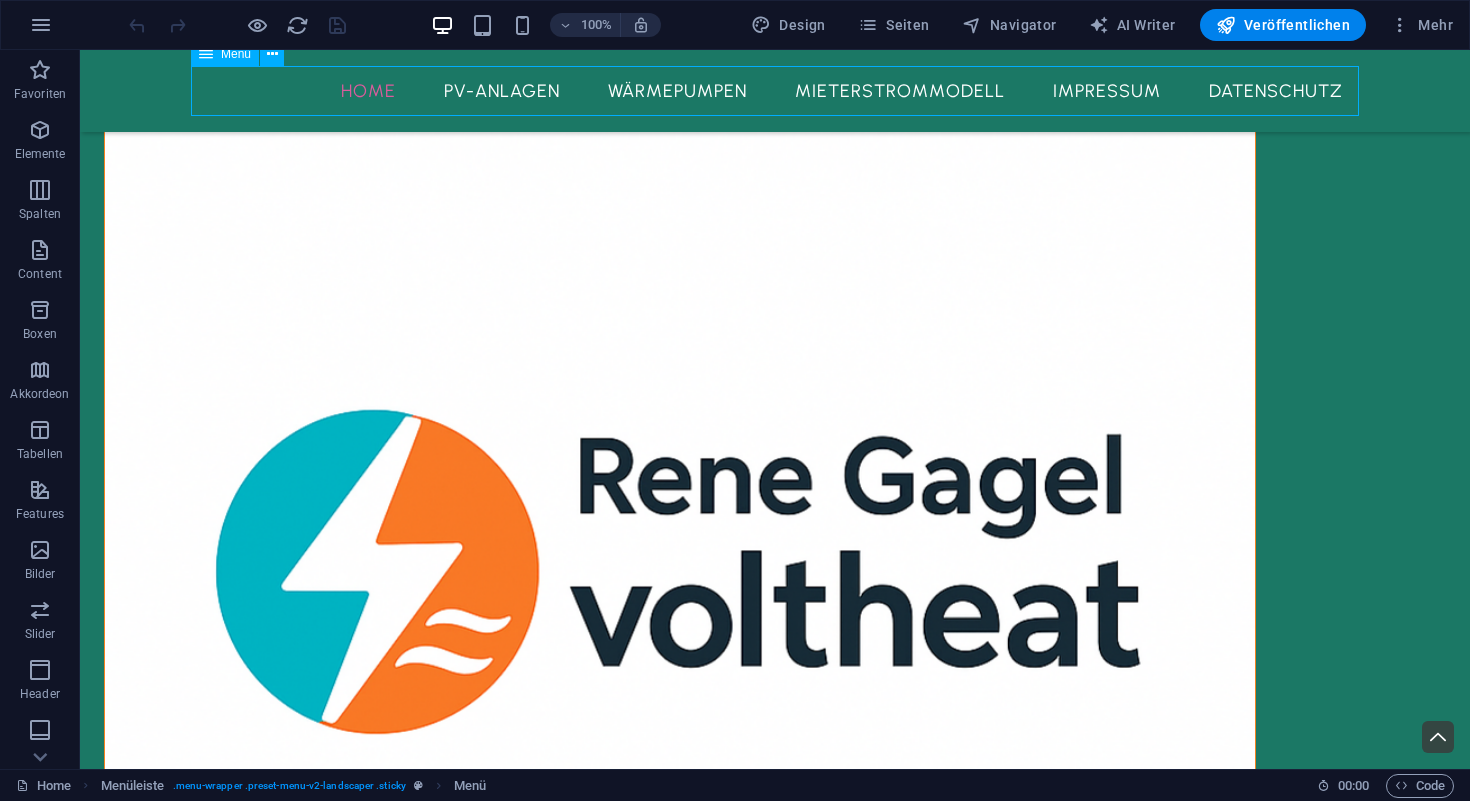 select 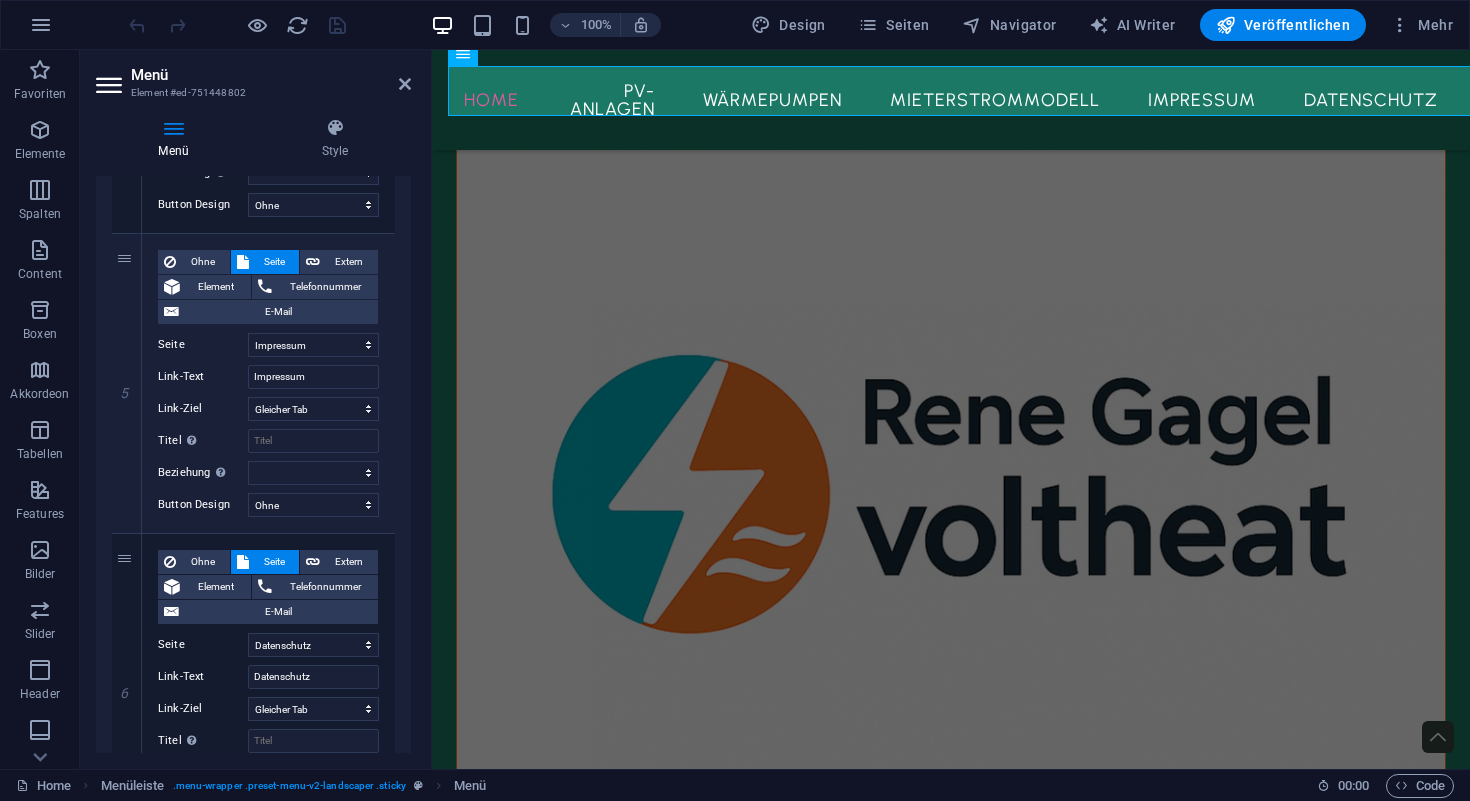 scroll, scrollTop: 1405, scrollLeft: 0, axis: vertical 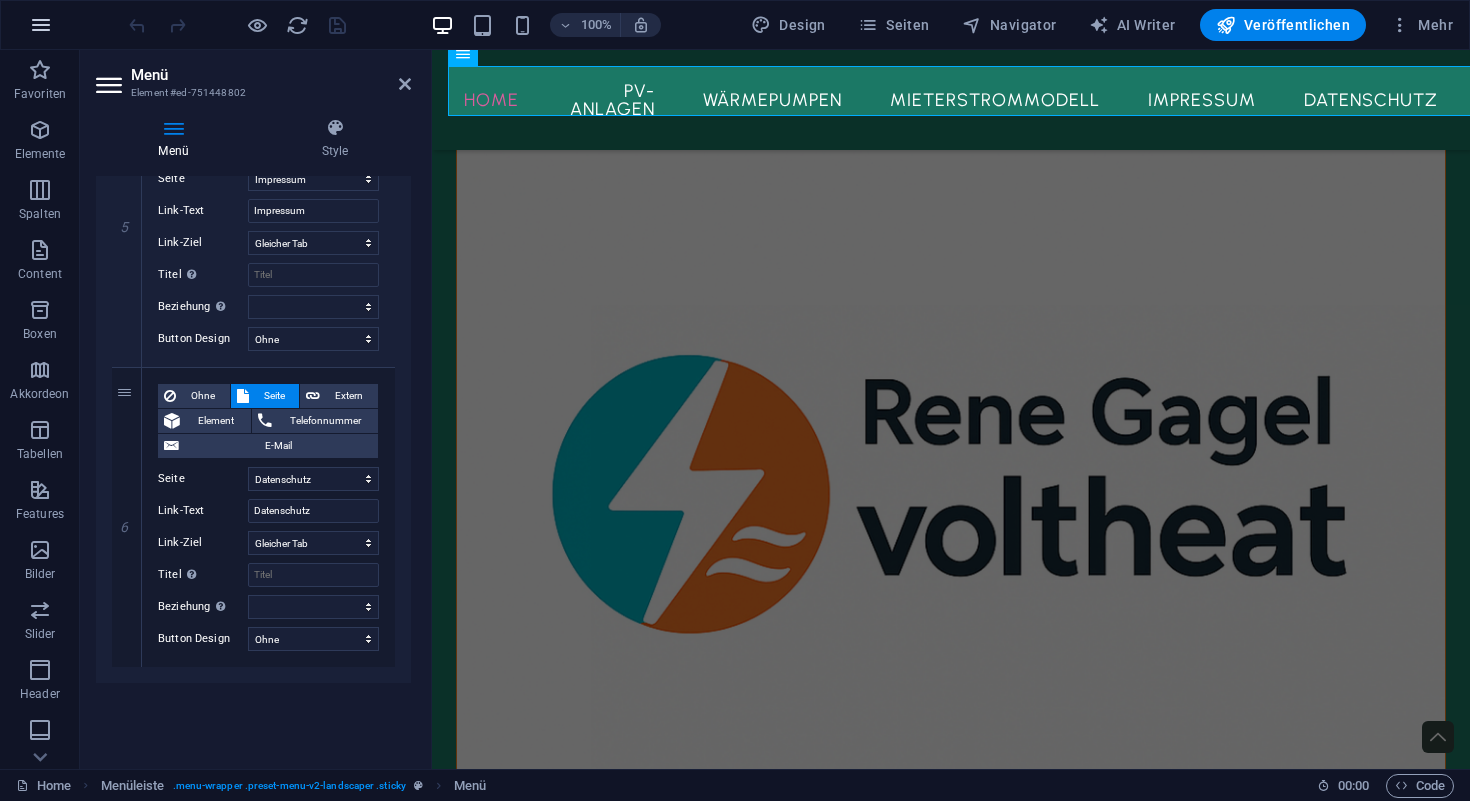 click at bounding box center [41, 25] 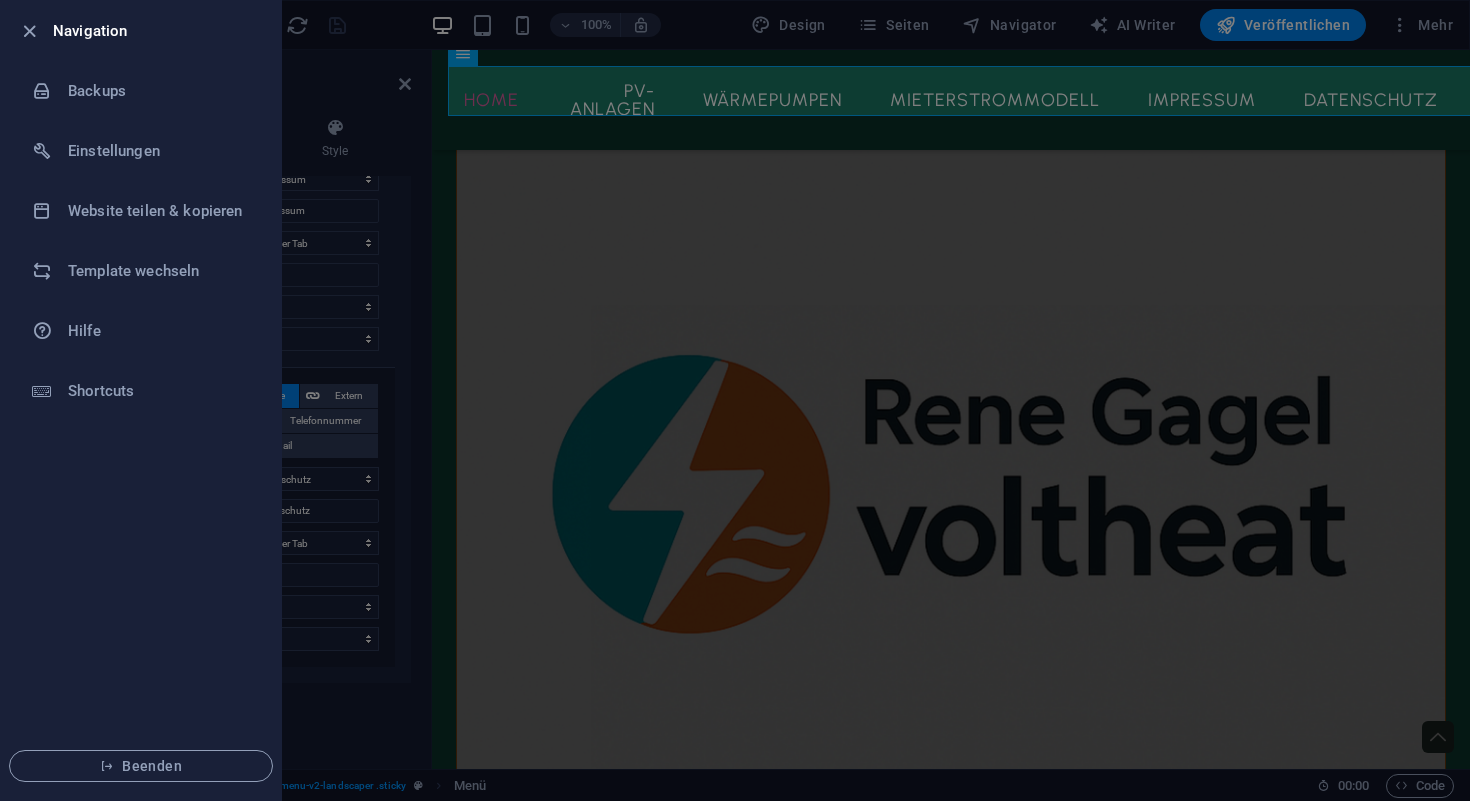 click at bounding box center (735, 400) 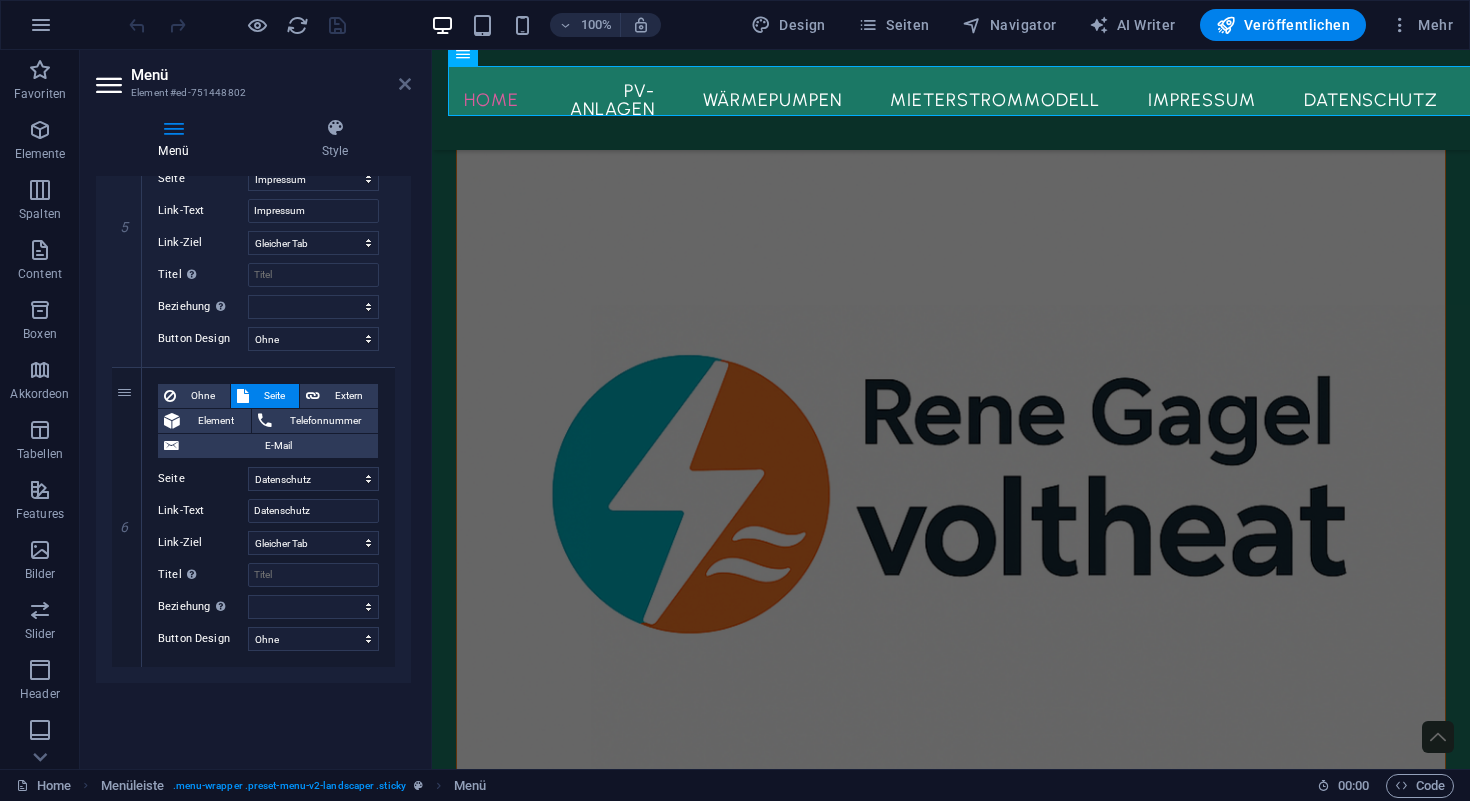 click at bounding box center (405, 84) 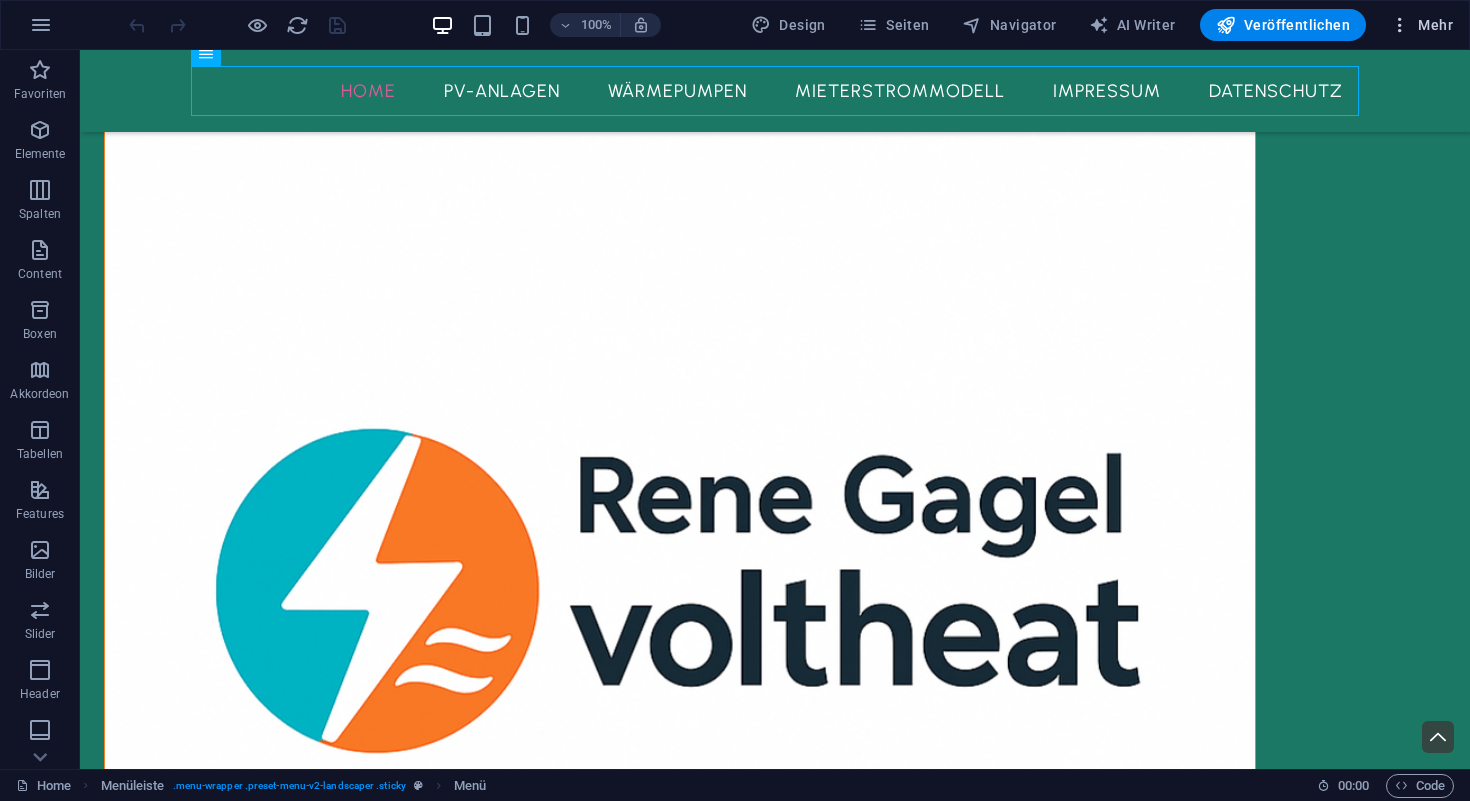 click on "Mehr" at bounding box center [1421, 25] 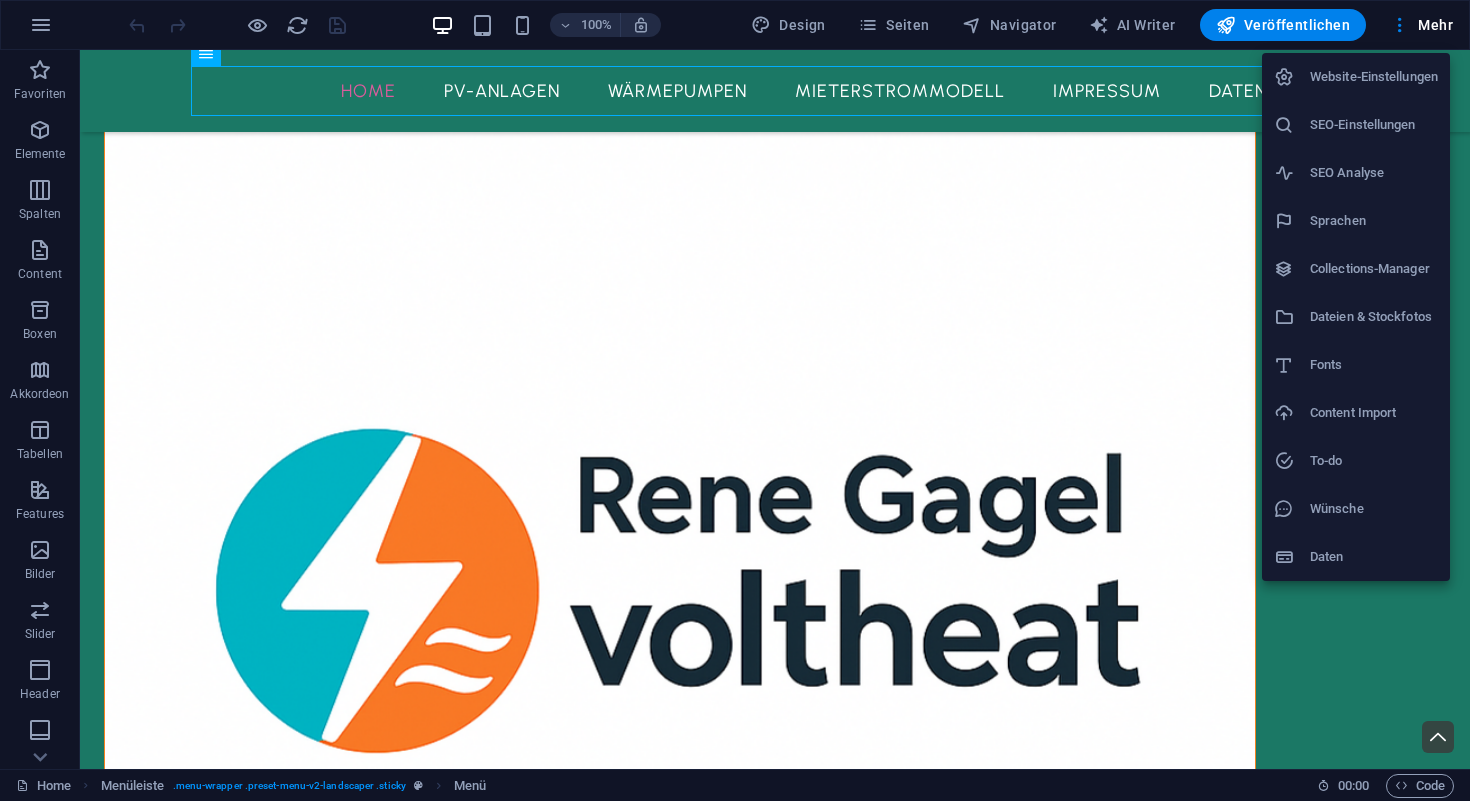 click at bounding box center [735, 400] 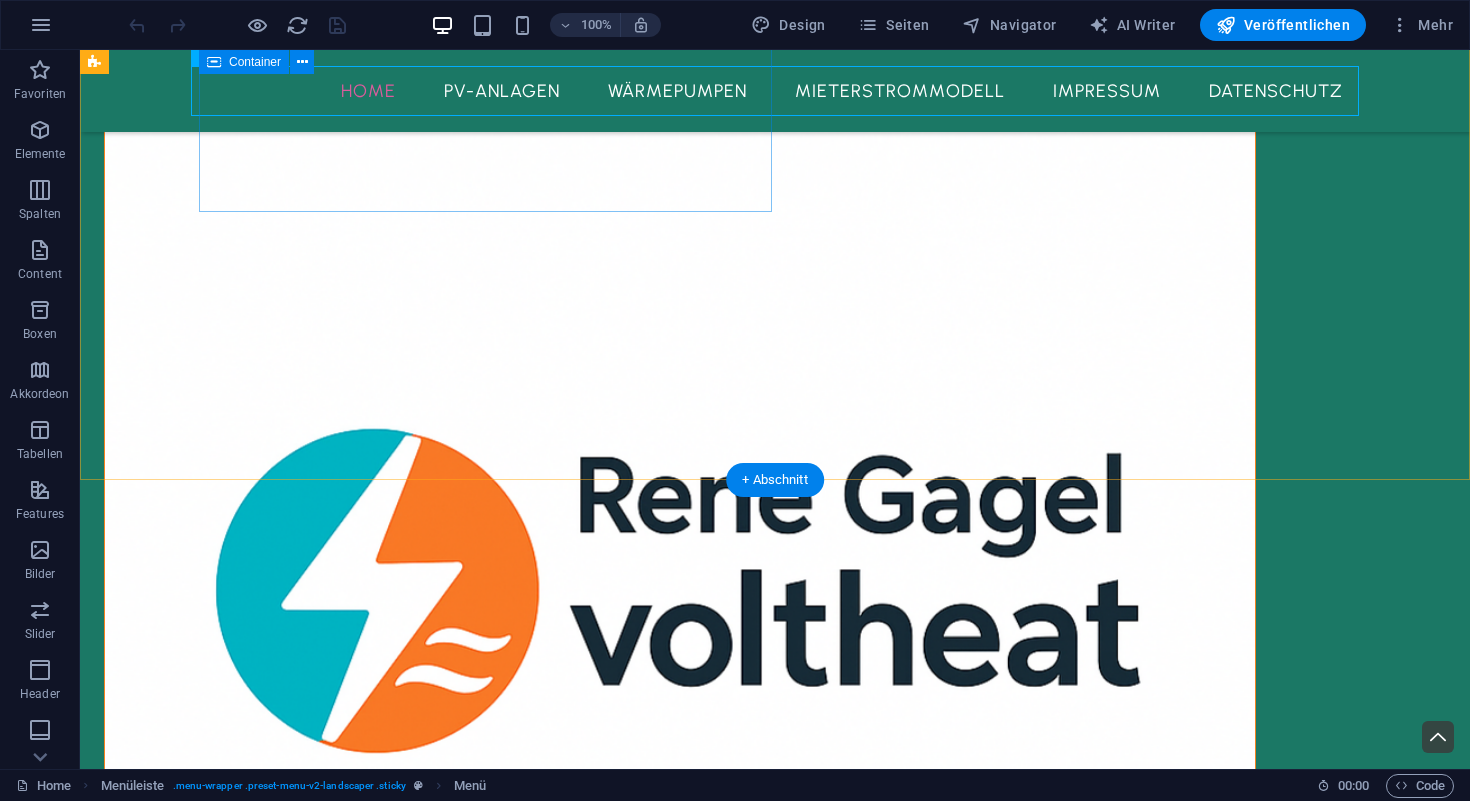 scroll, scrollTop: 0, scrollLeft: 0, axis: both 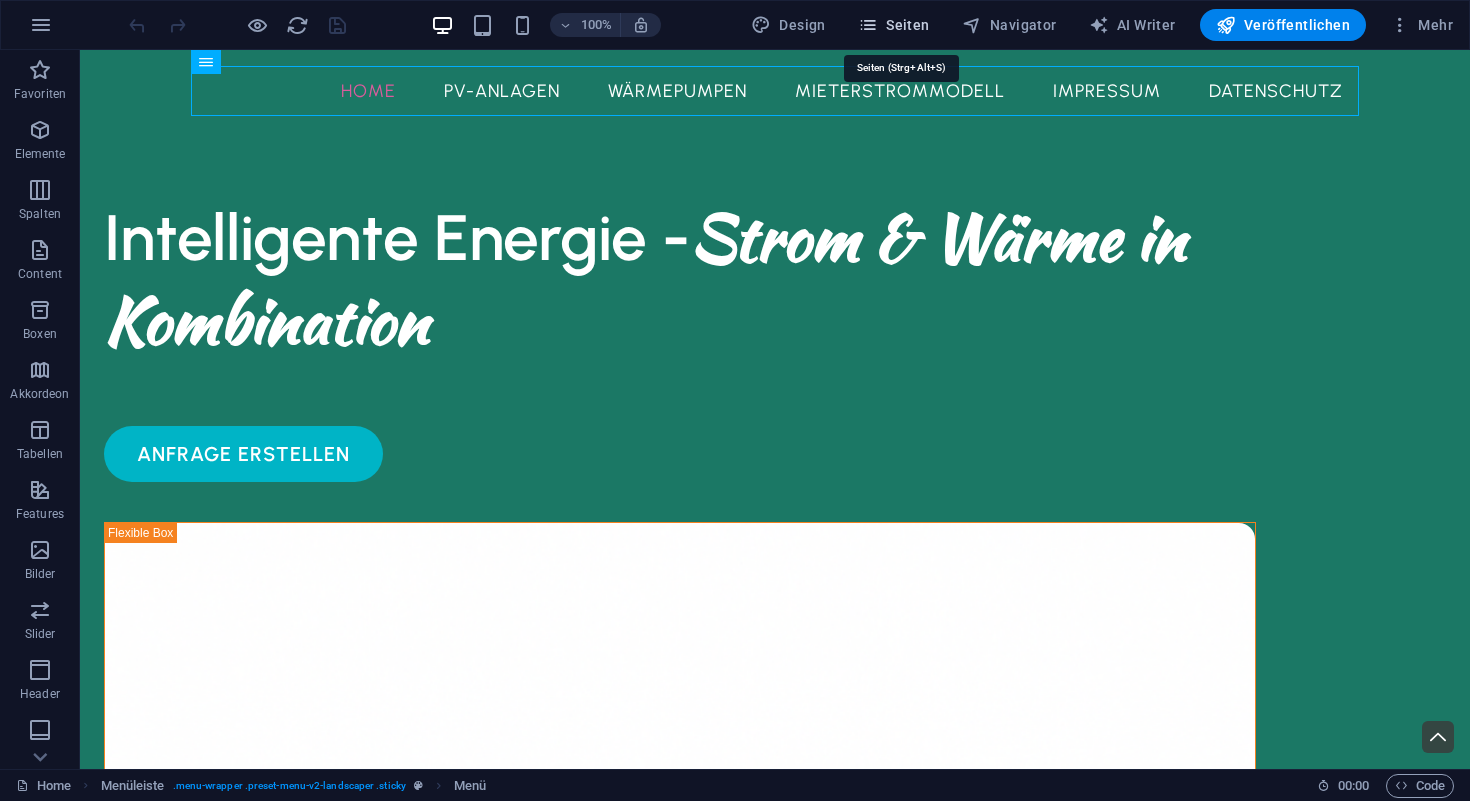 click on "Seiten" at bounding box center (894, 25) 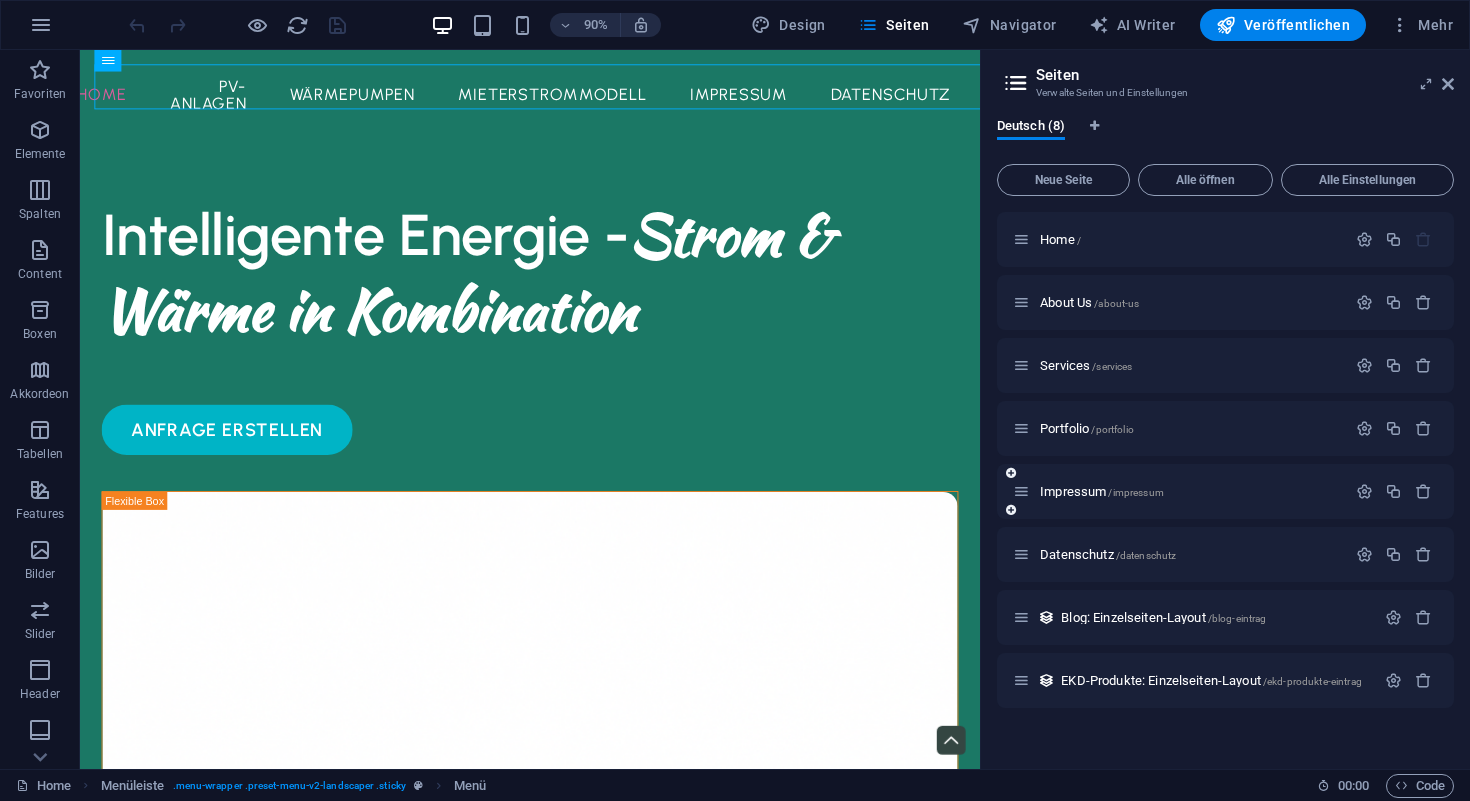 click on "Impressum /impressum" at bounding box center [1179, 491] 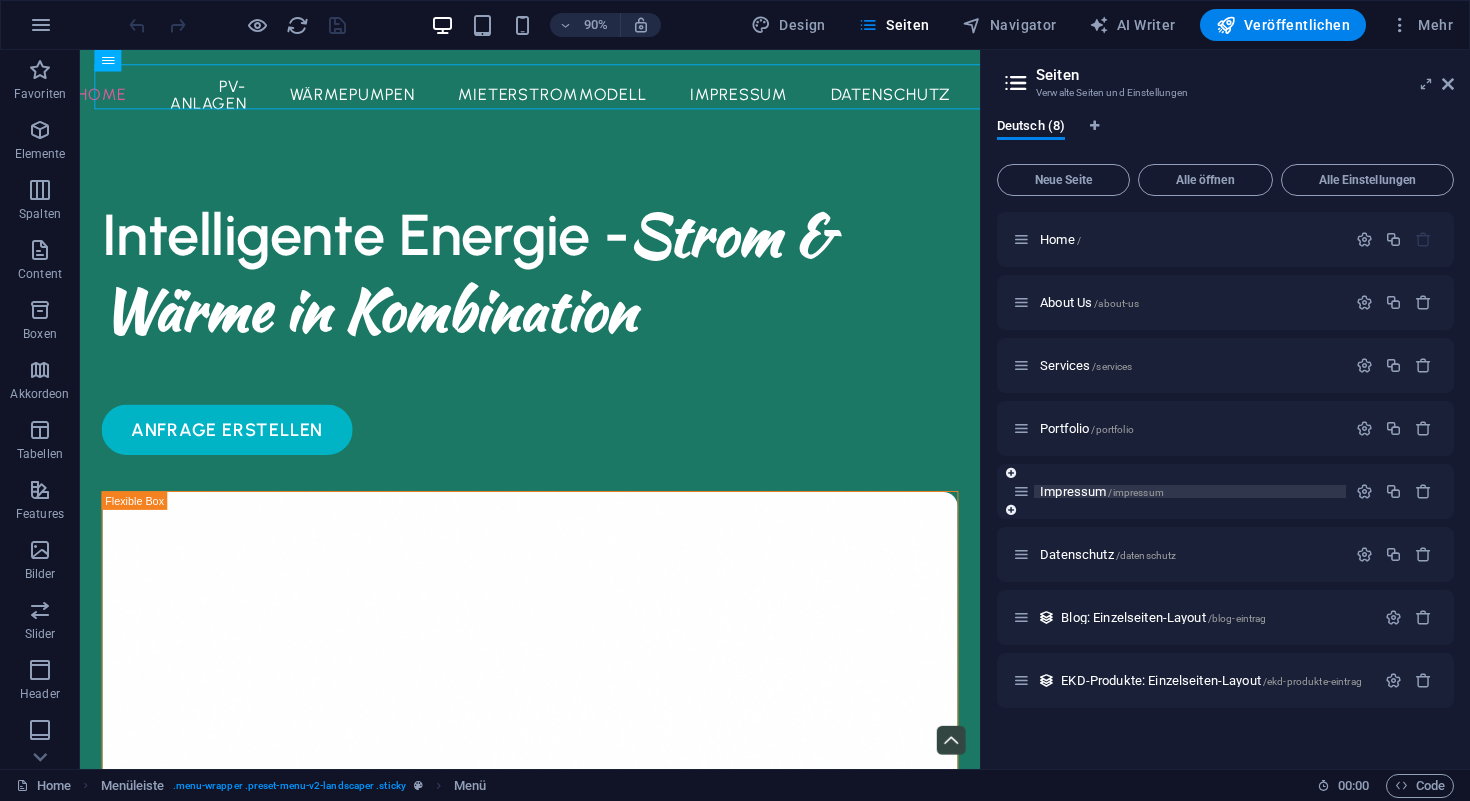 click on "Impressum /impressum" at bounding box center [1102, 491] 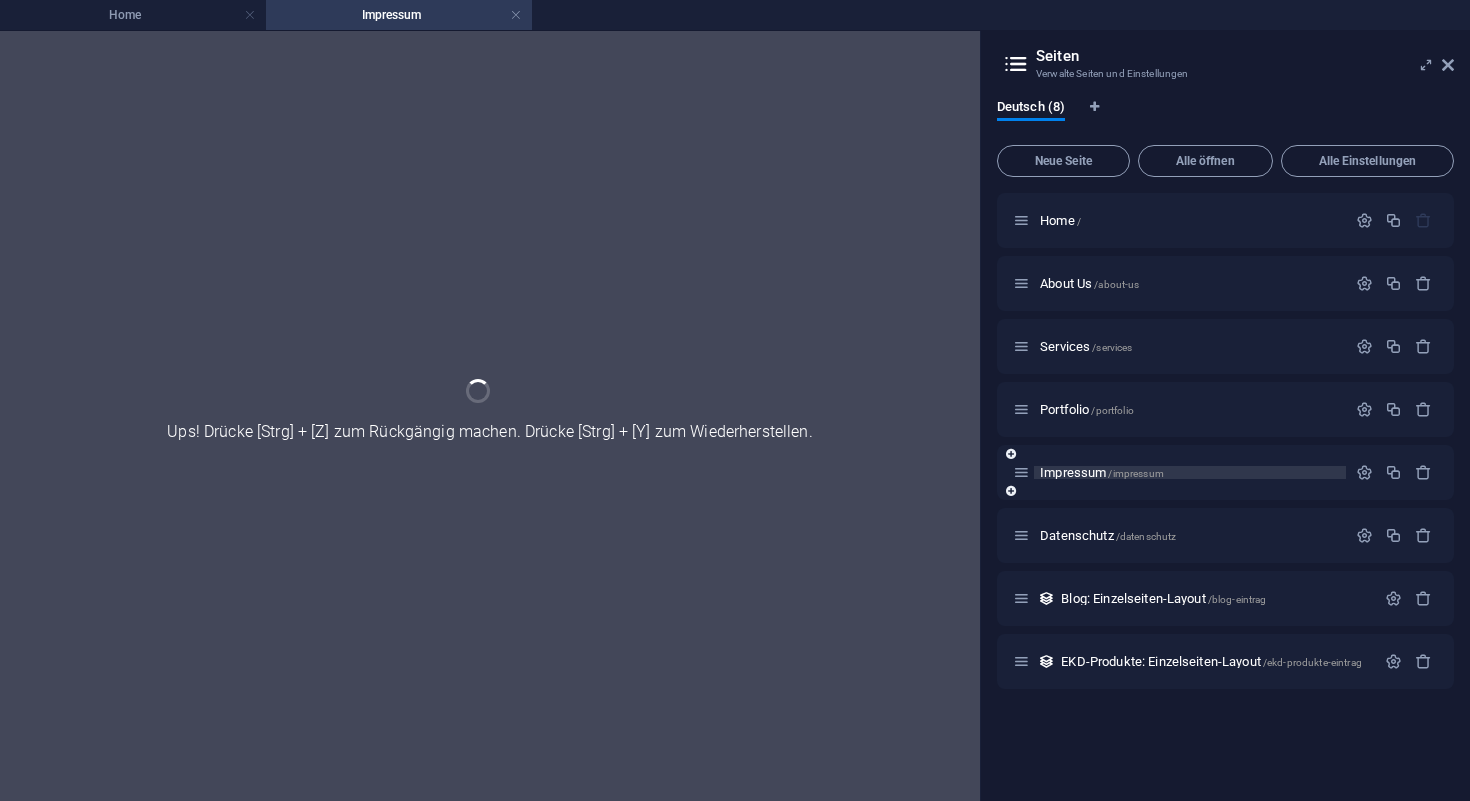 click on "Impressum /impressum" at bounding box center [1225, 472] 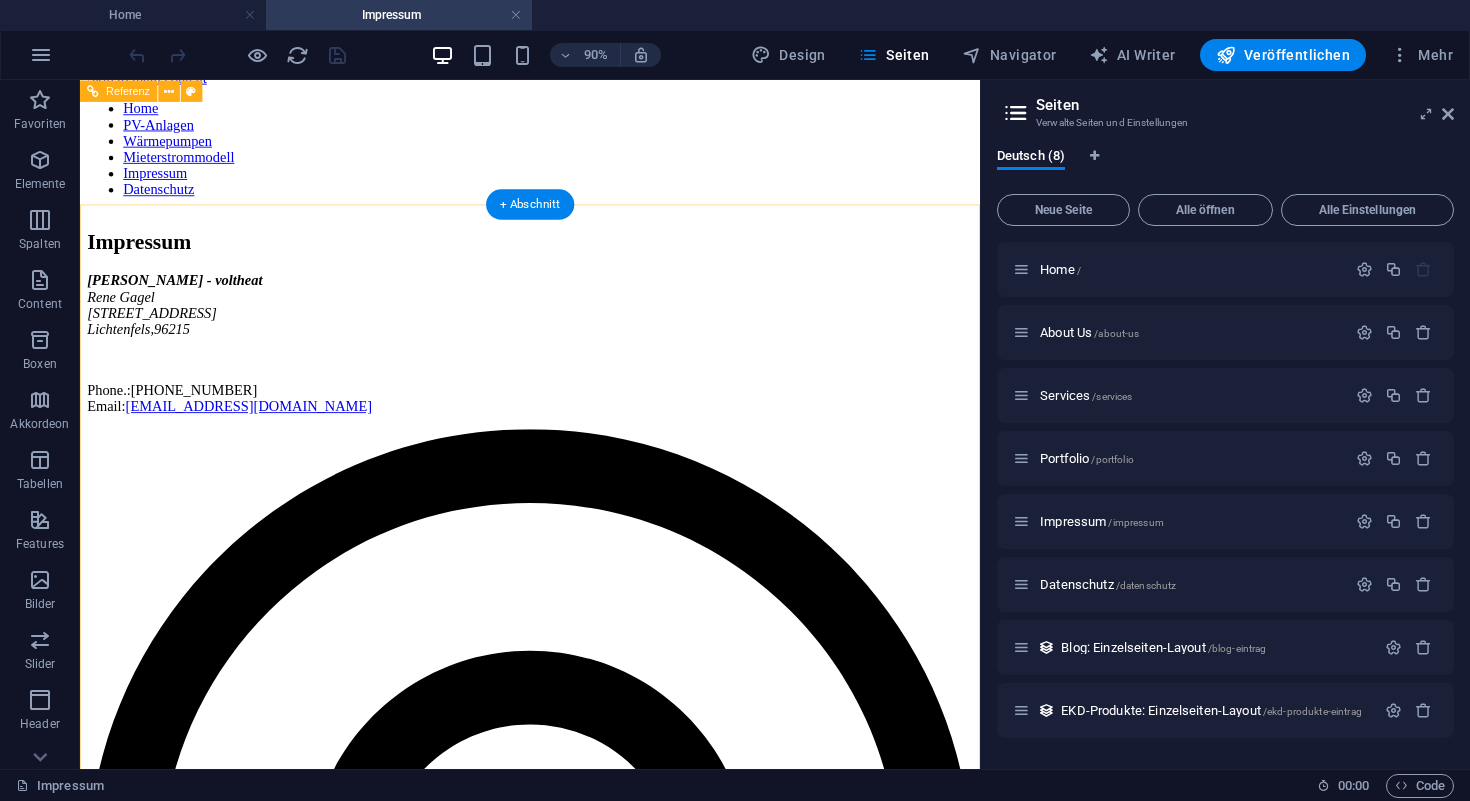 scroll, scrollTop: 0, scrollLeft: 0, axis: both 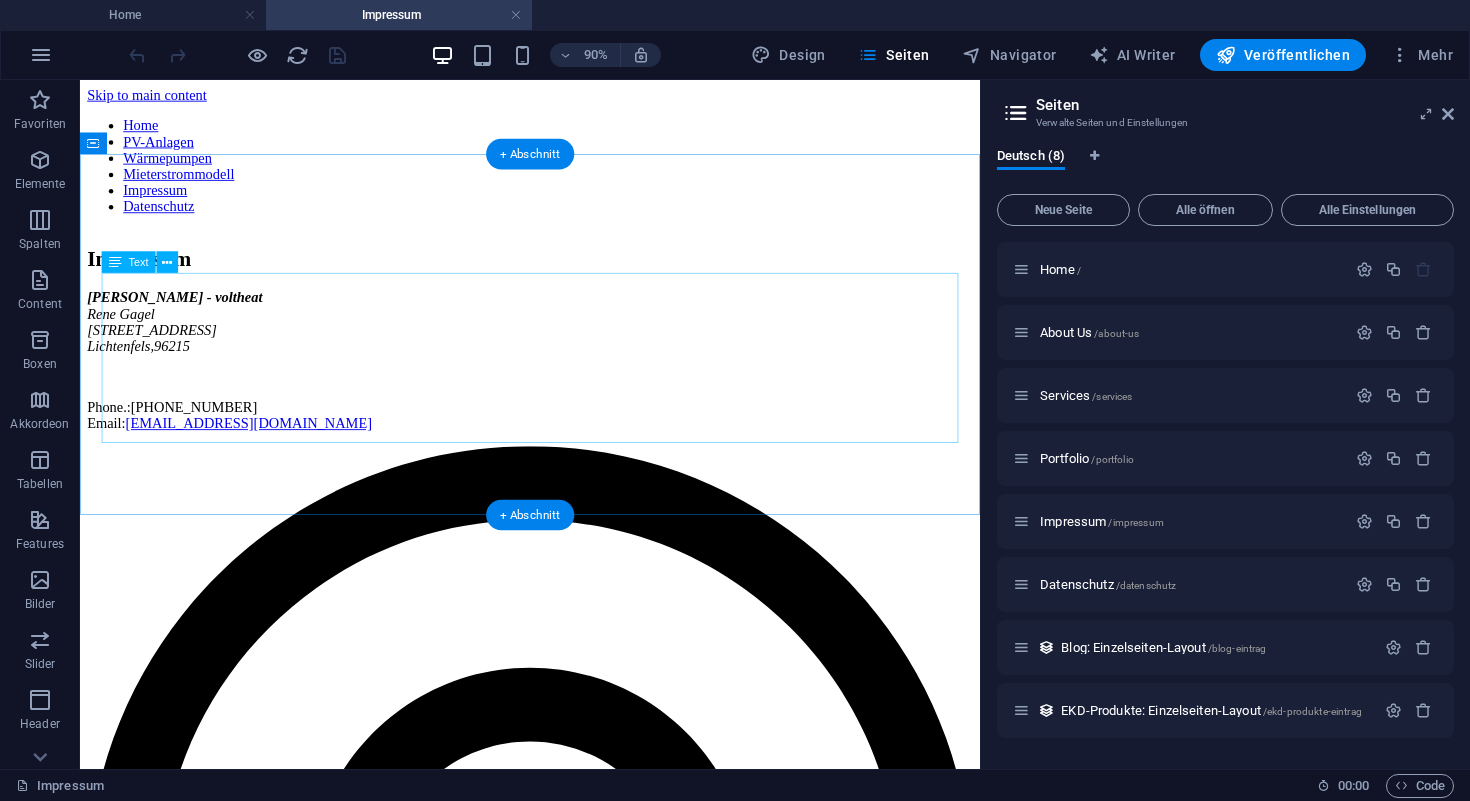 click on "[PERSON_NAME] - voltheat [PERSON_NAME] [STREET_ADDRESS]
Phone.:  [PHONE_NUMBER] Email:  [EMAIL_ADDRESS][DOMAIN_NAME]" at bounding box center (580, 392) 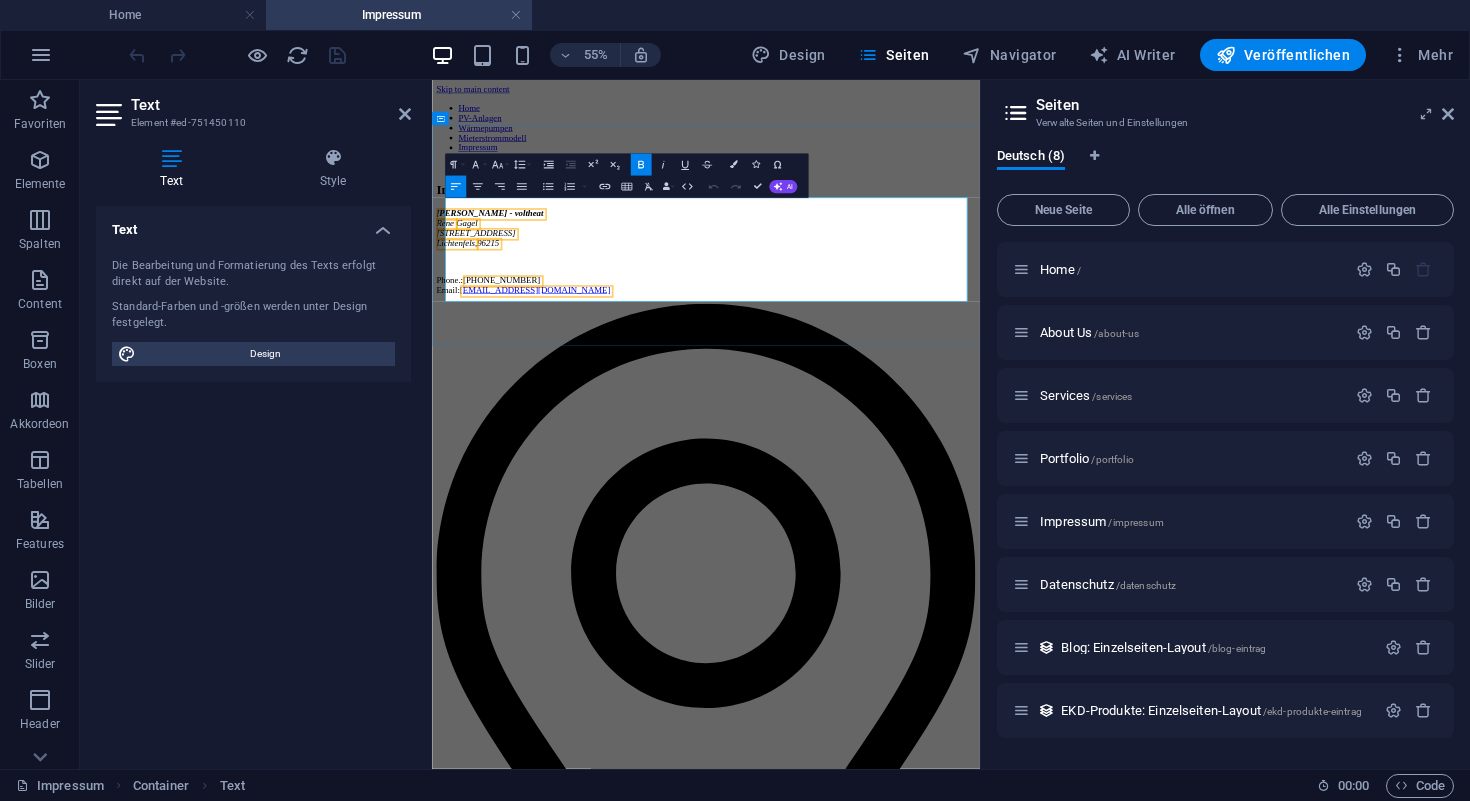 click on "[PERSON_NAME] - voltheat [PERSON_NAME] [STREET_ADDRESS]" at bounding box center [930, 349] 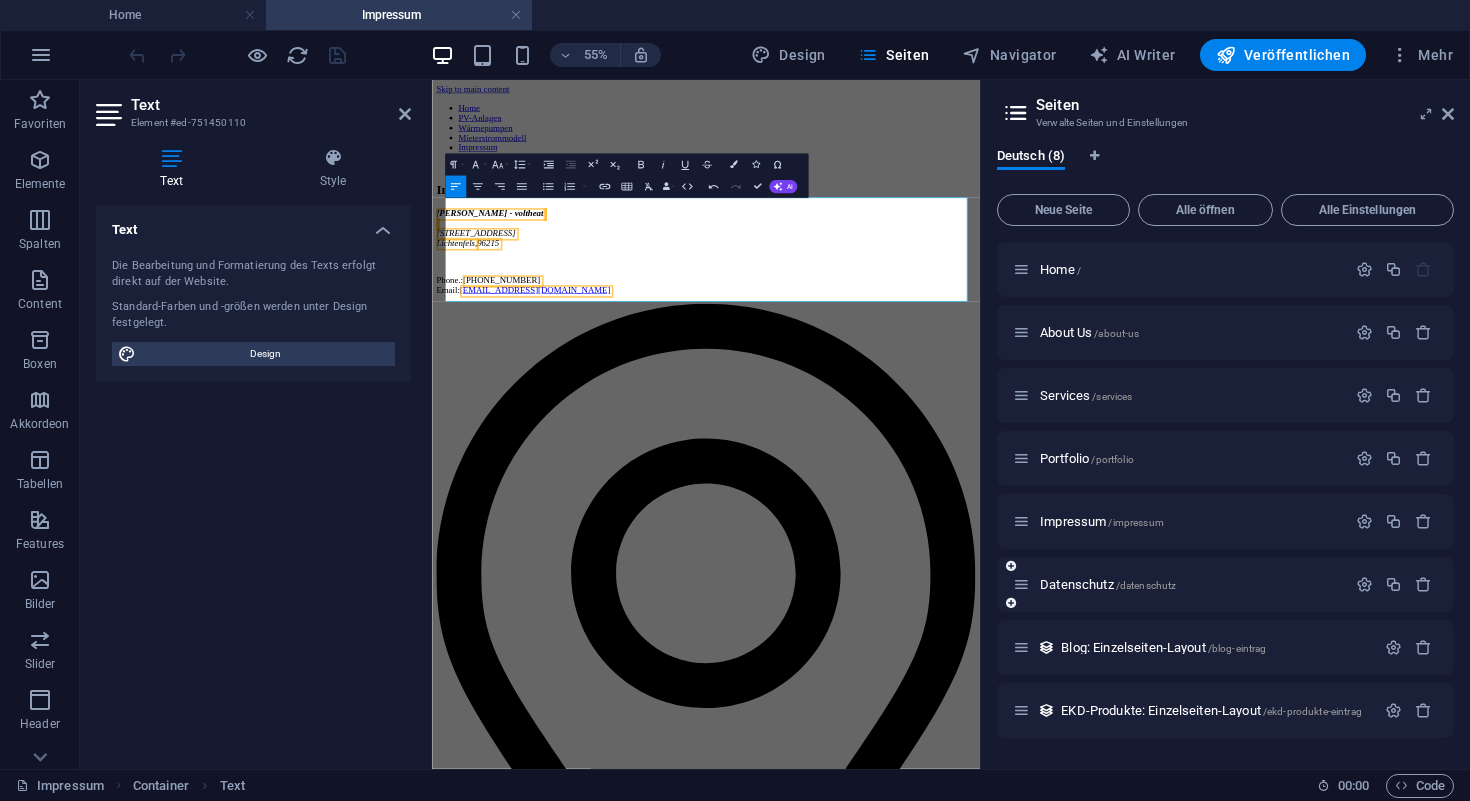 click on "Datenschutz /datenschutz" at bounding box center (1179, 584) 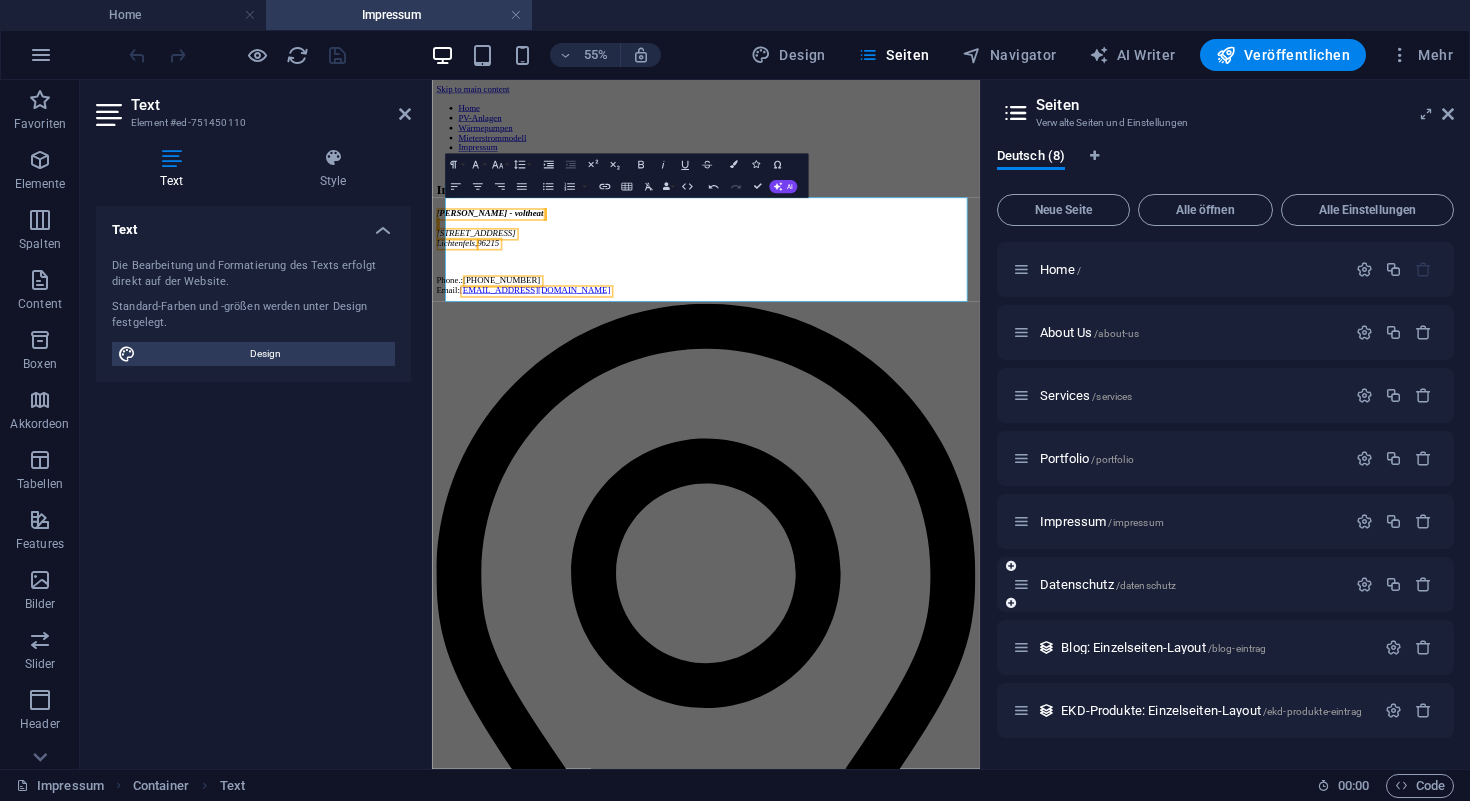 click on "Datenschutz /datenschutz" at bounding box center (1179, 584) 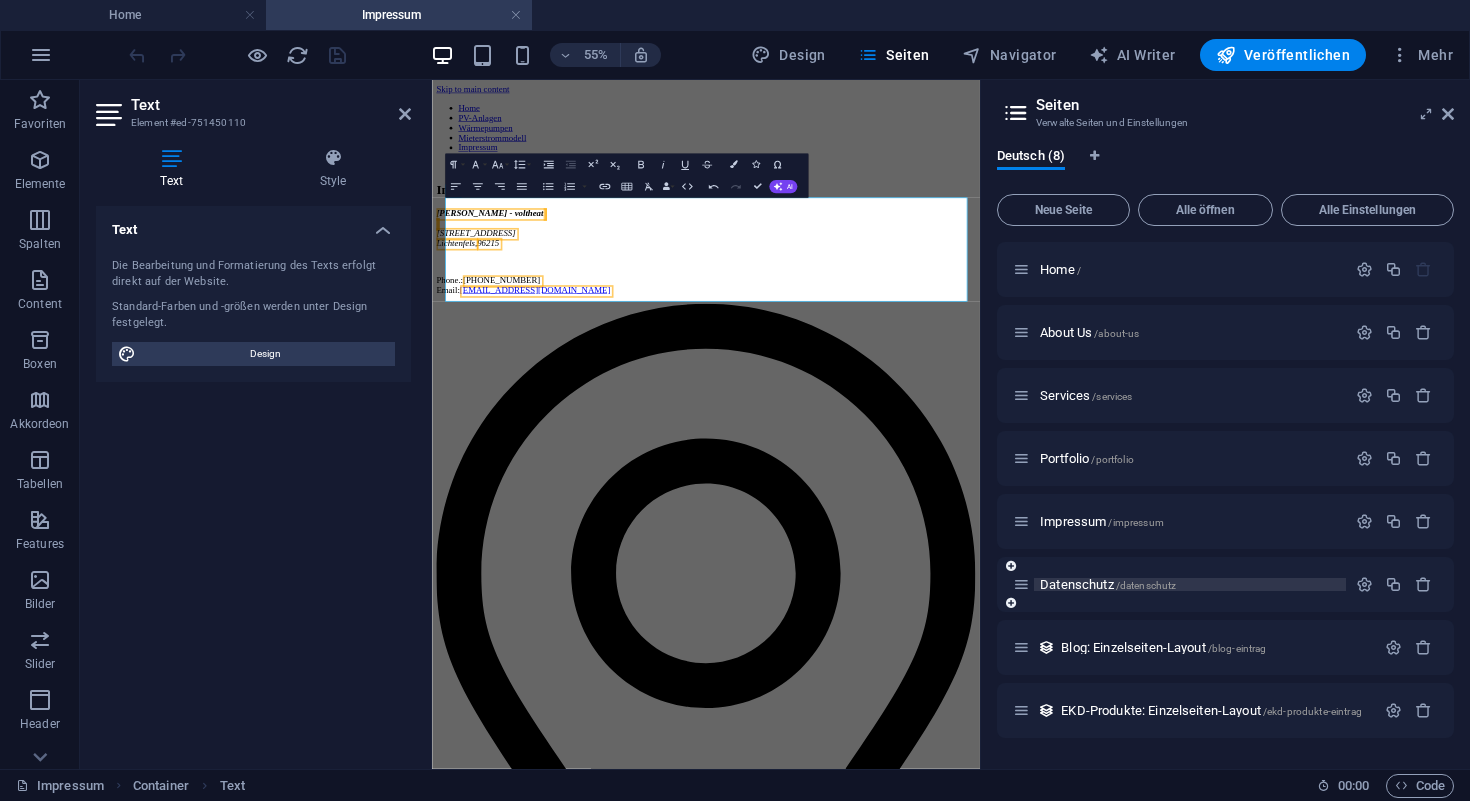 click on "Datenschutz /datenschutz" at bounding box center (1108, 584) 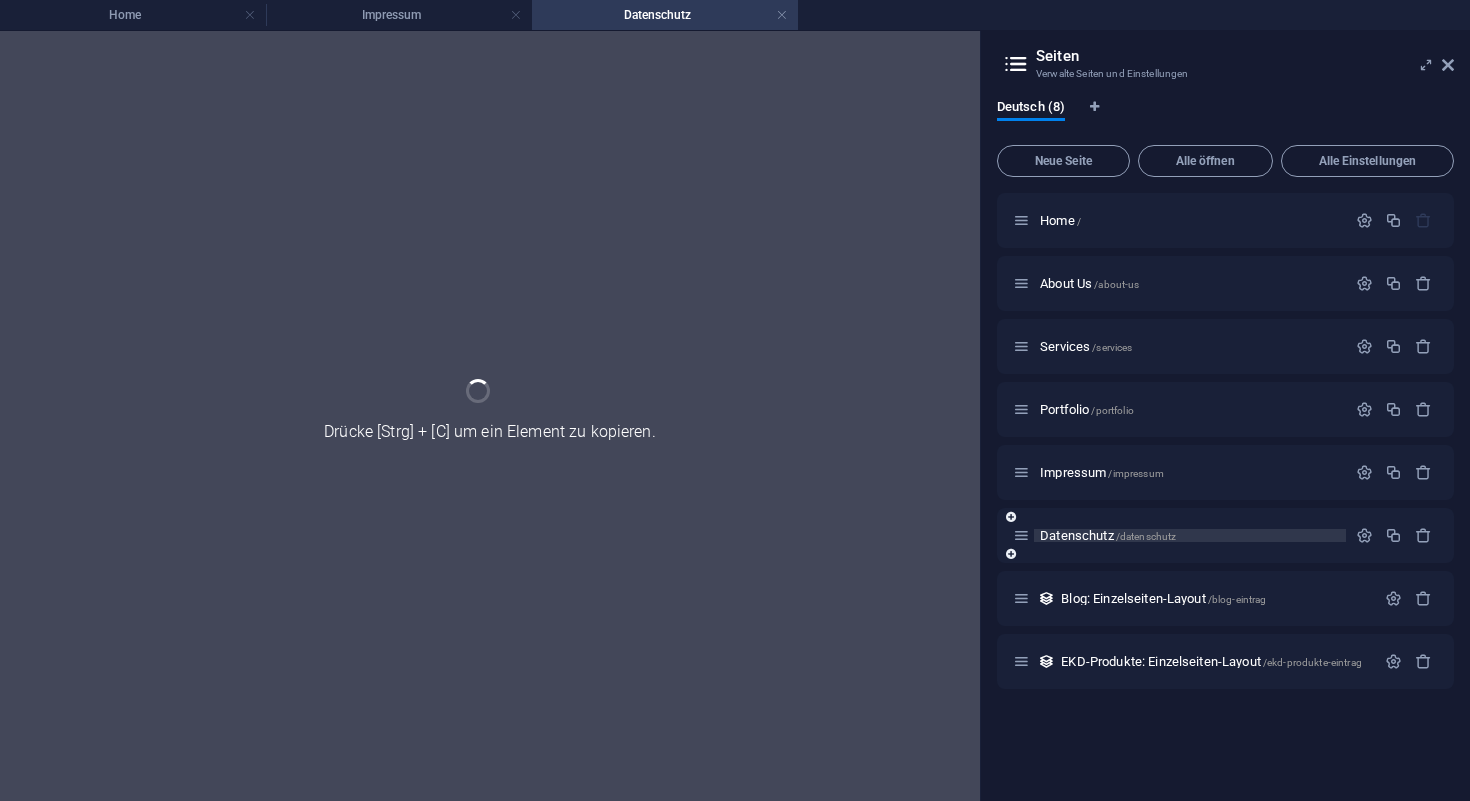 click on "Blog: Einzelseiten-Layout /blog-eintrag" at bounding box center (1225, 598) 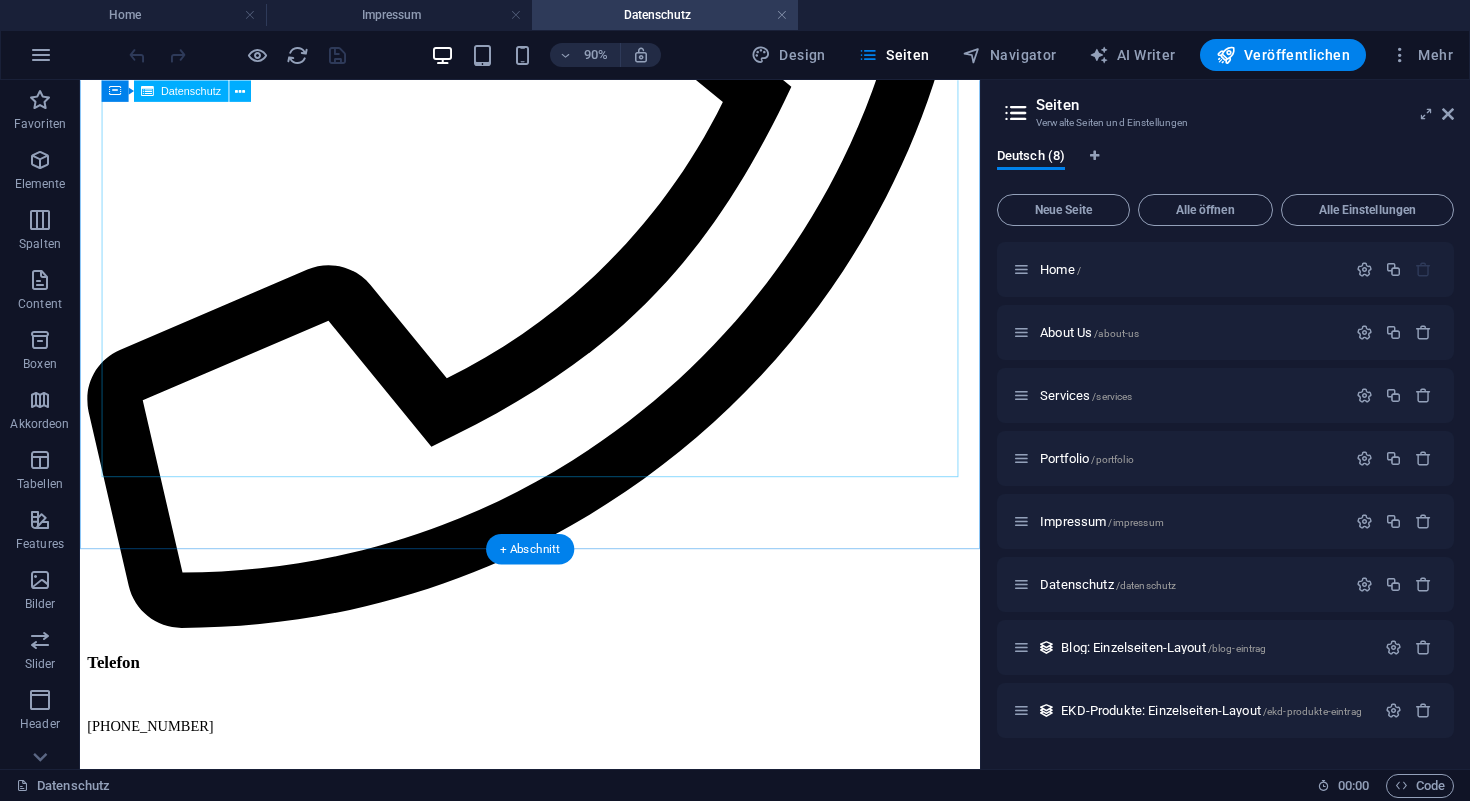 scroll, scrollTop: 6538, scrollLeft: 0, axis: vertical 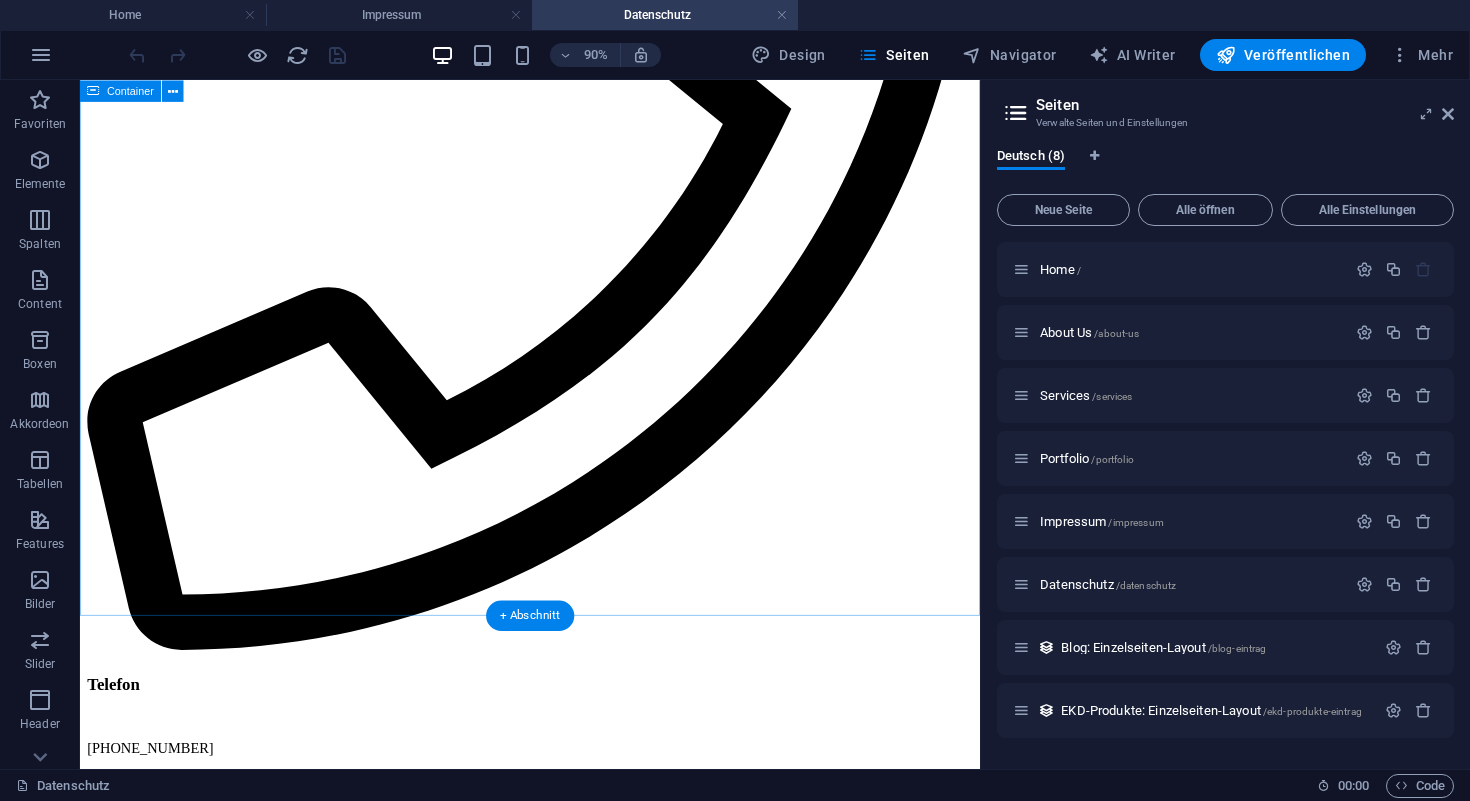 click on "Datenschutz
Datenschutz auf einen Blick
Allgemeine Hinweise
Die folgenden Hinweise geben einen einfachen Überblick darüber, was mit Ihren personenbezogenen Daten passiert, wenn Sie unsere Website besuchen. Personenbezogene Daten sind alle Daten, mit denen Sie persönlich identifiziert werden können. Ausführliche Informationen zum Thema Datenschutz entnehmen Sie unserer unter diesem Text aufgeführten Datenschutzerklärung.
Datenerfassung auf unserer Website
Wer ist verantwortlich für die Datenerfassung auf dieser Website?
Die Datenverarbeitung auf dieser Website erfolgt durch den Websitebetreiber. Dessen Kontaktdaten können Sie dem Impressum dieser Website entnehmen.
Wie erfassen wir Ihre Daten?
Ihre Daten werden zum einen dadurch erhoben, dass Sie uns diese mitteilen. Hierbei kann es sich z.B. um Daten handeln, die Sie in ein Kontaktformular eingeben.
Wofür nutzen wir Ihre Daten?
Welche Rechte haben Sie bezüglich Ihrer Daten?
Datenschutz" at bounding box center (580, -4018) 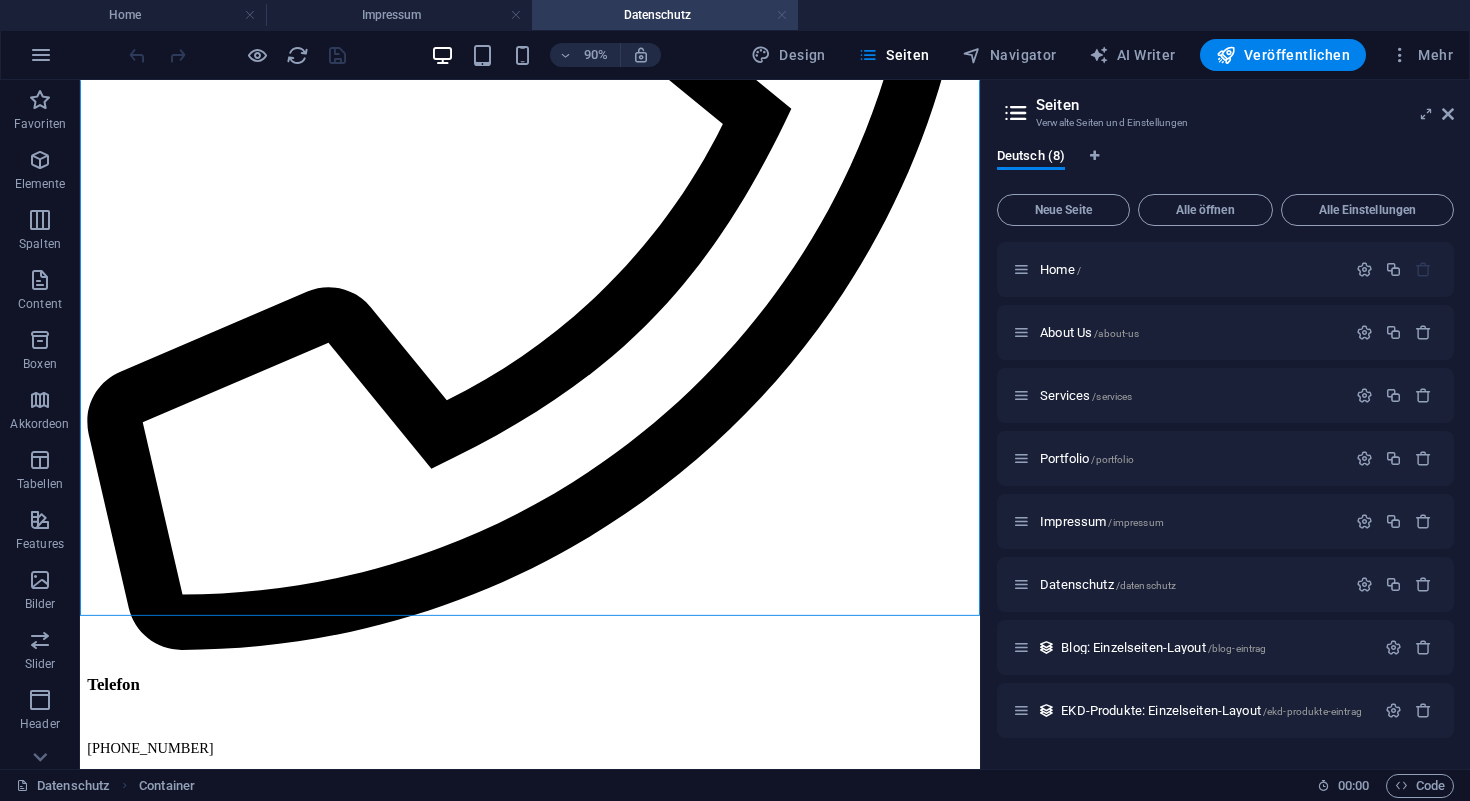 click at bounding box center [782, 15] 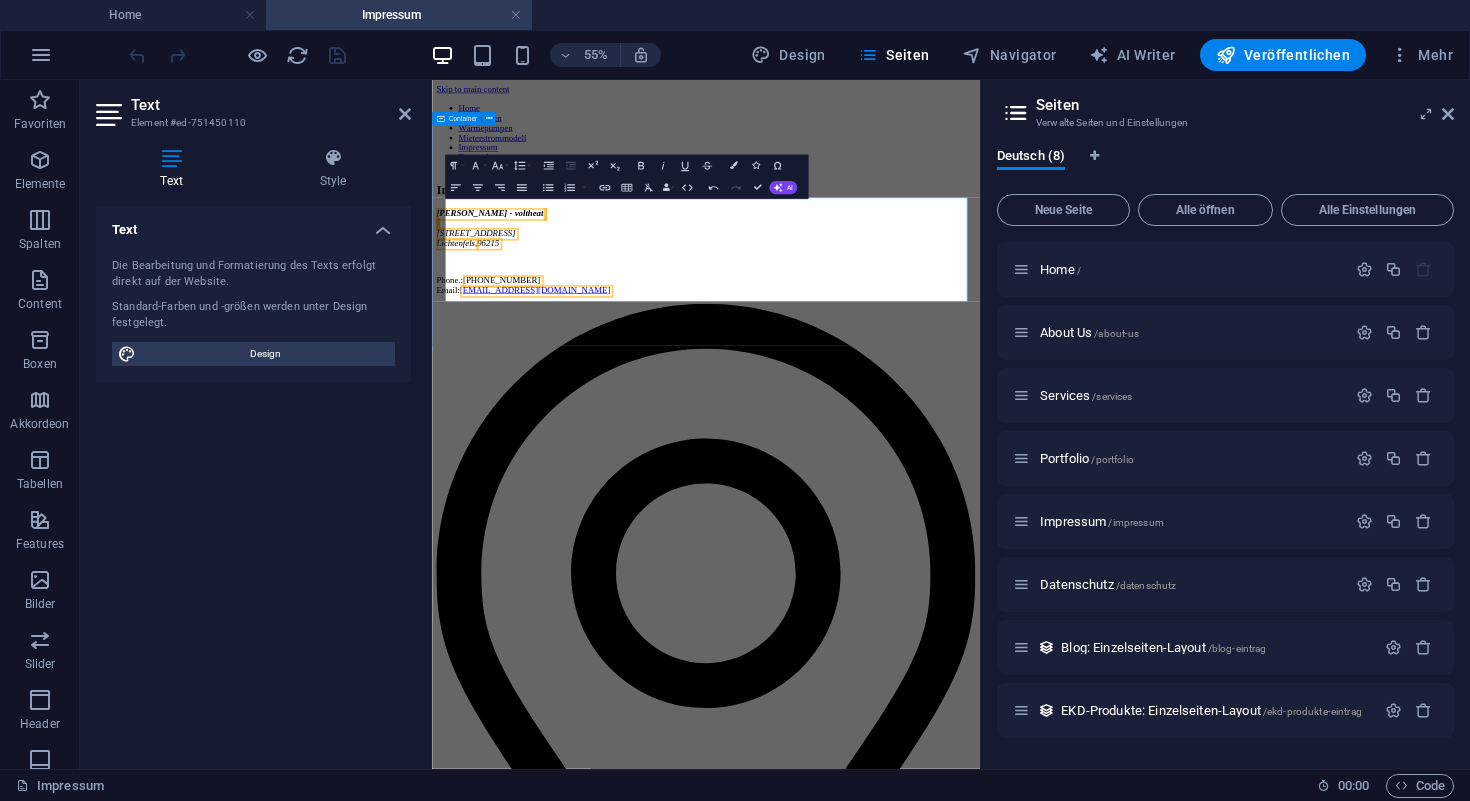 click on "Impressum [PERSON_NAME] - voltheat ​ ​ [STREET_ADDRESS]
Phone.:  [PHONE_NUMBER] Email:  [EMAIL_ADDRESS][DOMAIN_NAME]" at bounding box center (930, 368) 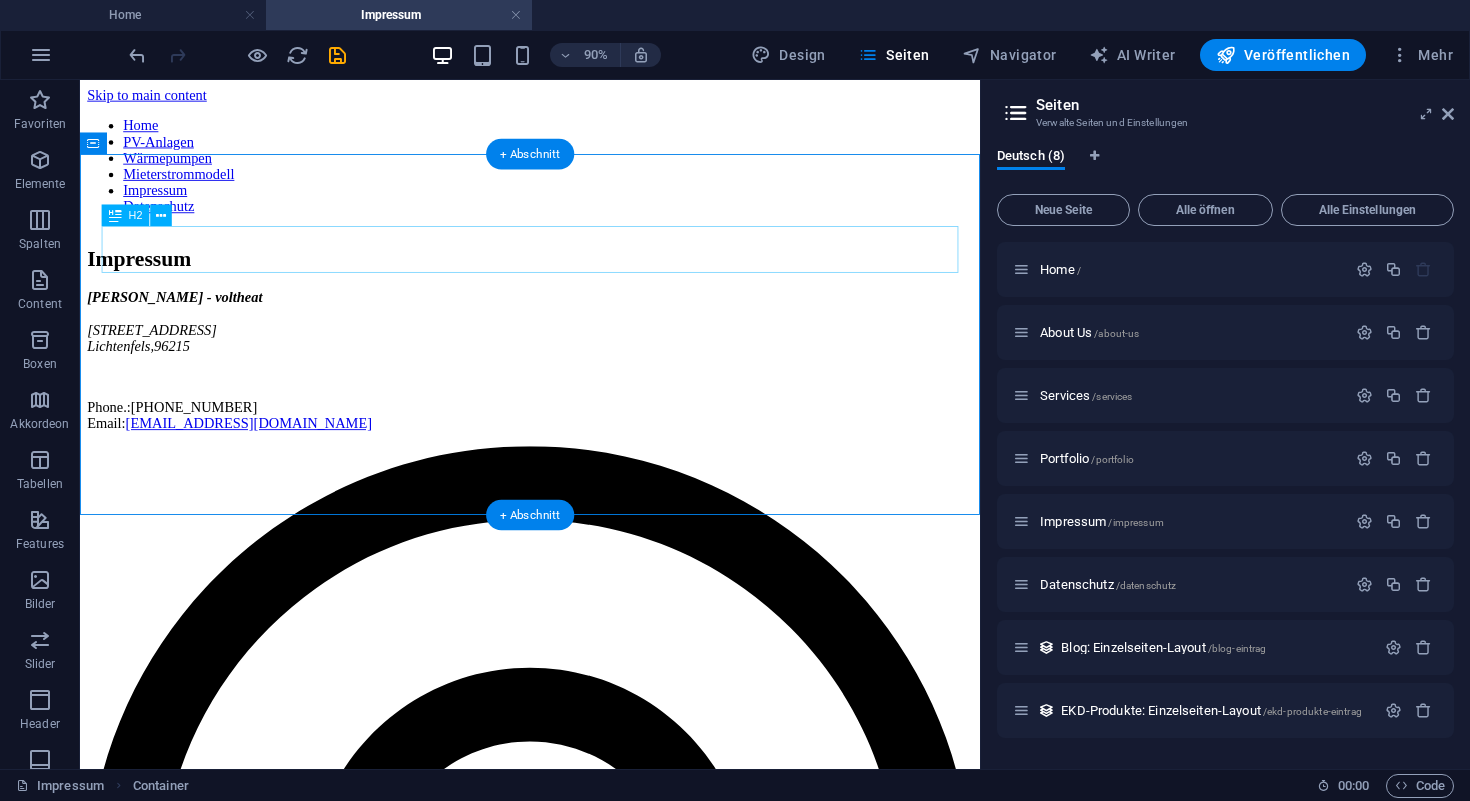 click on "Impressum" at bounding box center (580, 279) 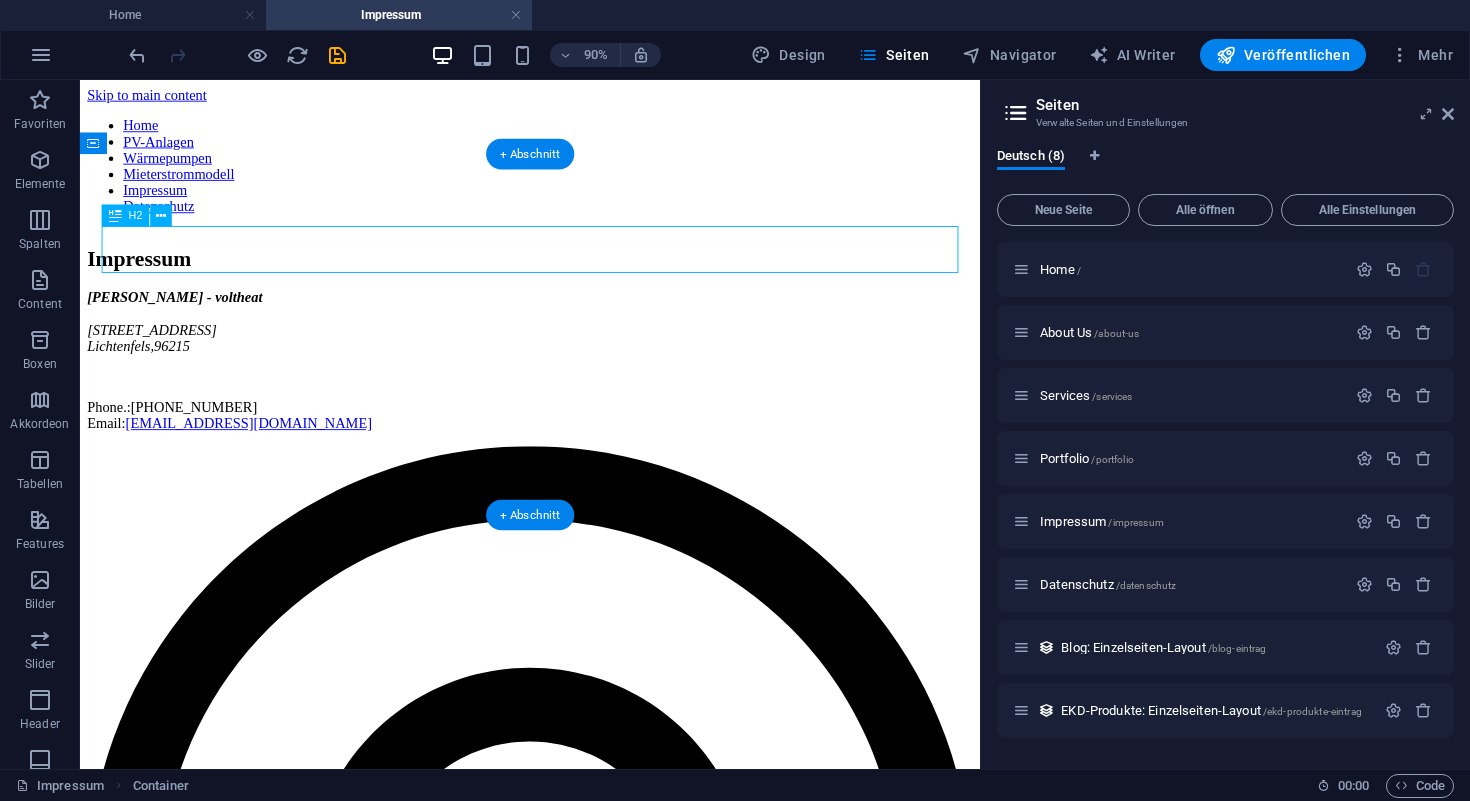 click on "Impressum" at bounding box center (580, 279) 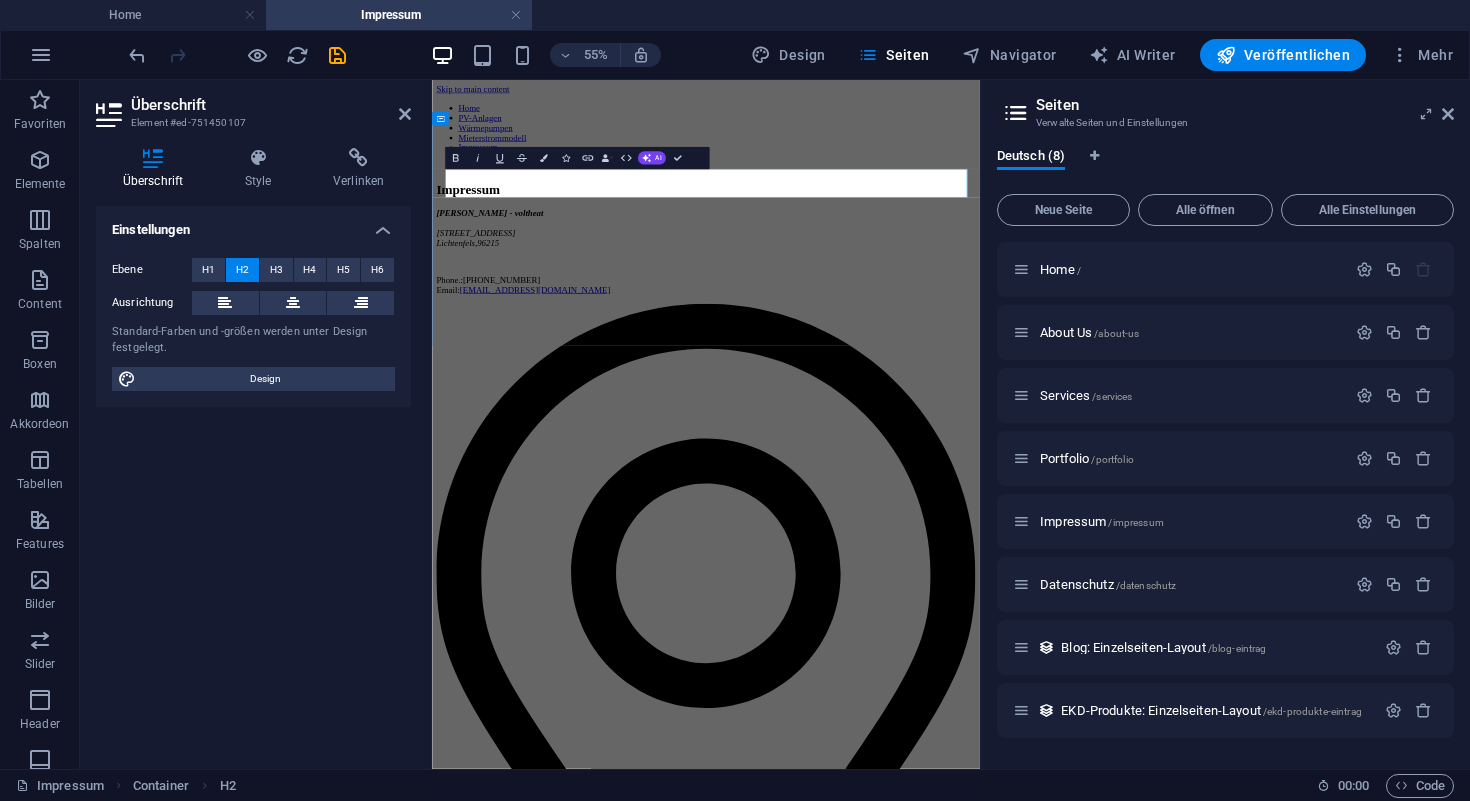 click on "Impressum" at bounding box center (930, 279) 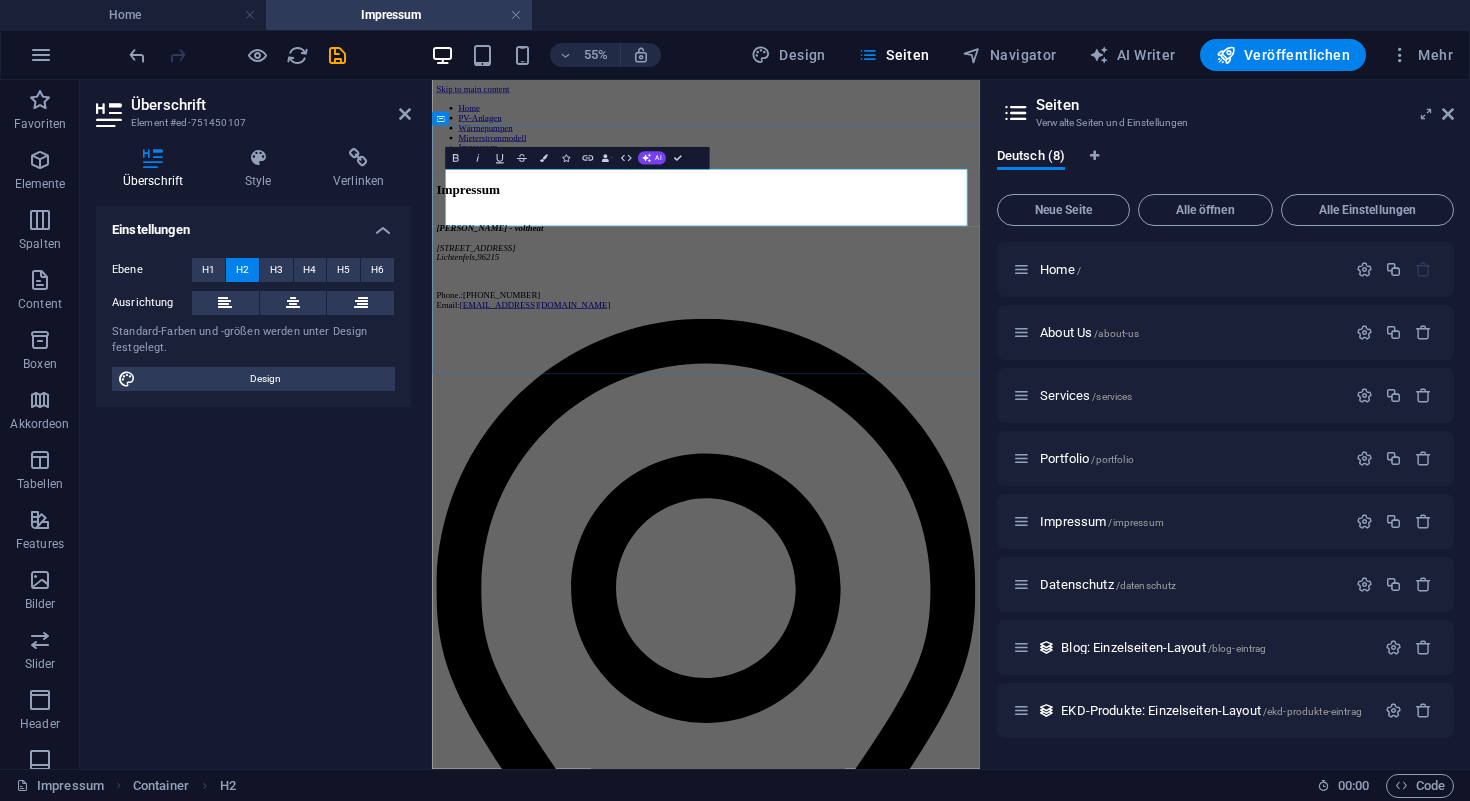 type 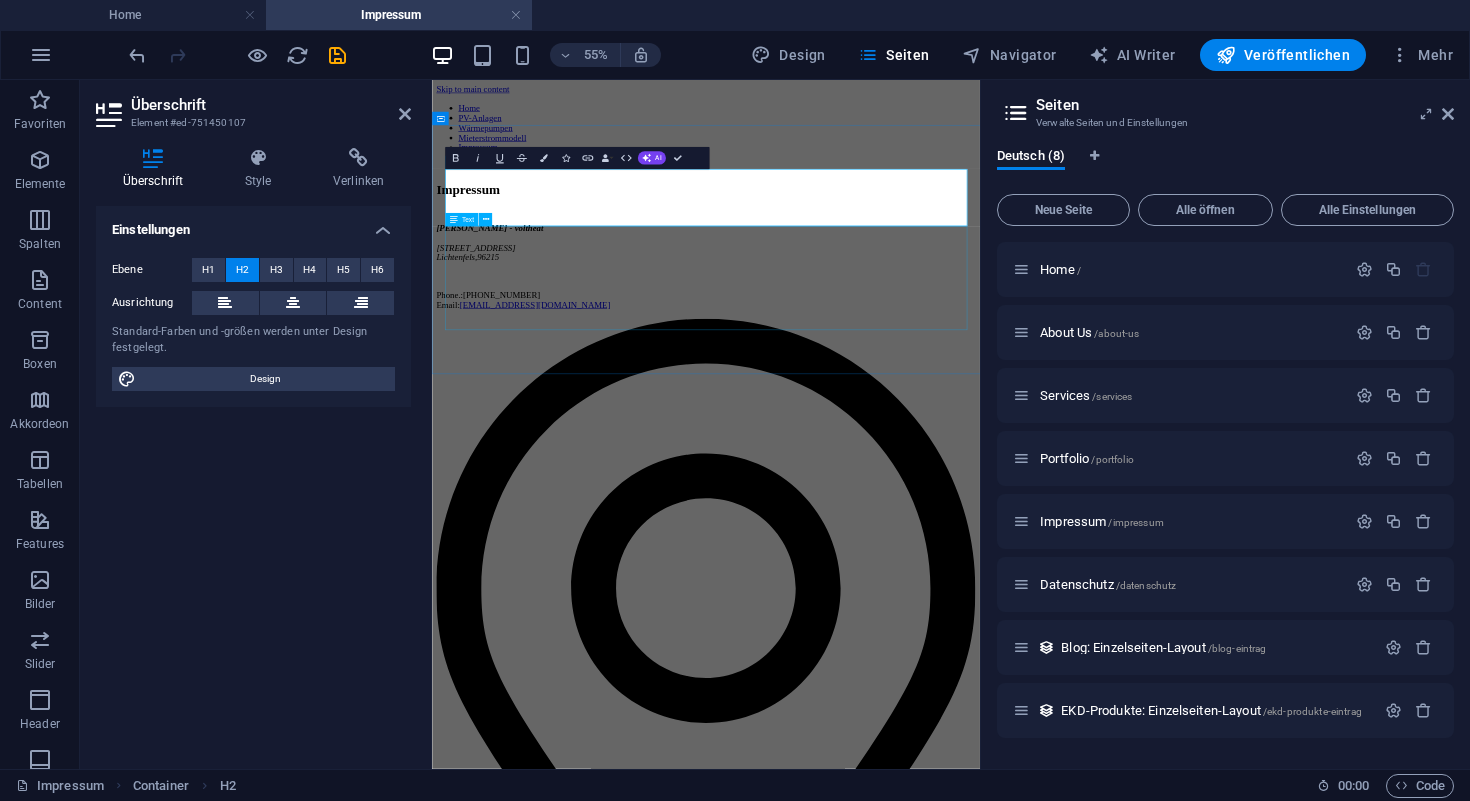 click on "[PERSON_NAME] - voltheat [STREET_ADDRESS]
Phone.:  [PHONE_NUMBER] Email:  [EMAIL_ADDRESS][DOMAIN_NAME]" at bounding box center [930, 419] 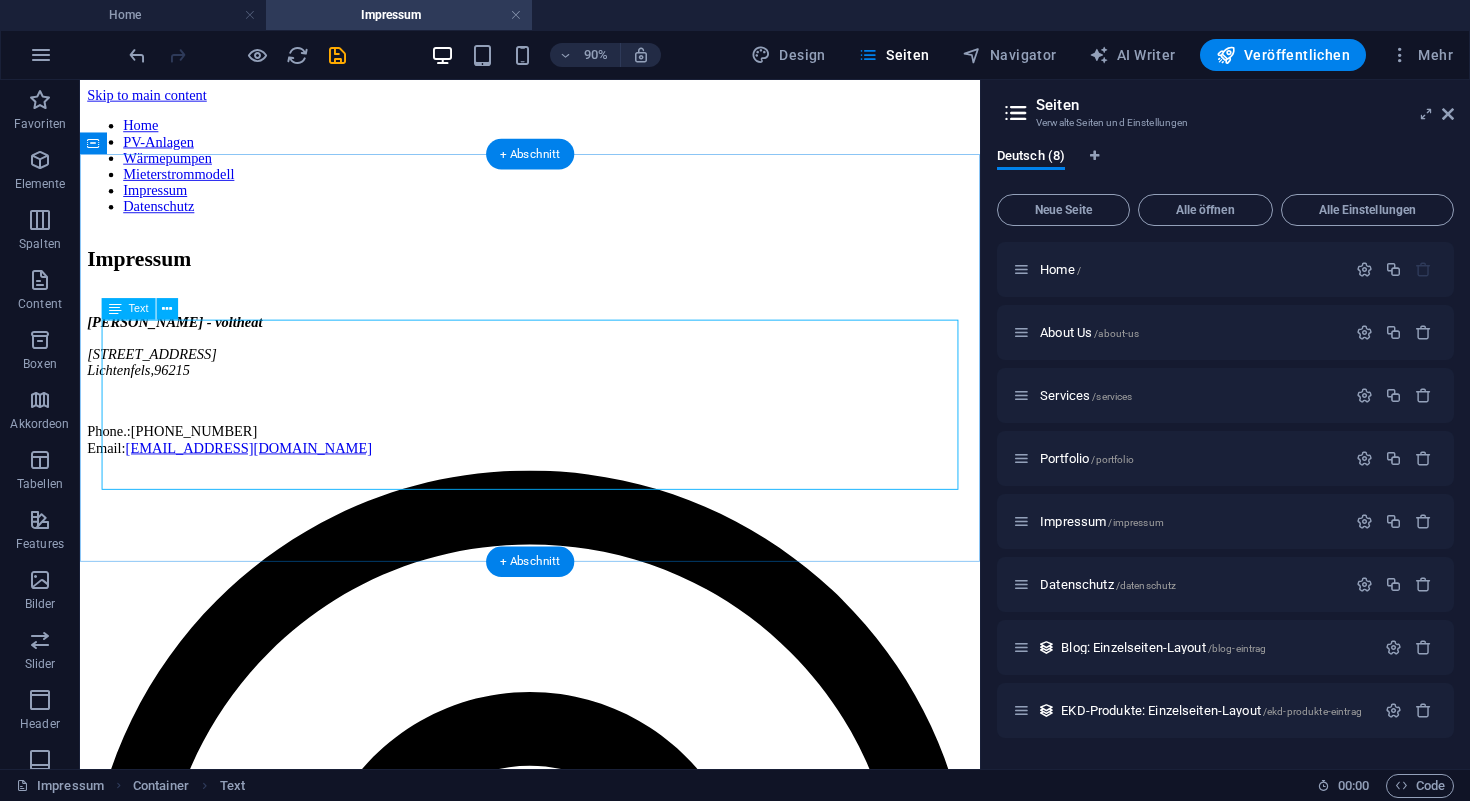 click on "[PERSON_NAME] - voltheat [STREET_ADDRESS]
Phone.:  [PHONE_NUMBER] Email:  [EMAIL_ADDRESS][DOMAIN_NAME]" at bounding box center (580, 419) 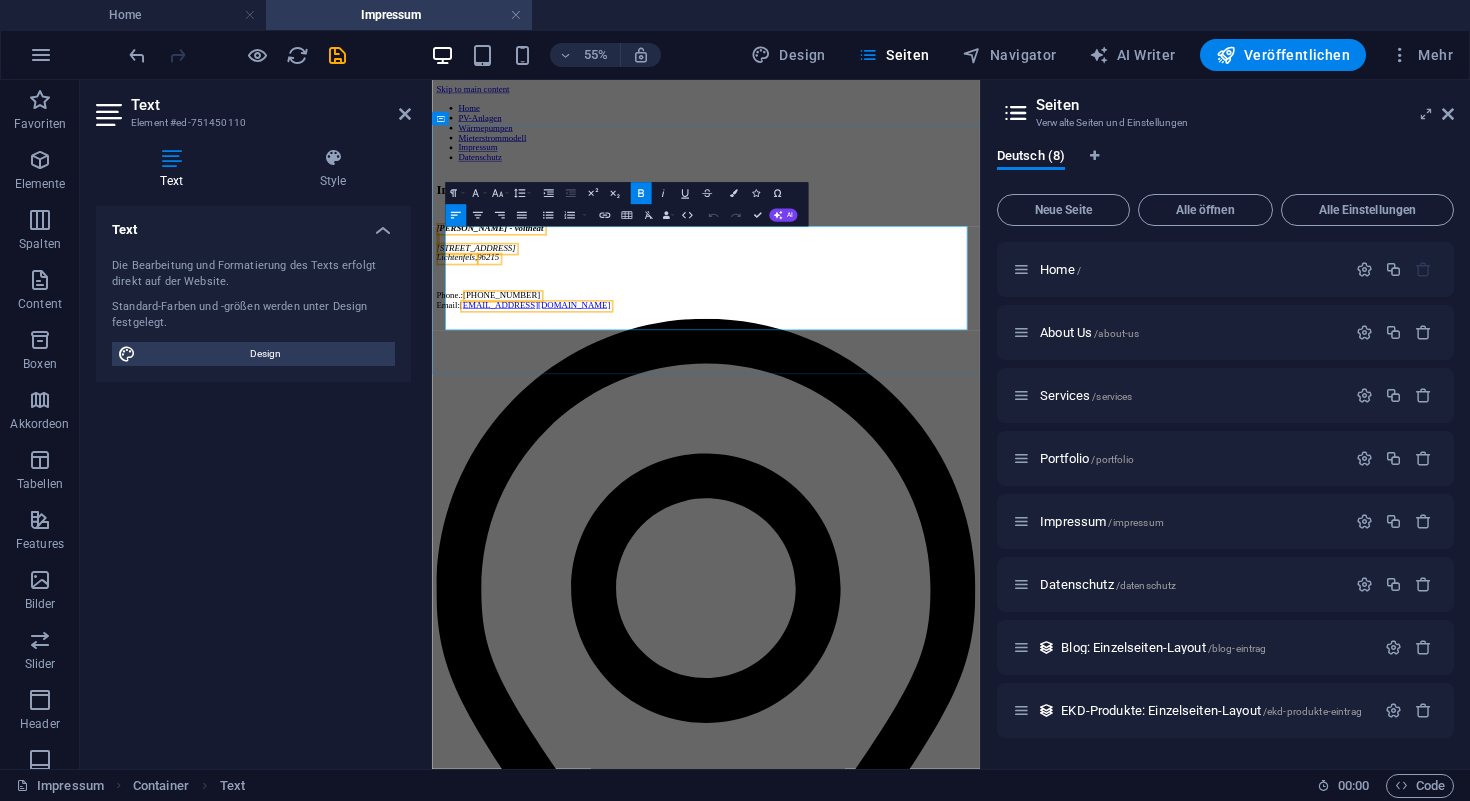 click on "[STREET_ADDRESS]" at bounding box center (930, 385) 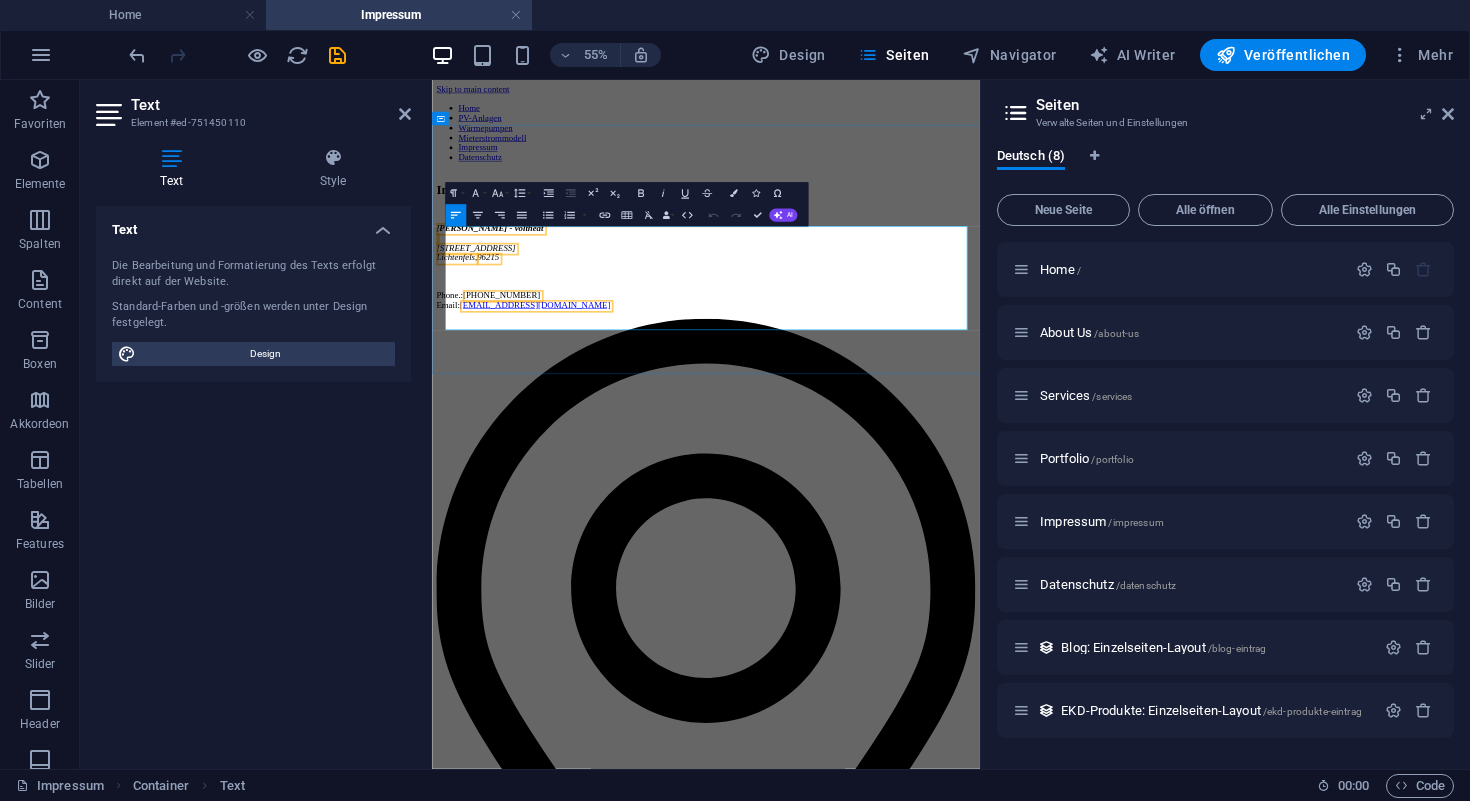 click on "96215" at bounding box center (534, 402) 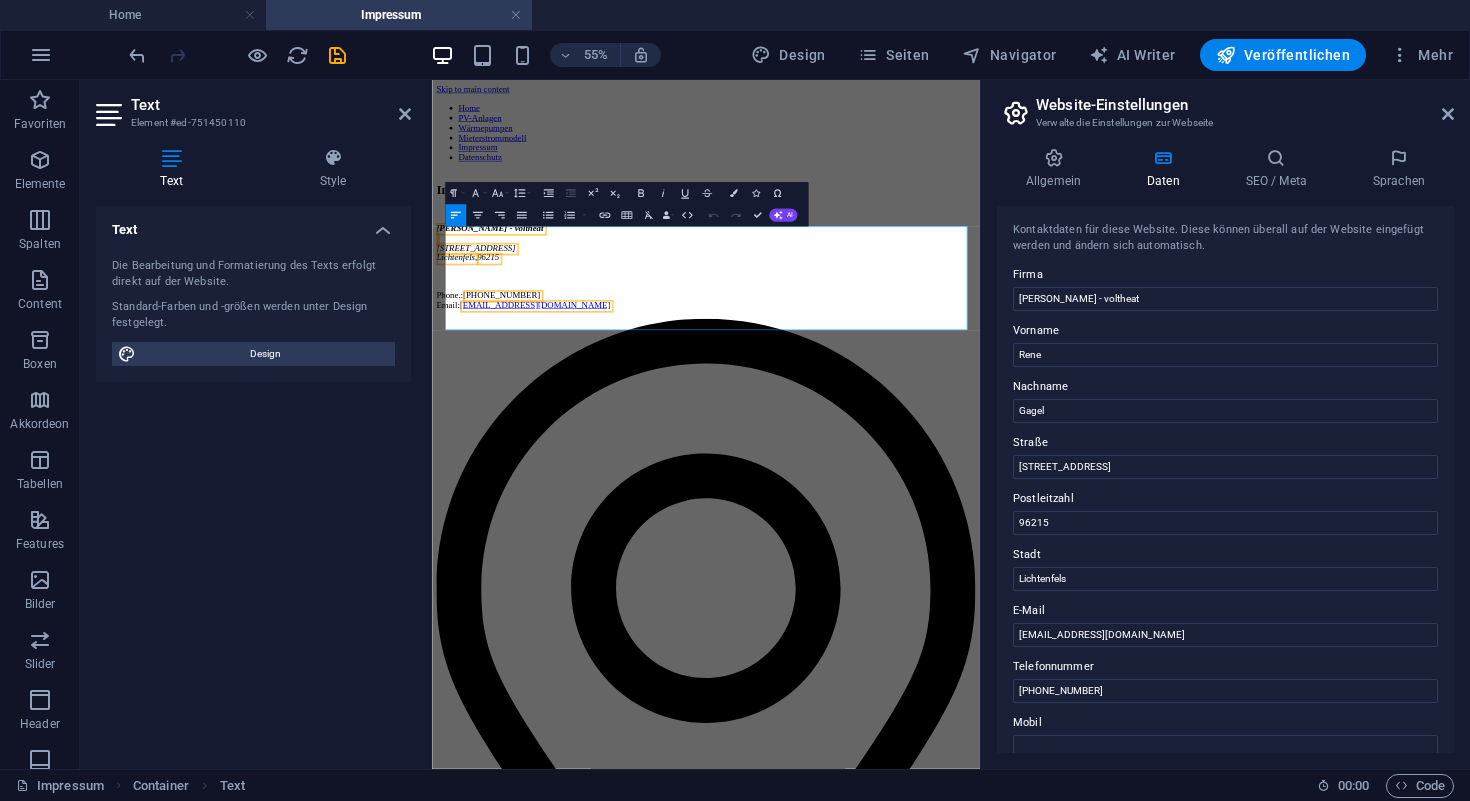 click on "Text Die Bearbeitung und Formatierung des Texts erfolgt direkt auf der Website. Standard-Farben und -größen werden unter Design festgelegt. Design Ausrichtung Linksbündig Zentriert Rechtsbündig" at bounding box center (253, 479) 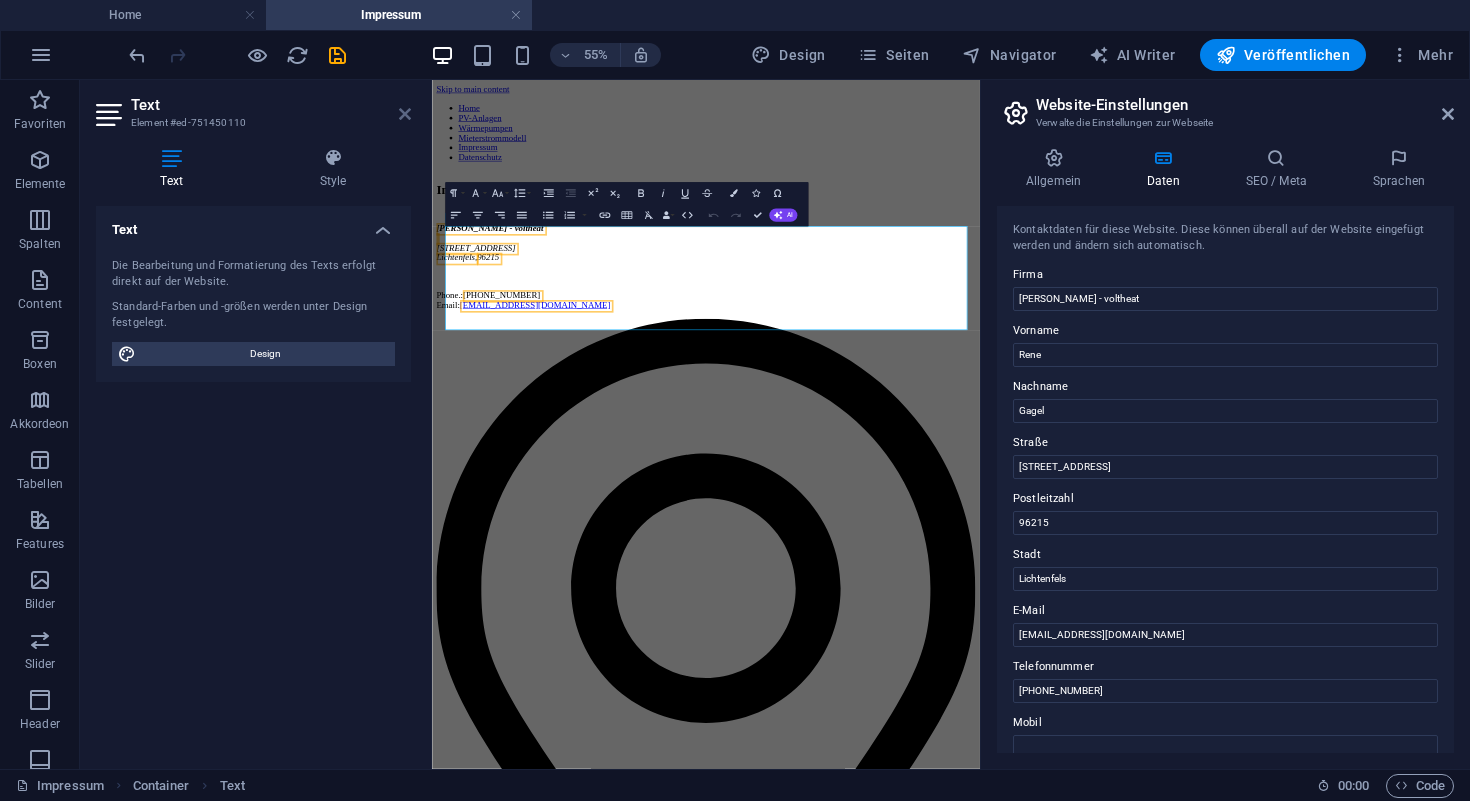 click at bounding box center (405, 114) 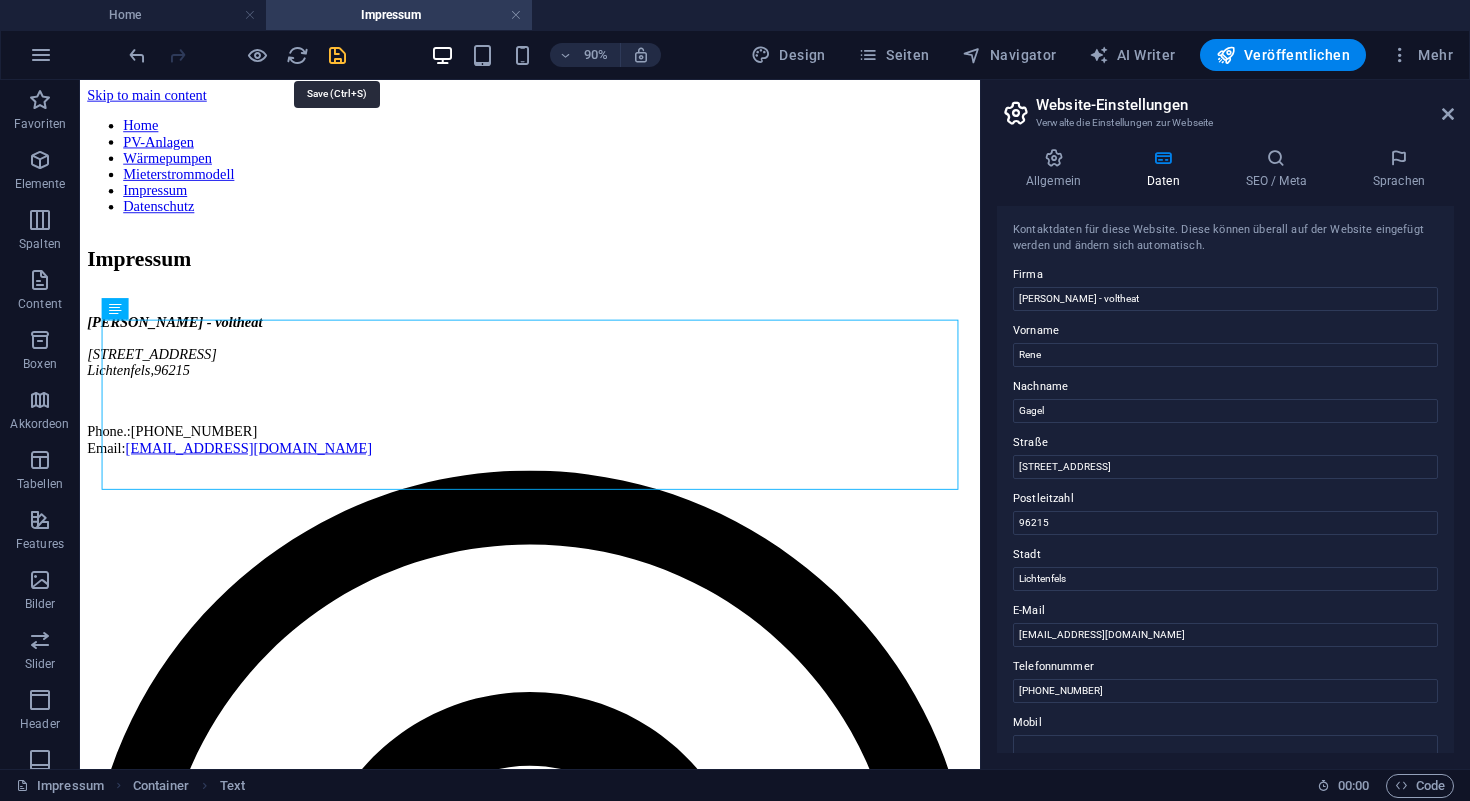 click at bounding box center (337, 55) 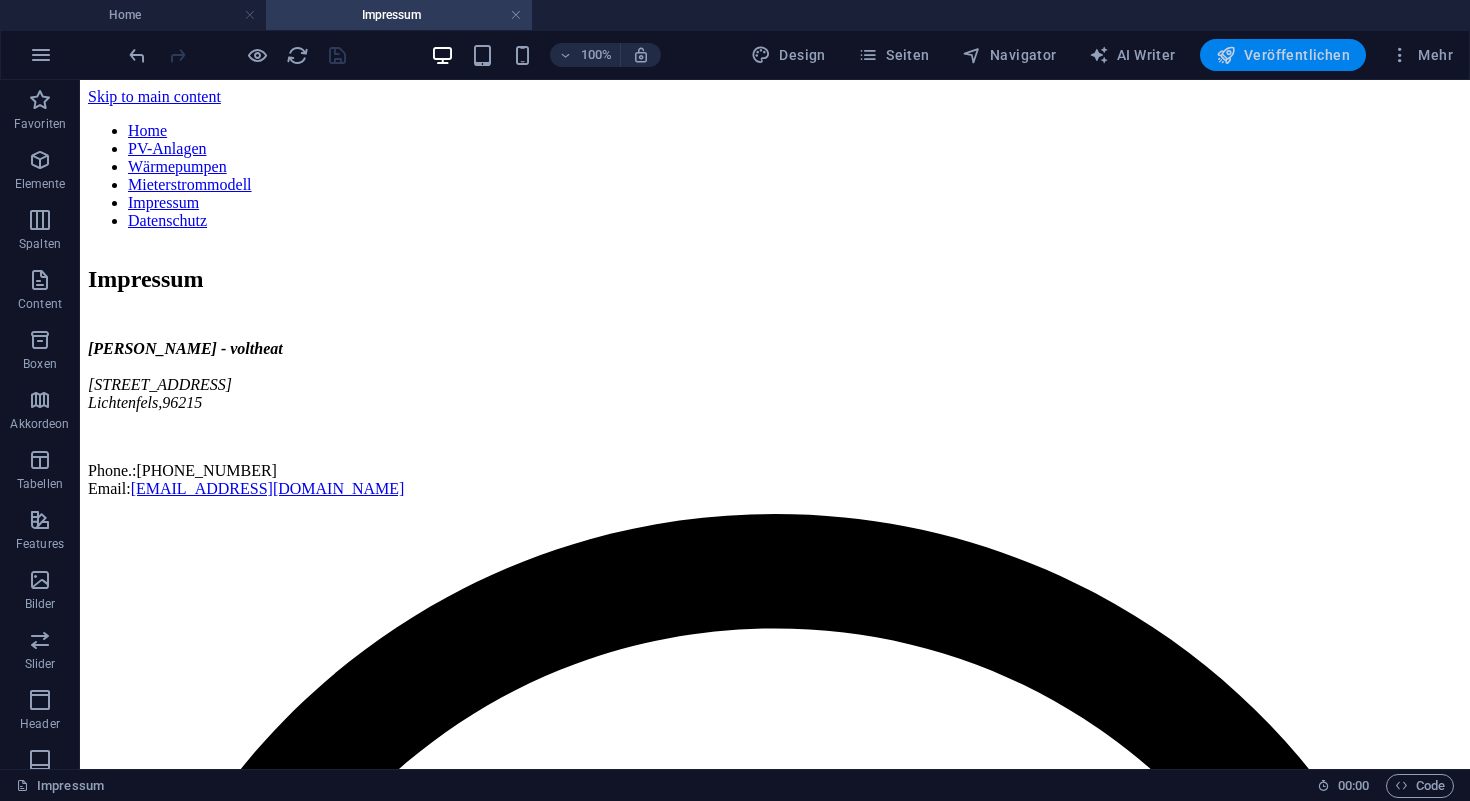 click on "Veröffentlichen" at bounding box center (1283, 55) 